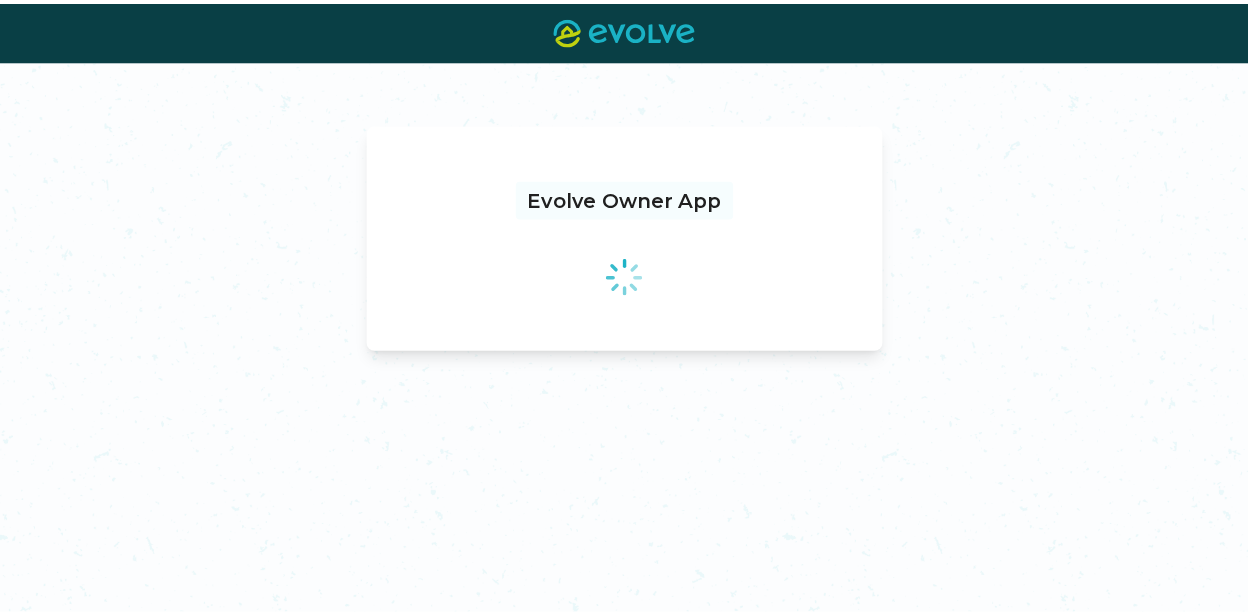 scroll, scrollTop: 0, scrollLeft: 0, axis: both 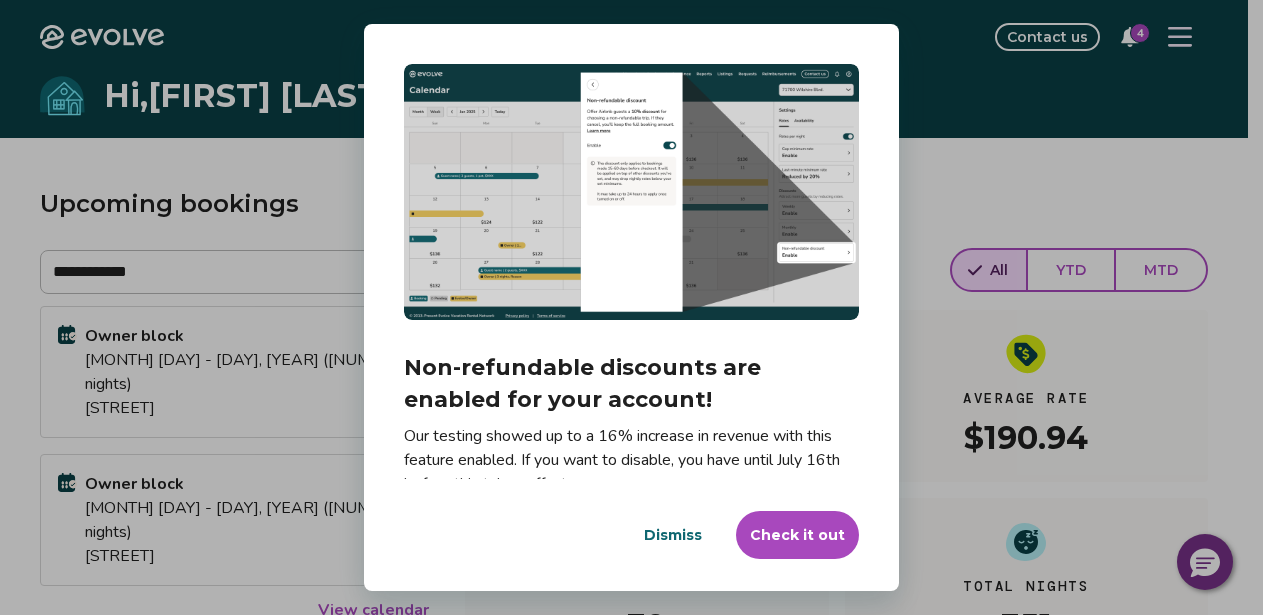 click on "Dialog Non-refundable discounts are enabled for your account! Our testing showed up to a 16% increase in revenue with this feature enabled. If you want to disable, you have until July 16th before this takes effect. Dismiss Check it out" at bounding box center [631, 307] 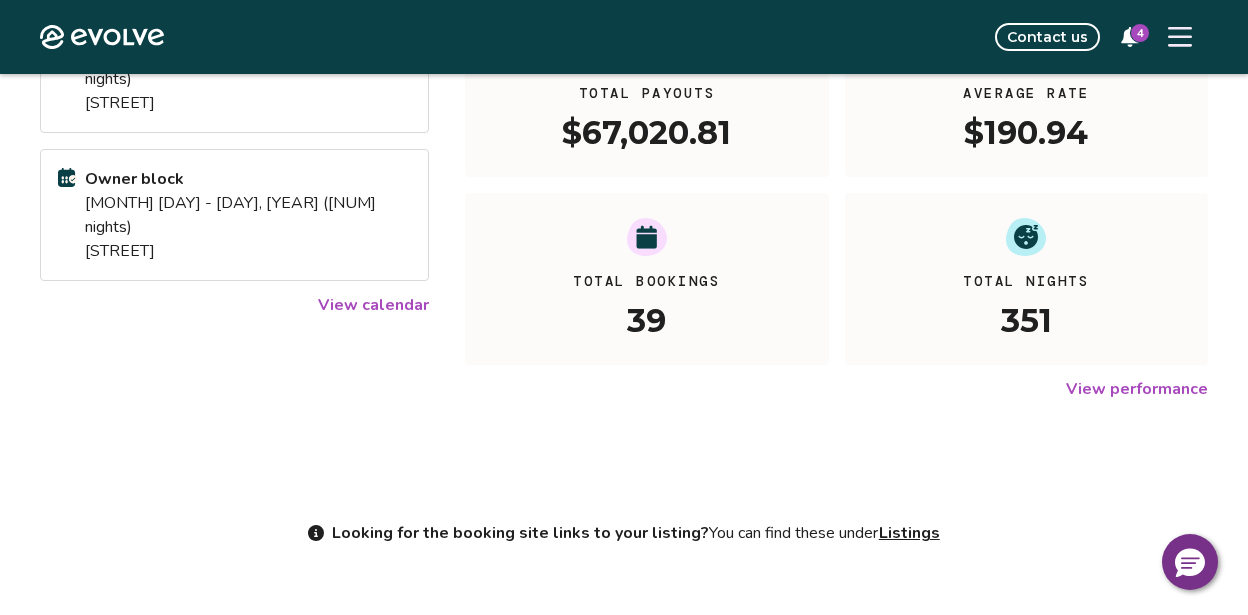 scroll, scrollTop: 309, scrollLeft: 0, axis: vertical 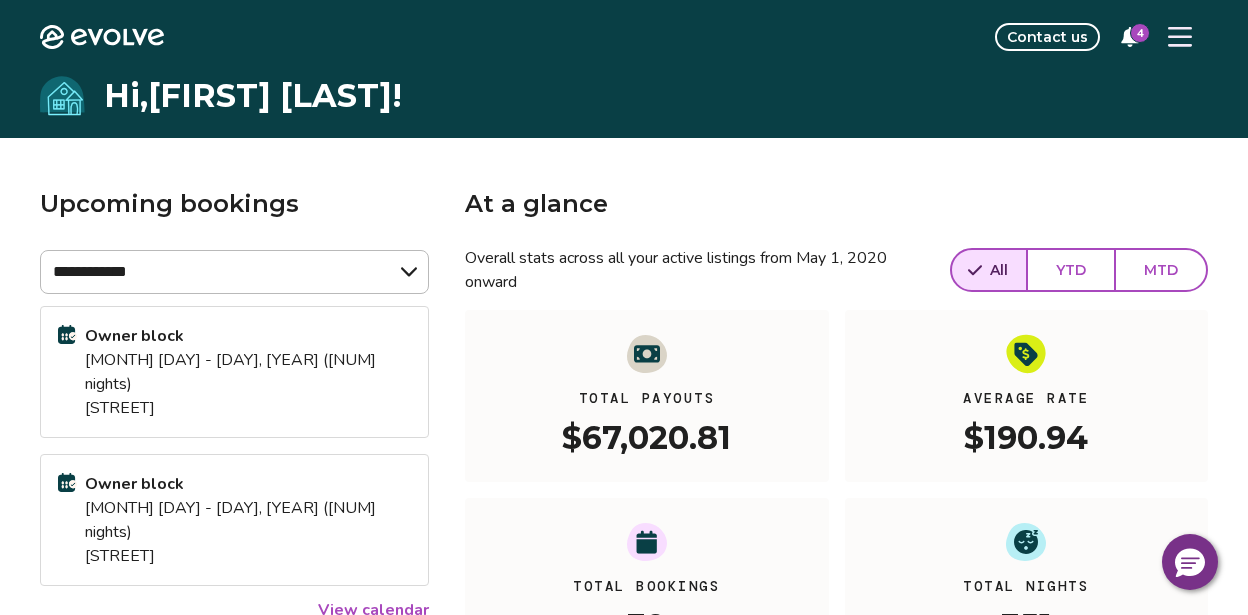 click 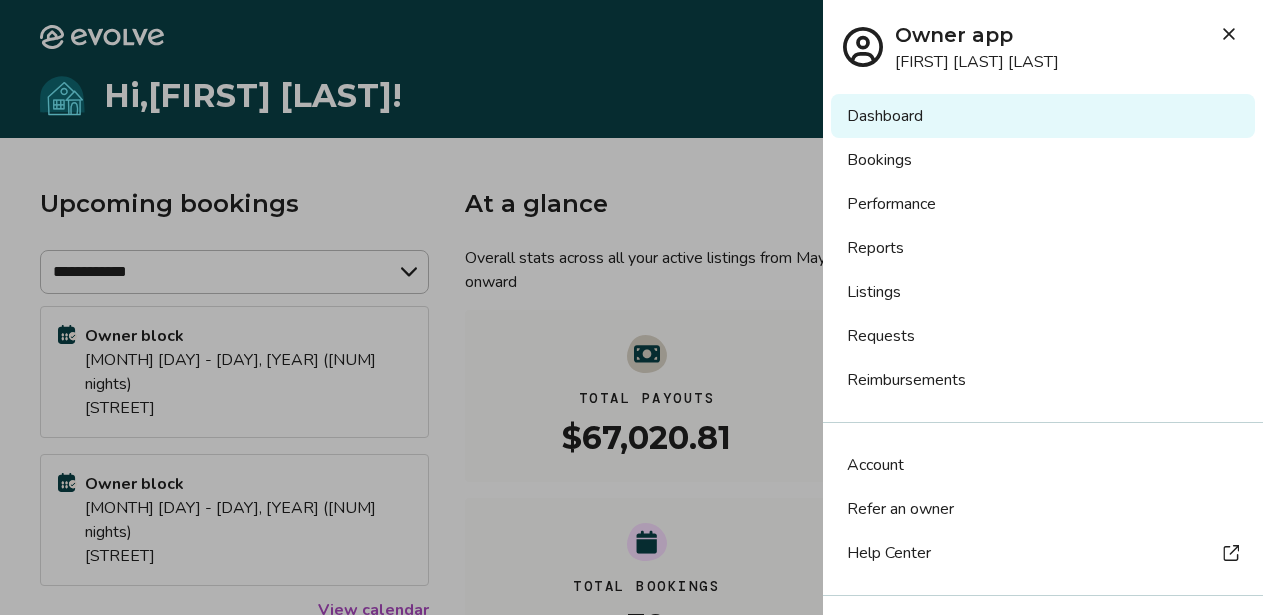 click on "Requests" at bounding box center (1043, 336) 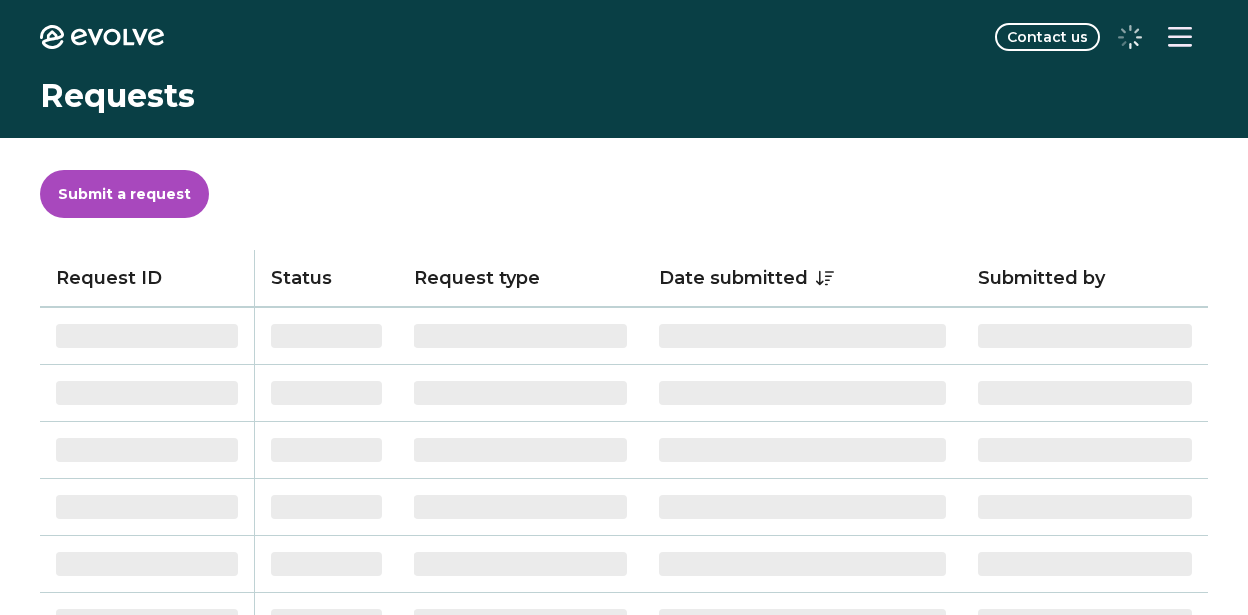 scroll, scrollTop: 0, scrollLeft: 0, axis: both 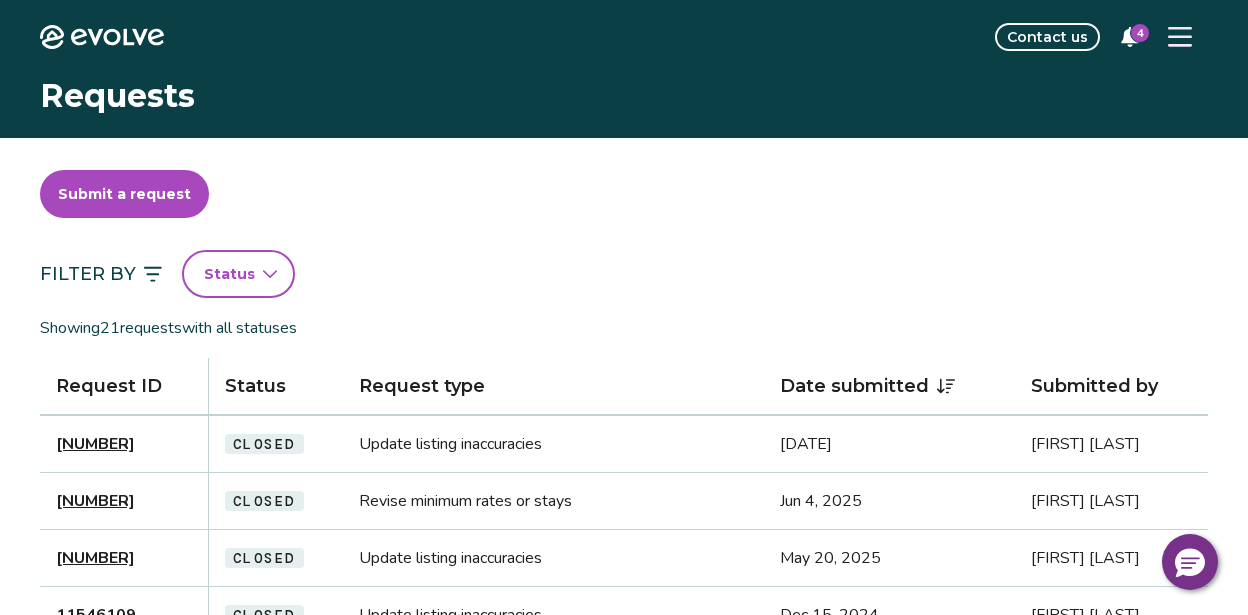 click on "Submit a request" at bounding box center (124, 194) 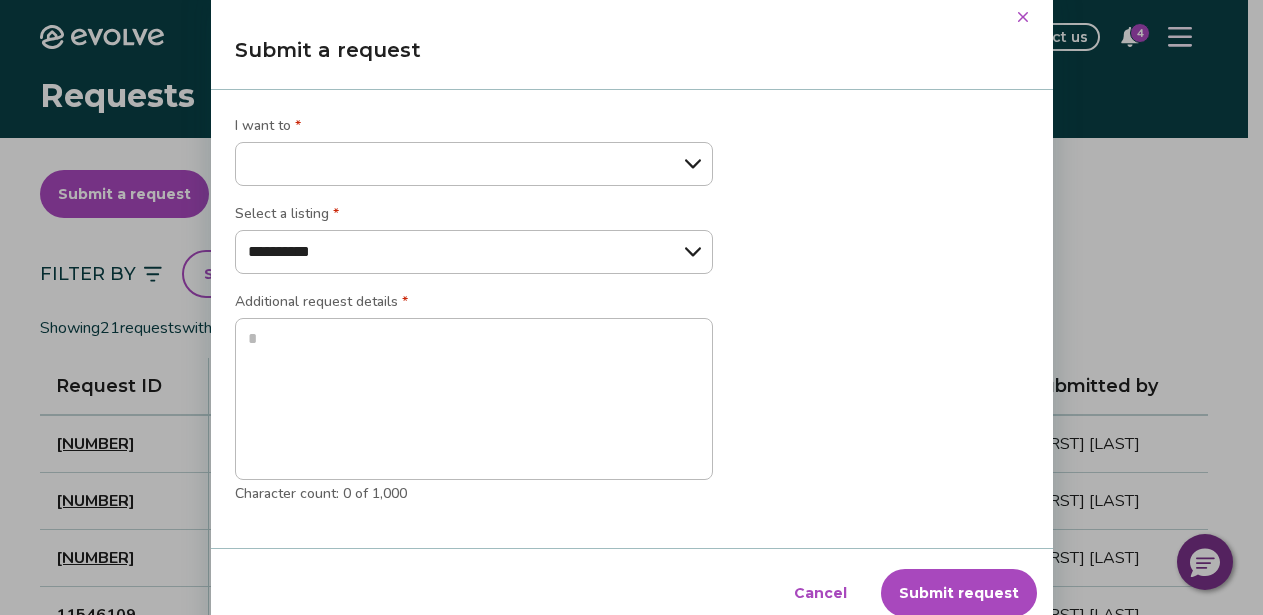 click on "**********" at bounding box center [474, 164] 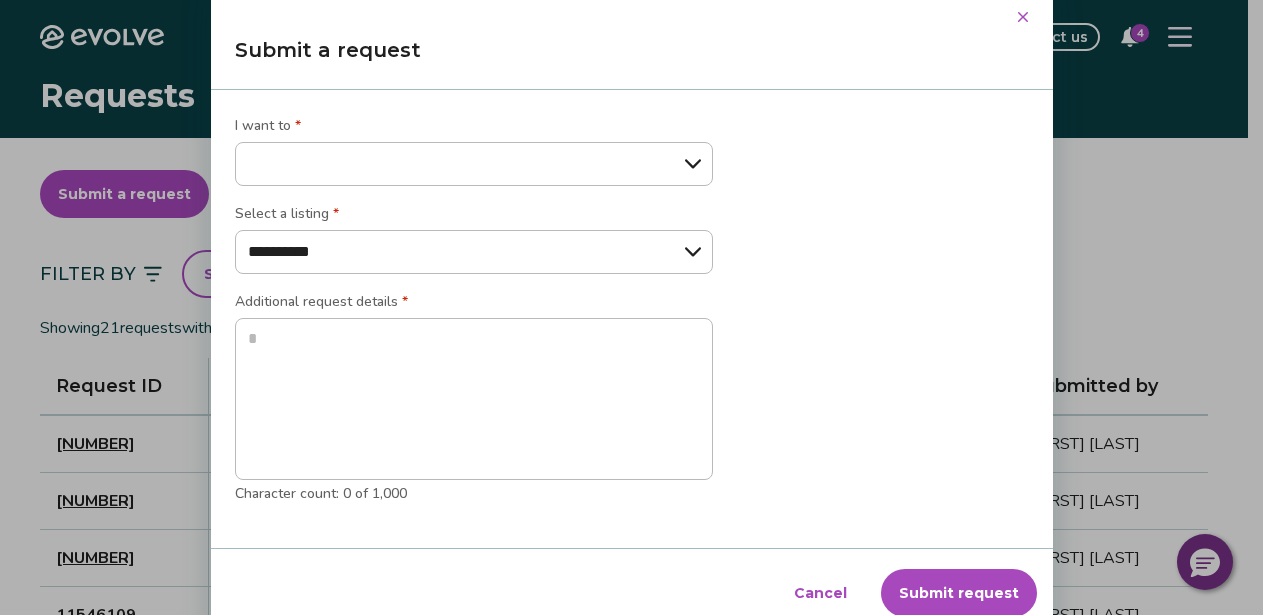 select on "**********" 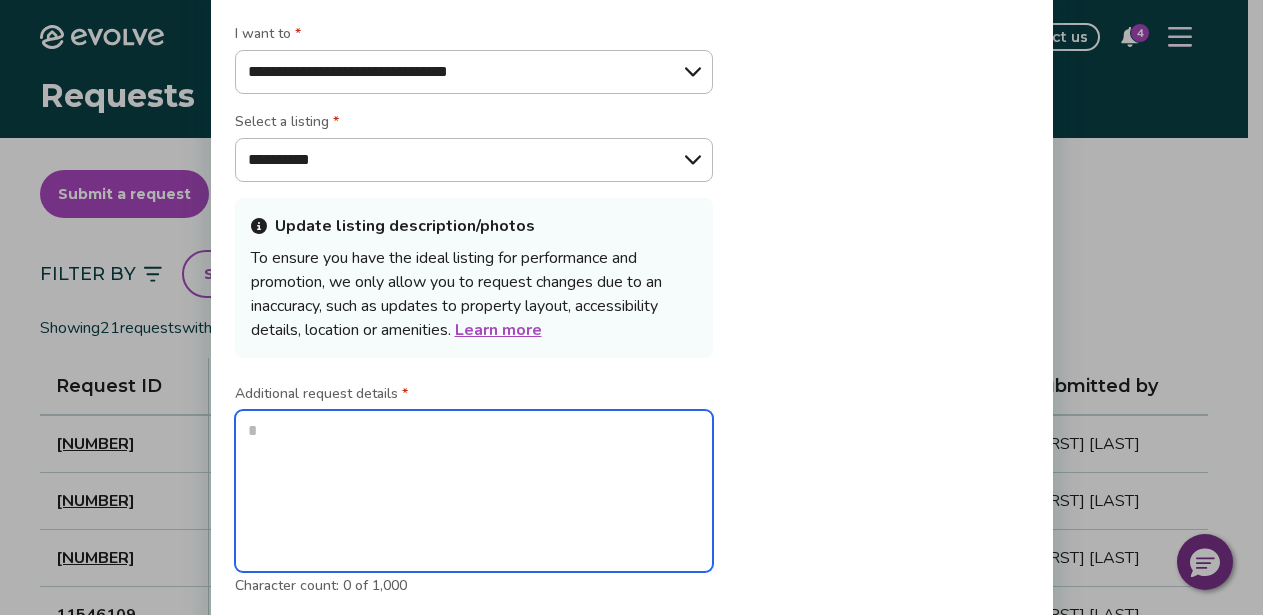 click at bounding box center [474, 491] 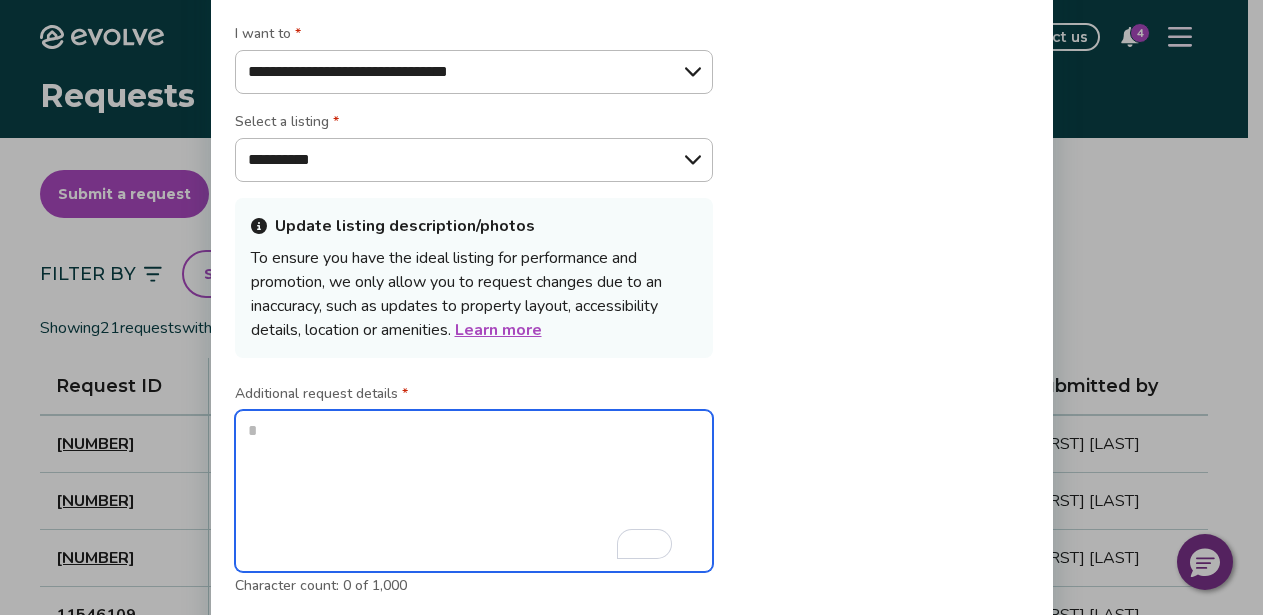 type on "*" 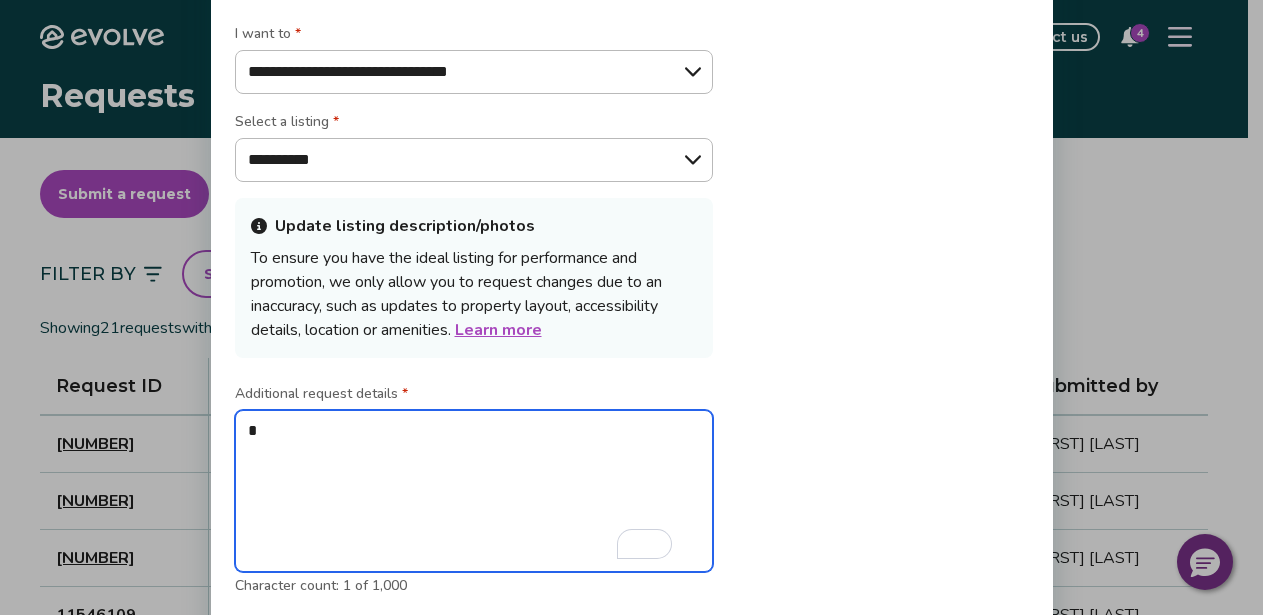 type on "**" 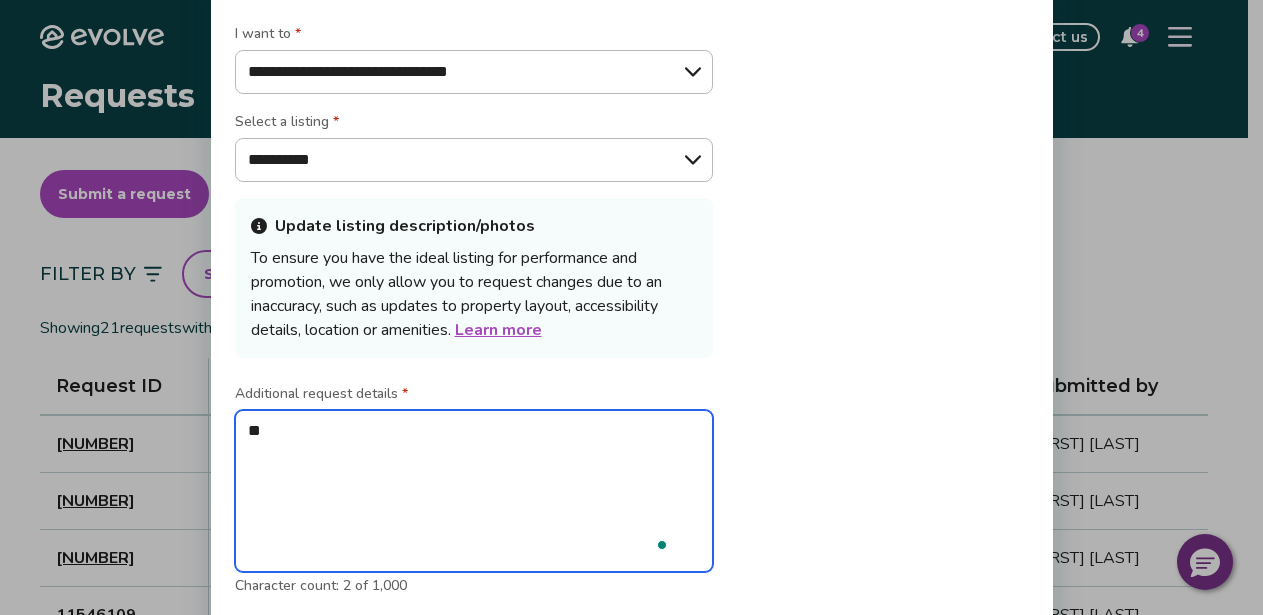 type on "***" 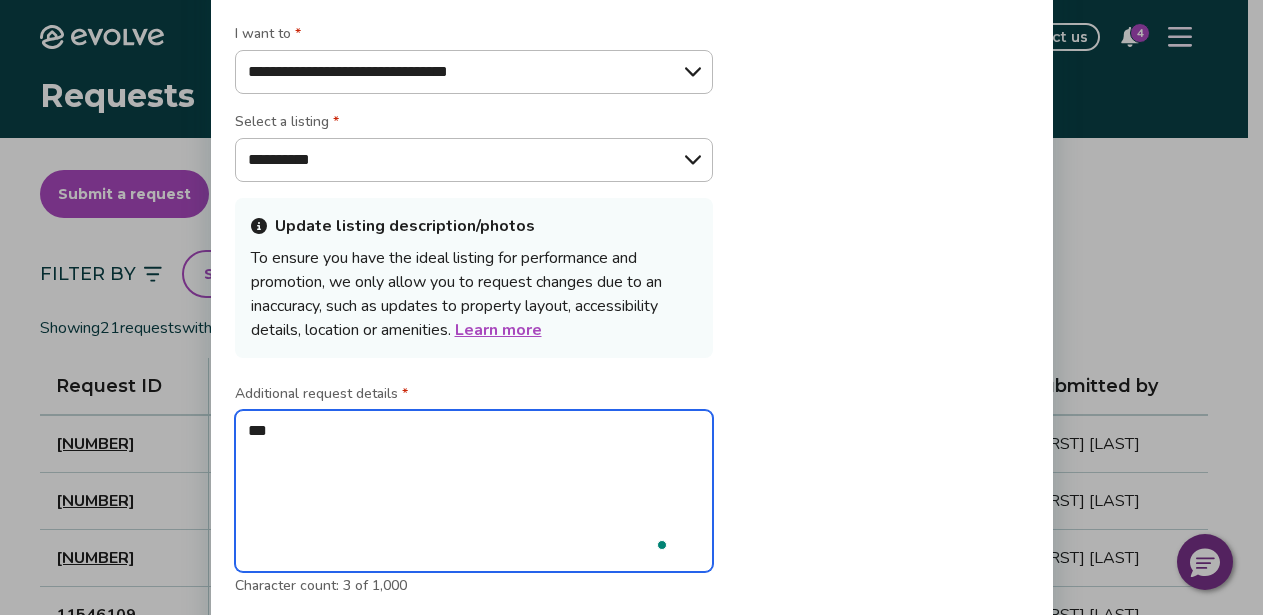 type on "***" 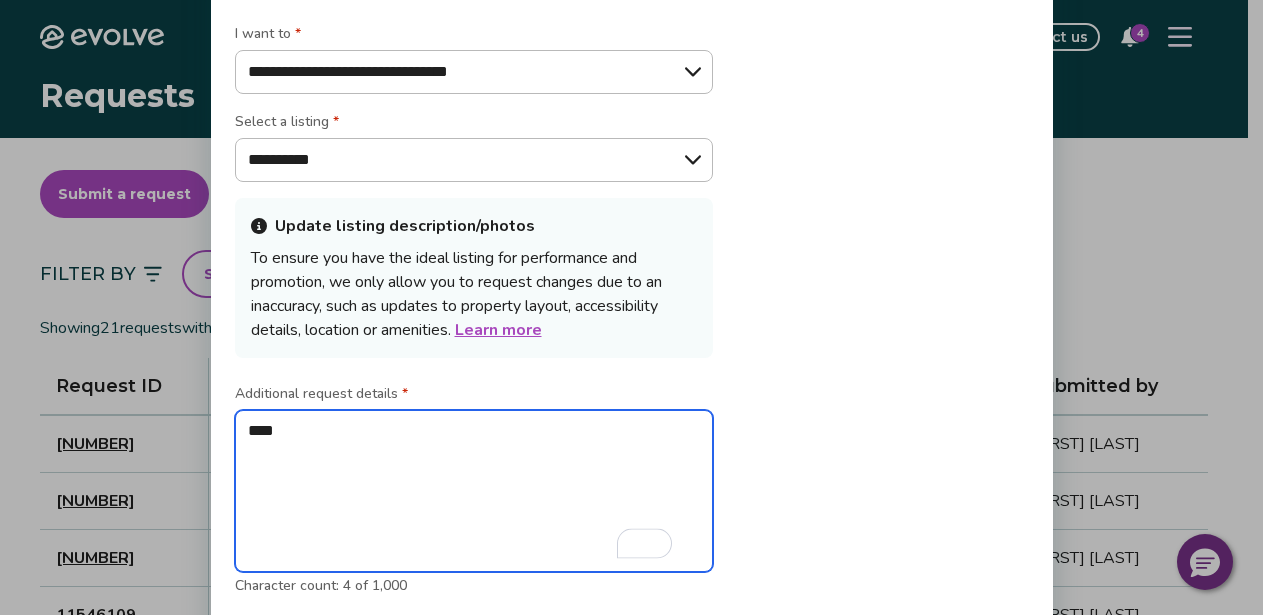 type on "*****" 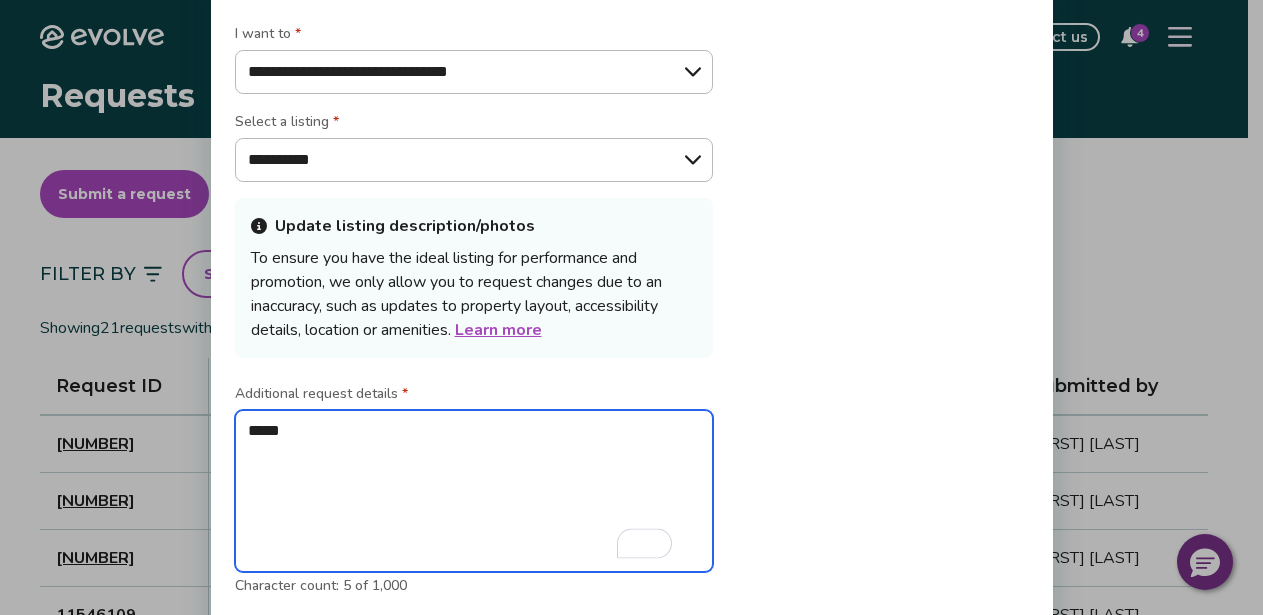 type on "******" 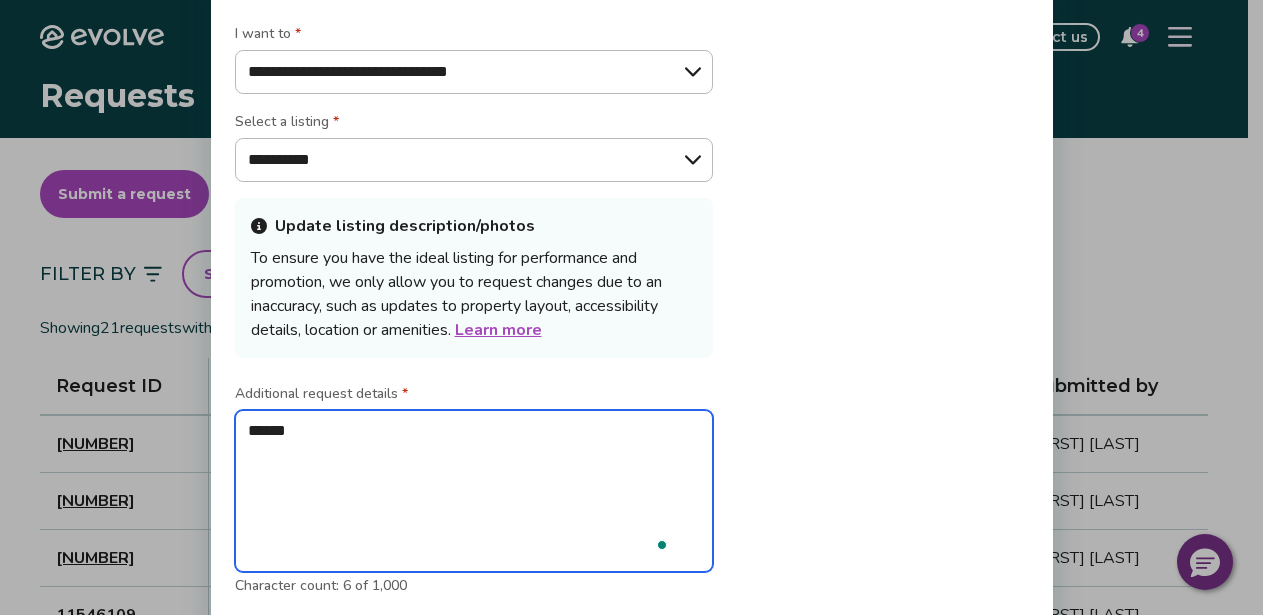 type on "*******" 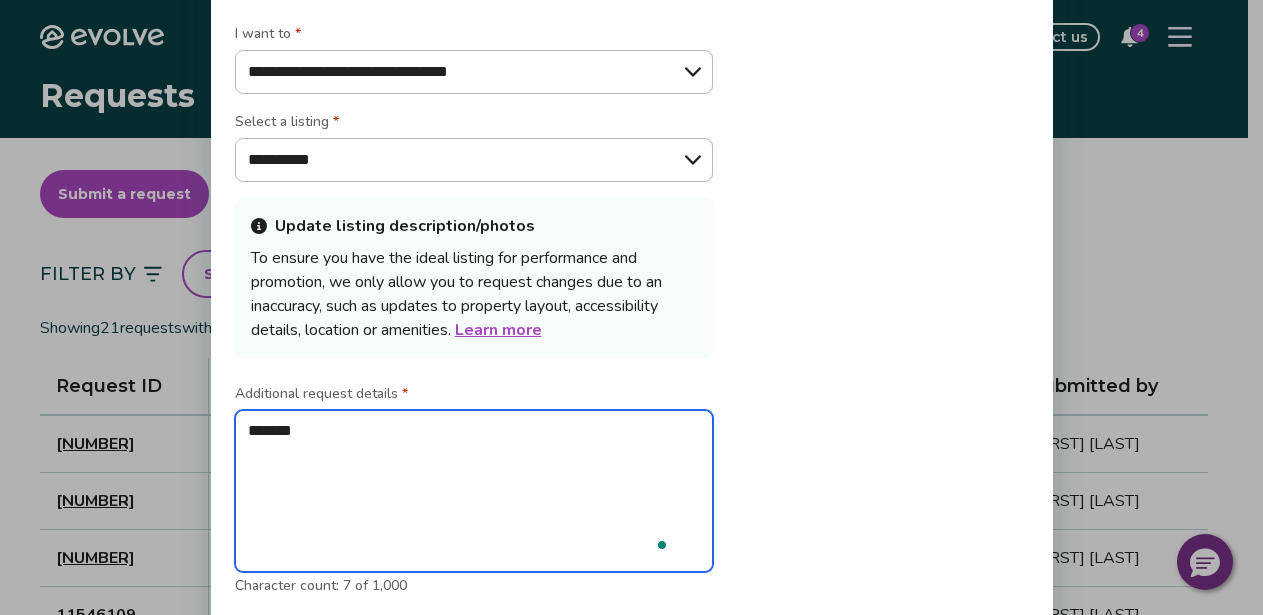 type on "*******" 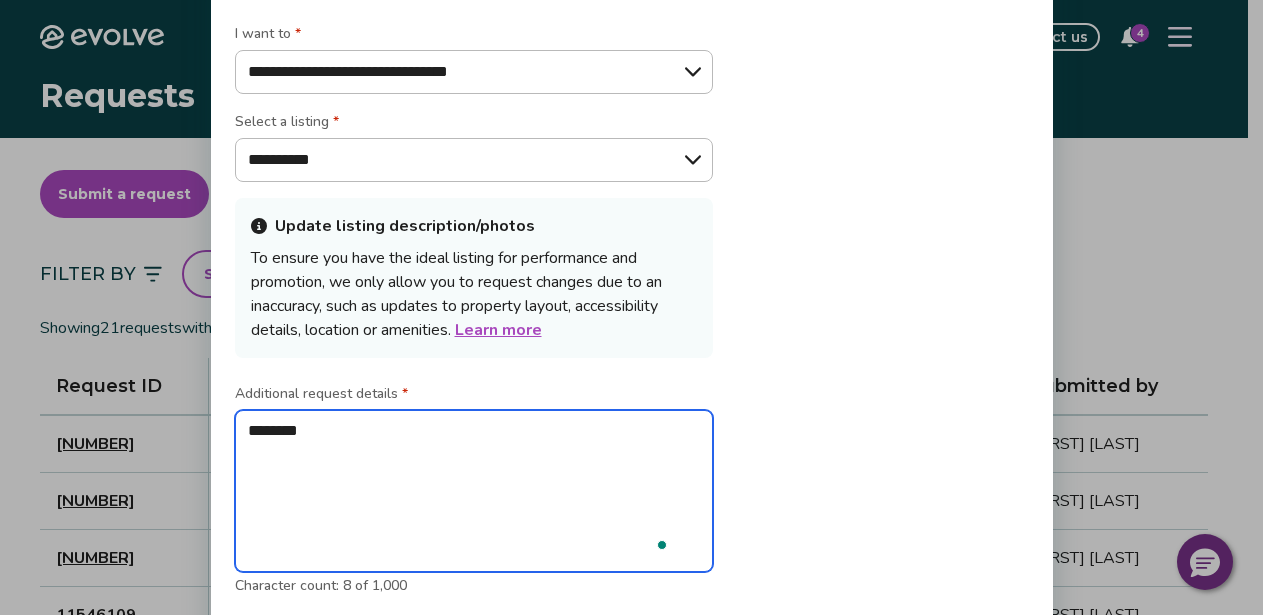 type on "*********" 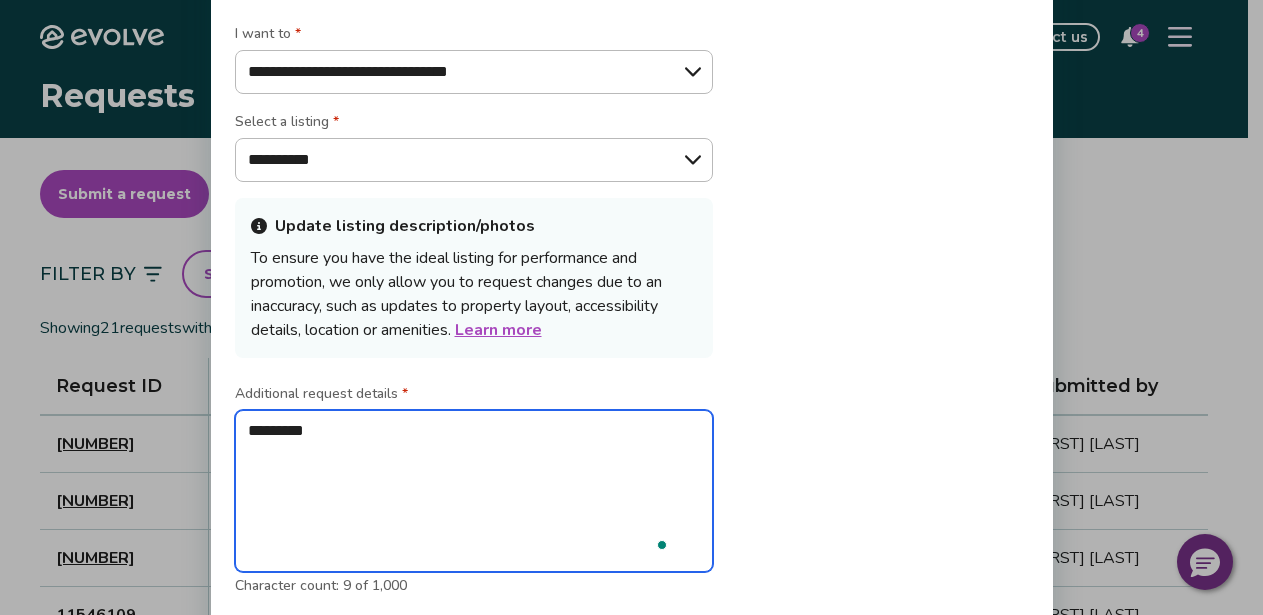 type on "**********" 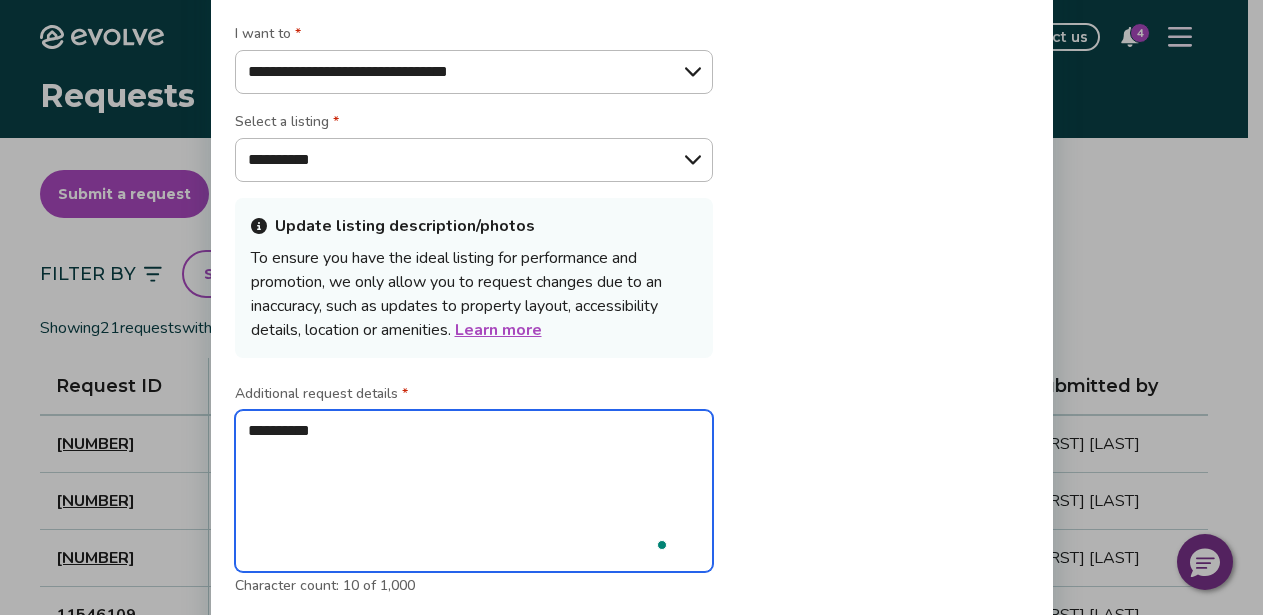 type on "**********" 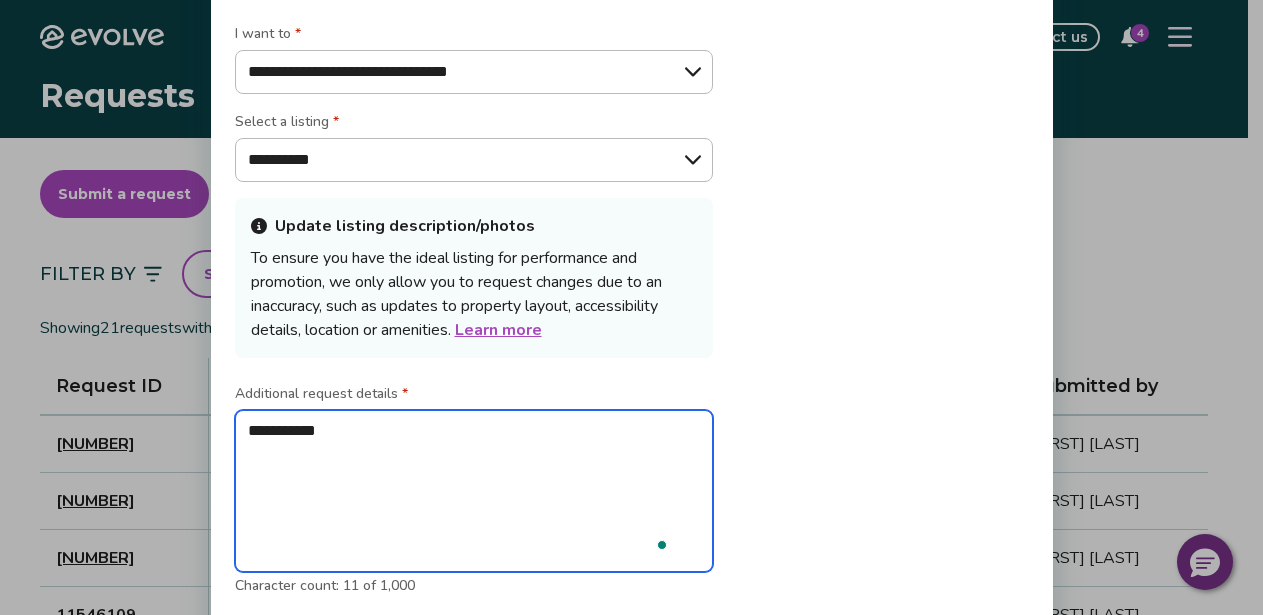 type on "**********" 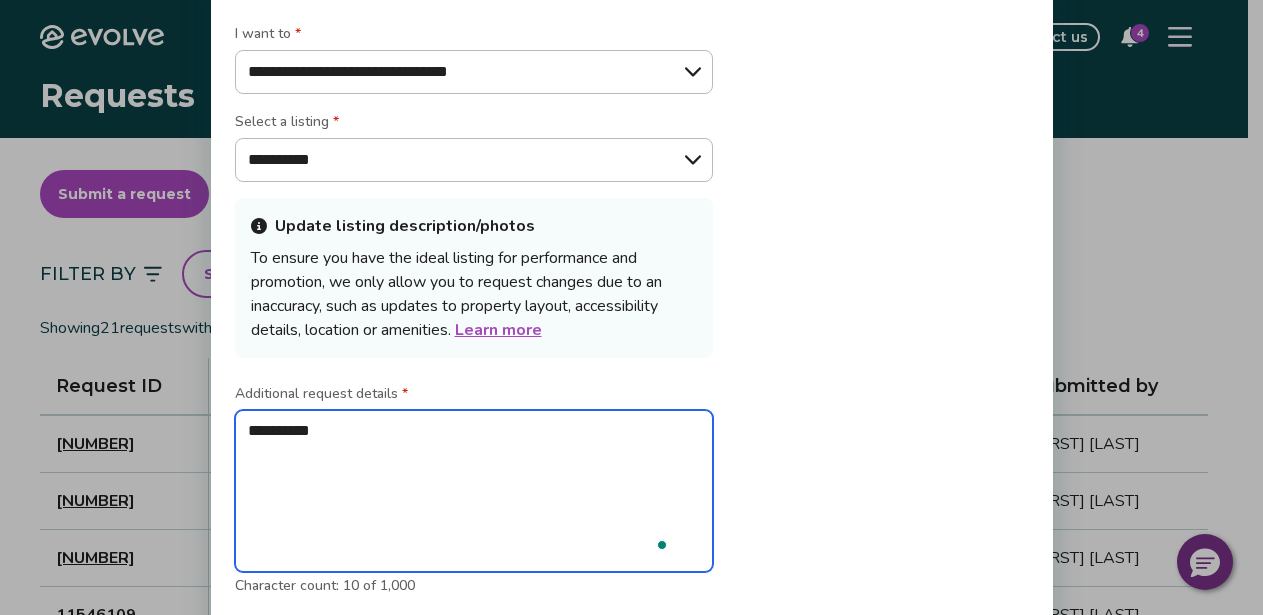 type on "**********" 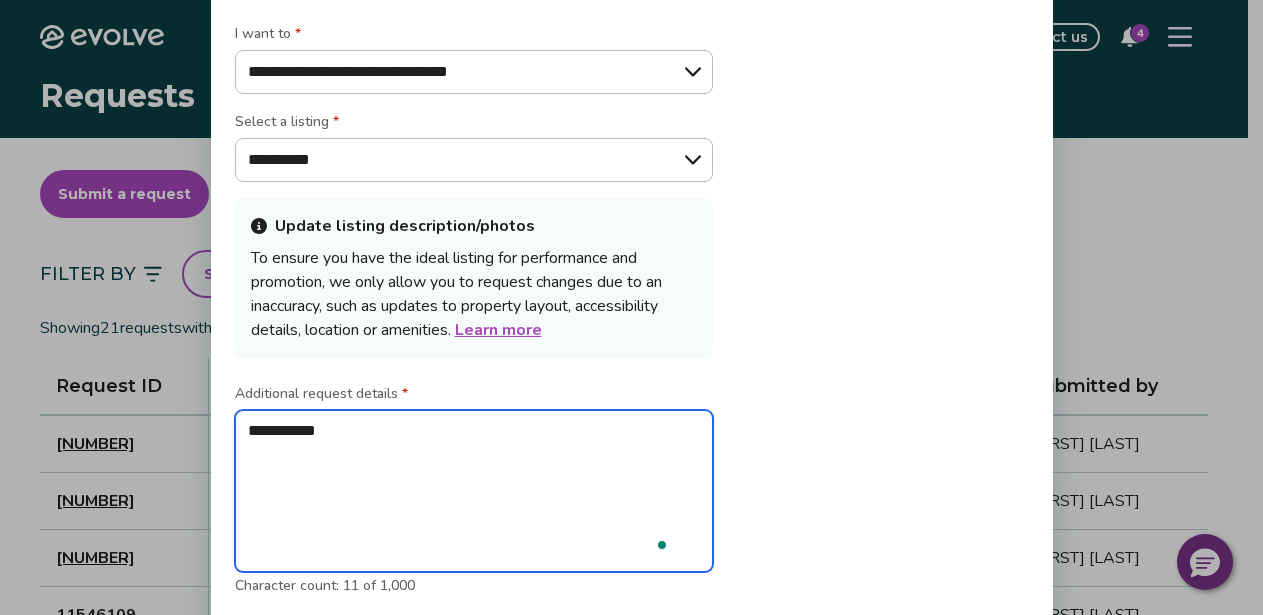type on "**********" 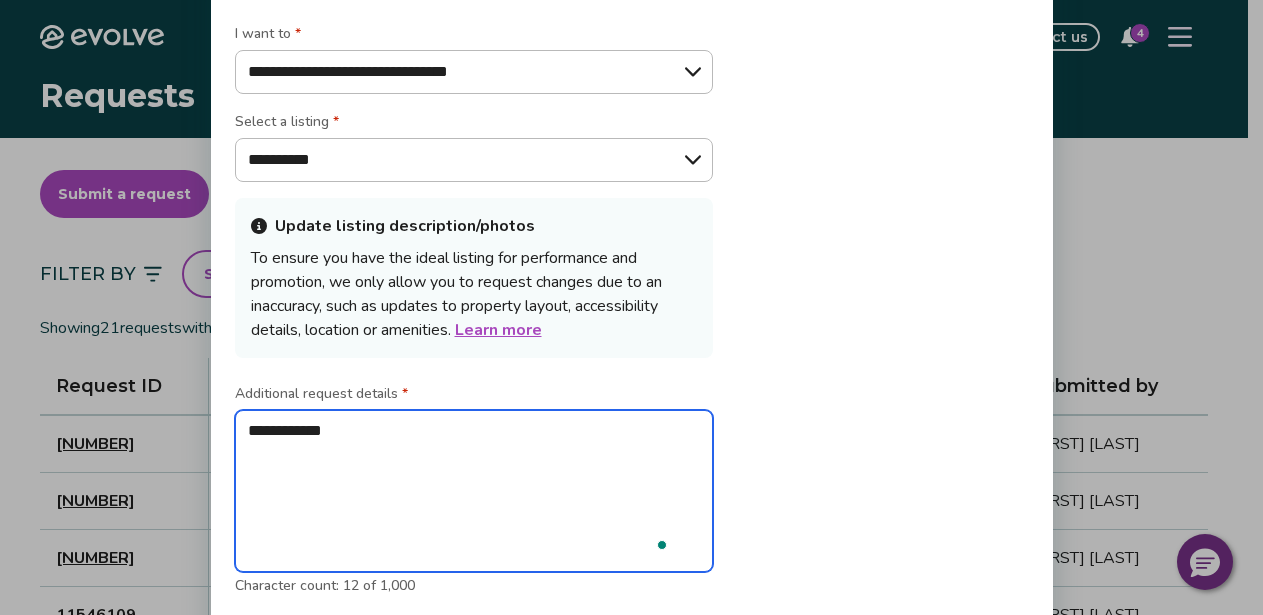 type on "**********" 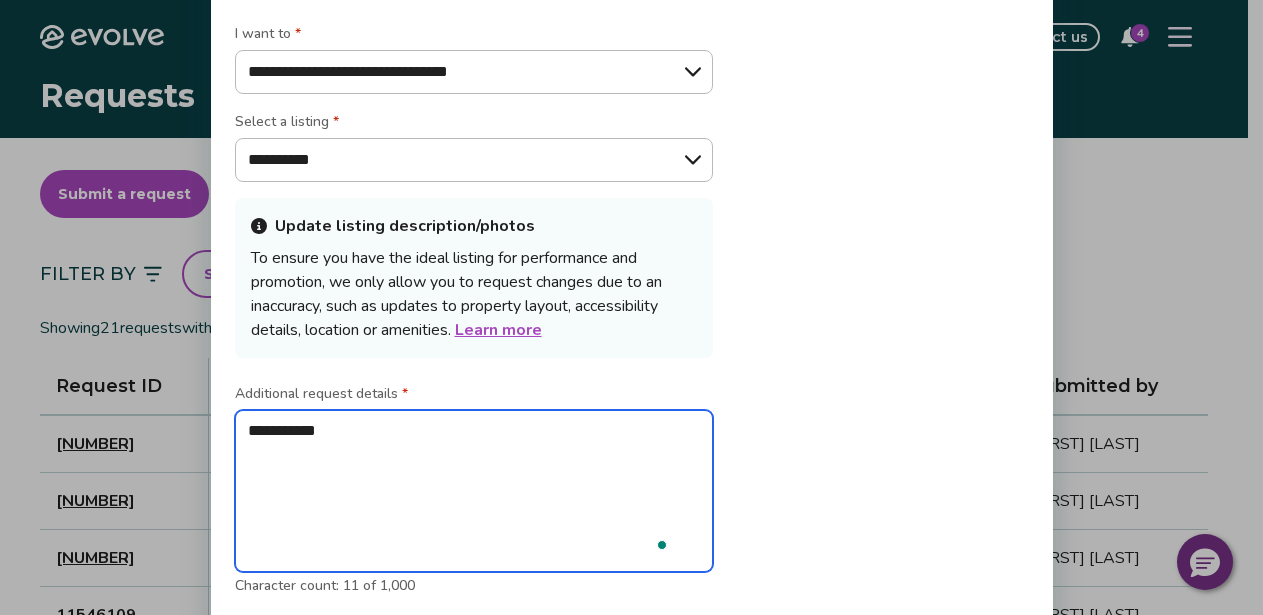 type on "**********" 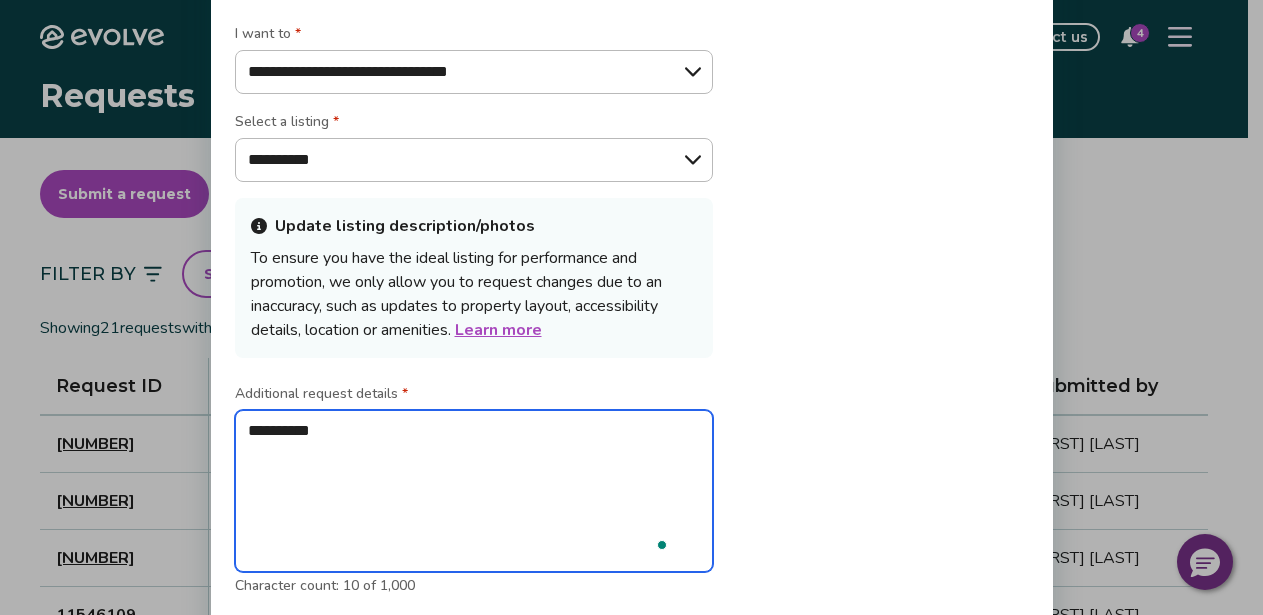 type on "**********" 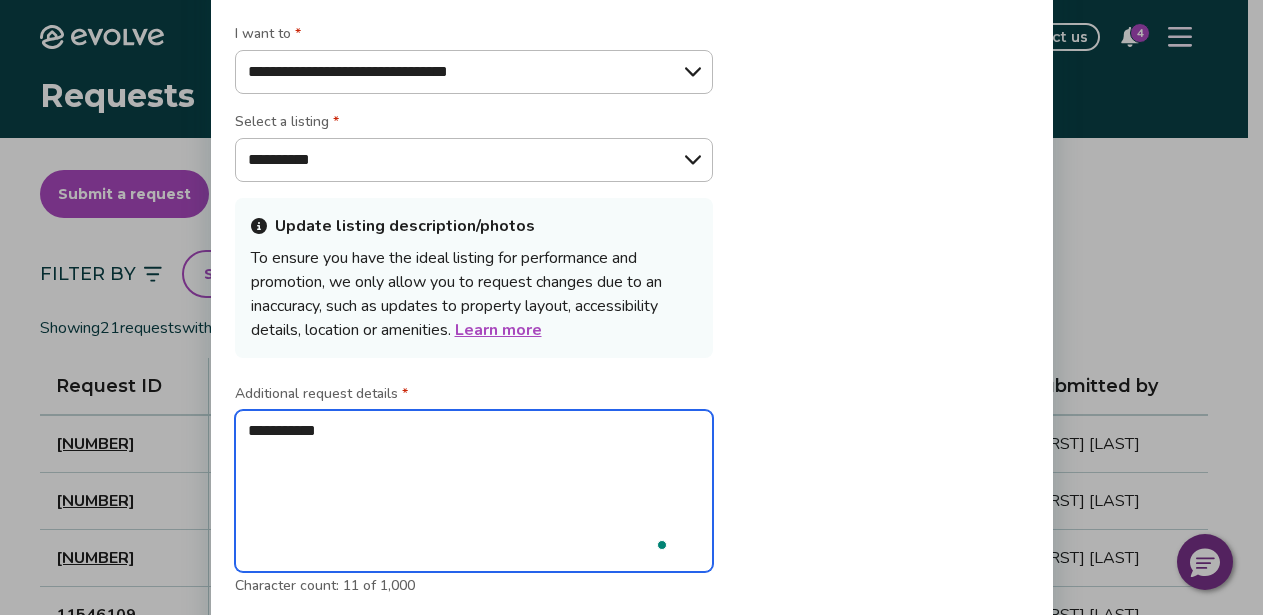 type on "**********" 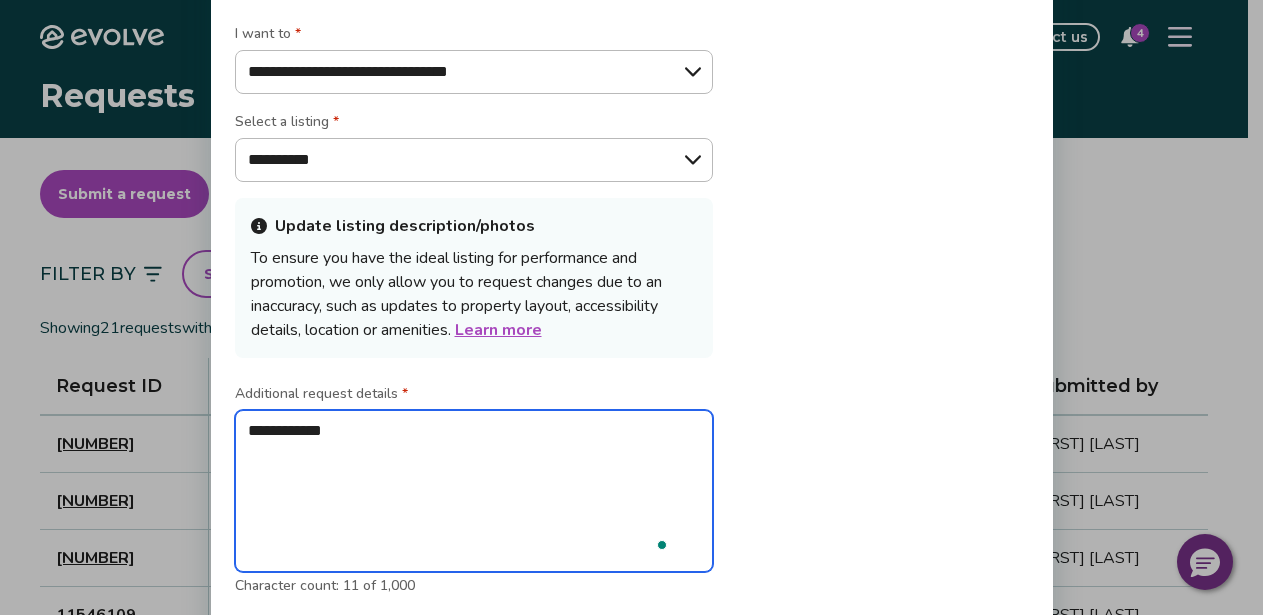 type on "**********" 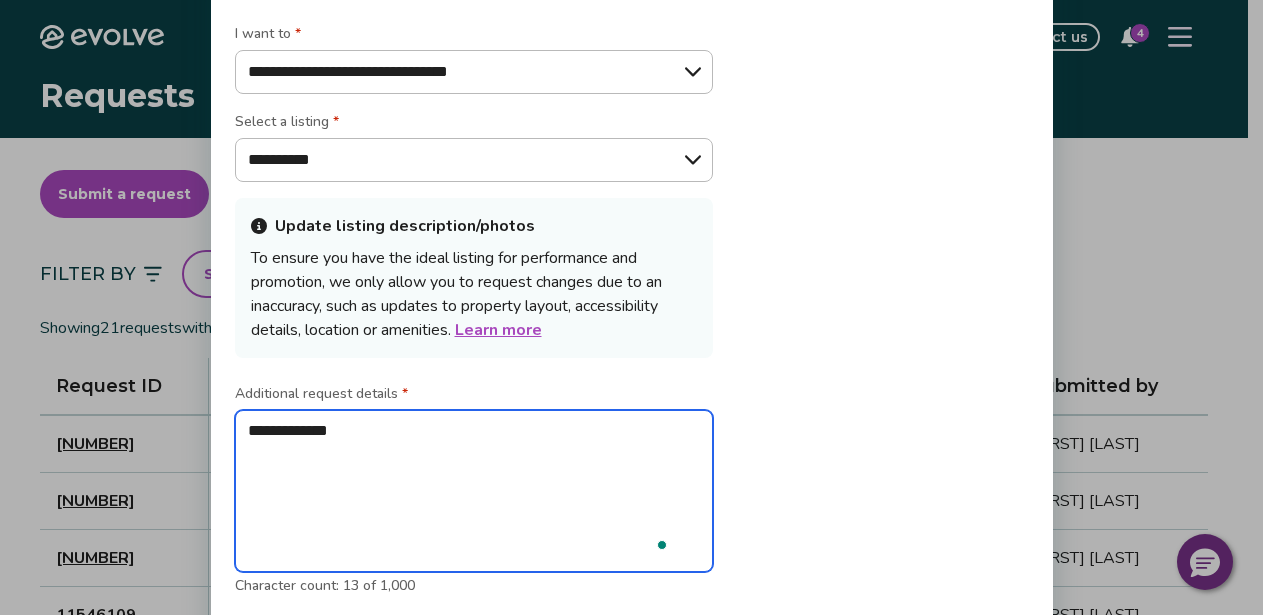 type on "**********" 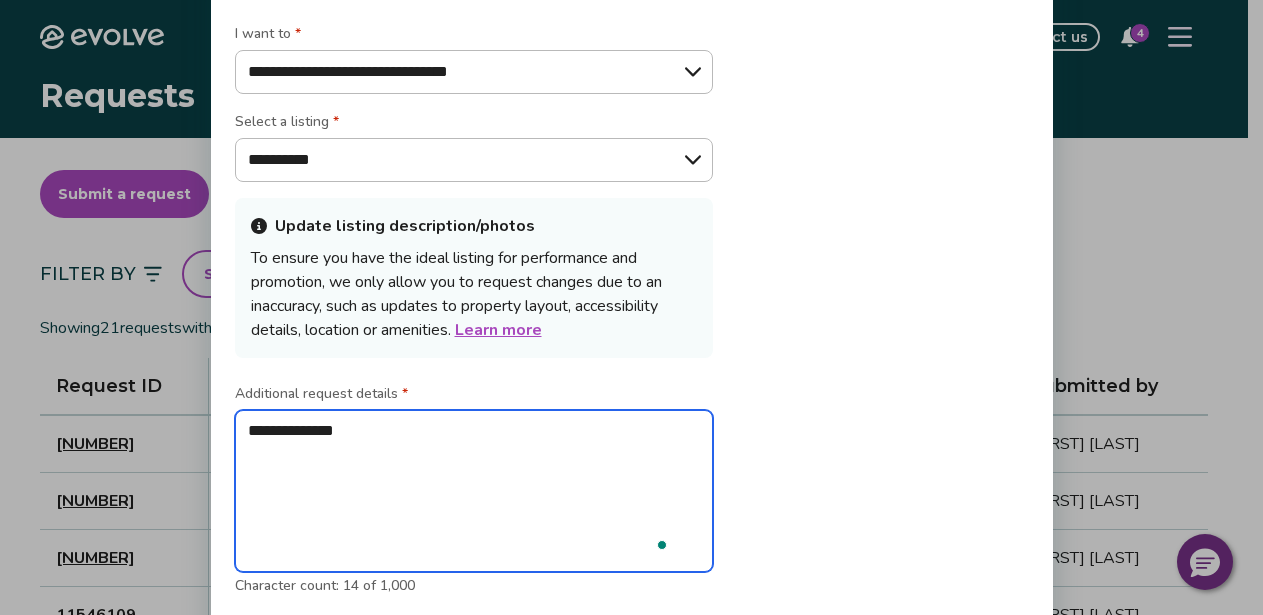 type on "**********" 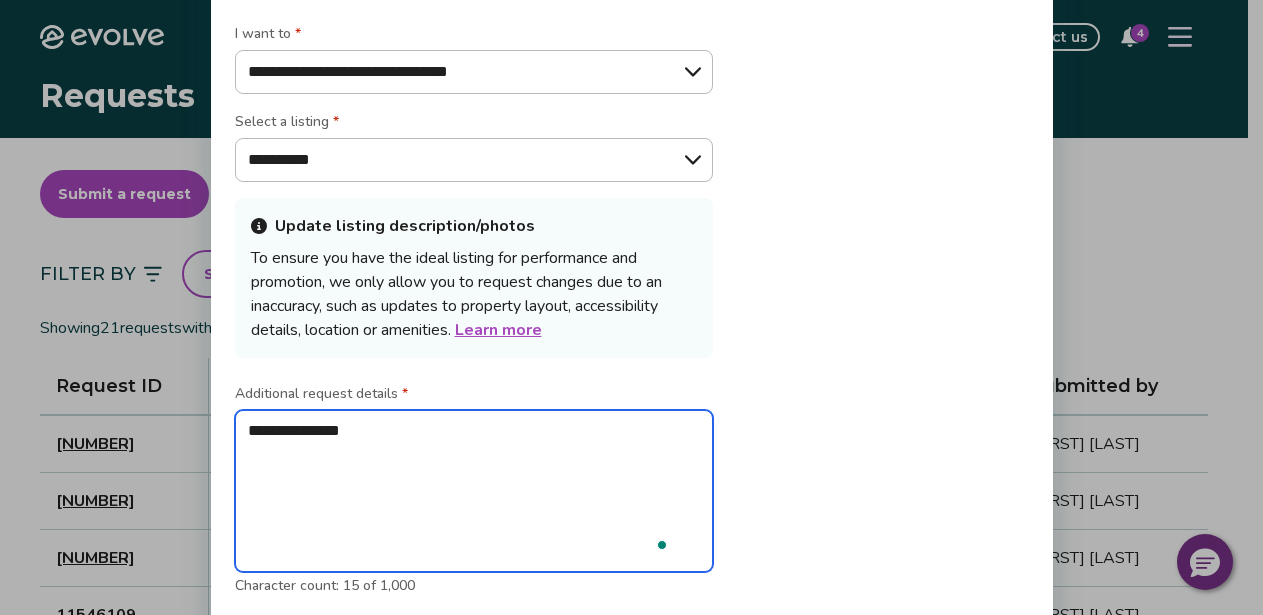 type on "**********" 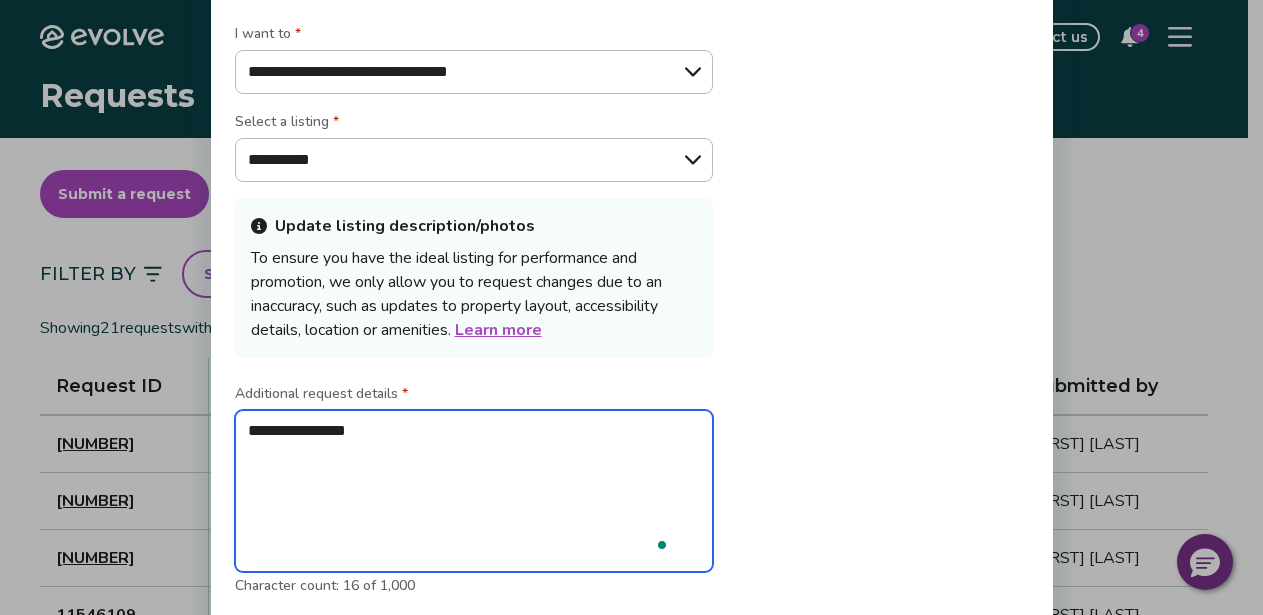 type on "**********" 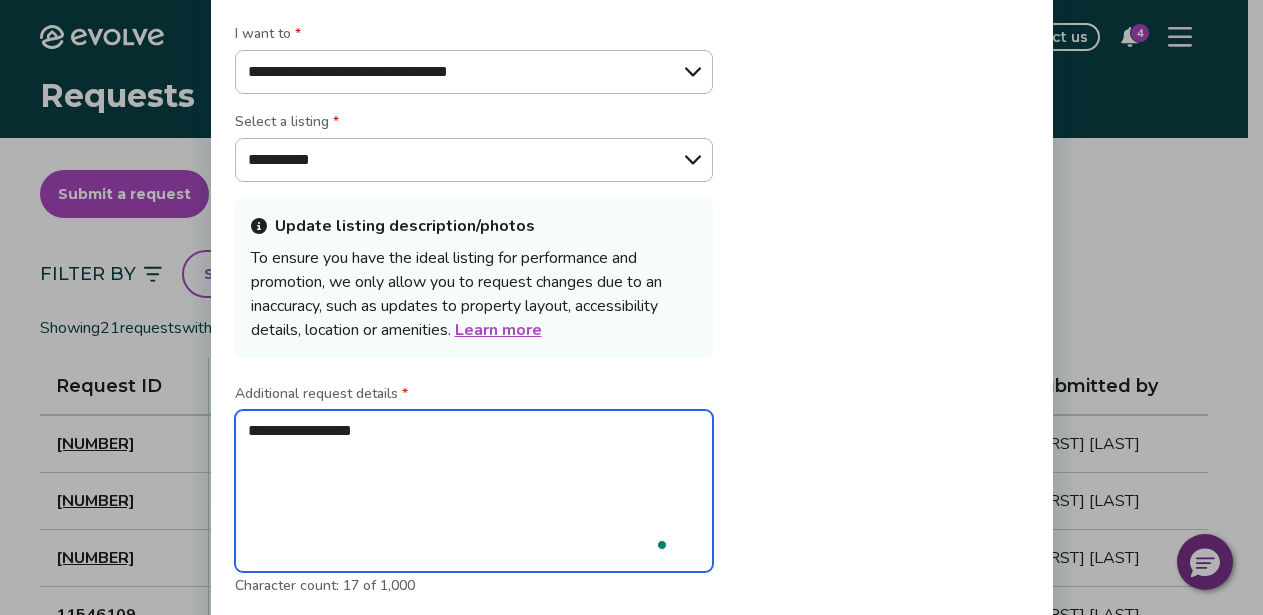 type on "**********" 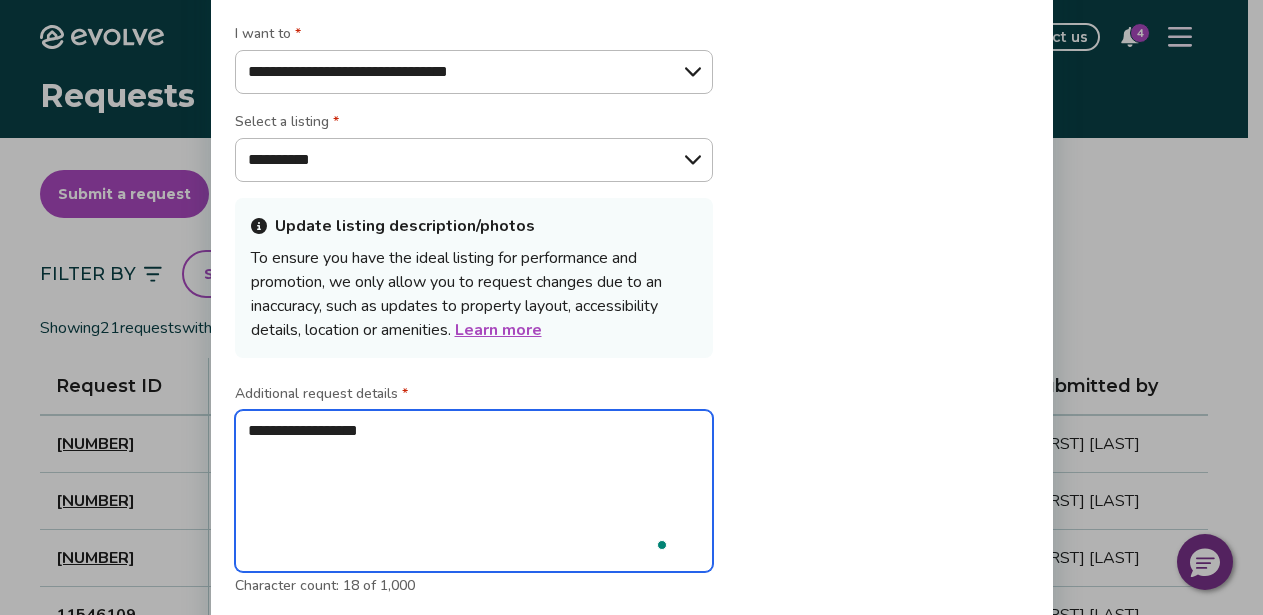 type on "**********" 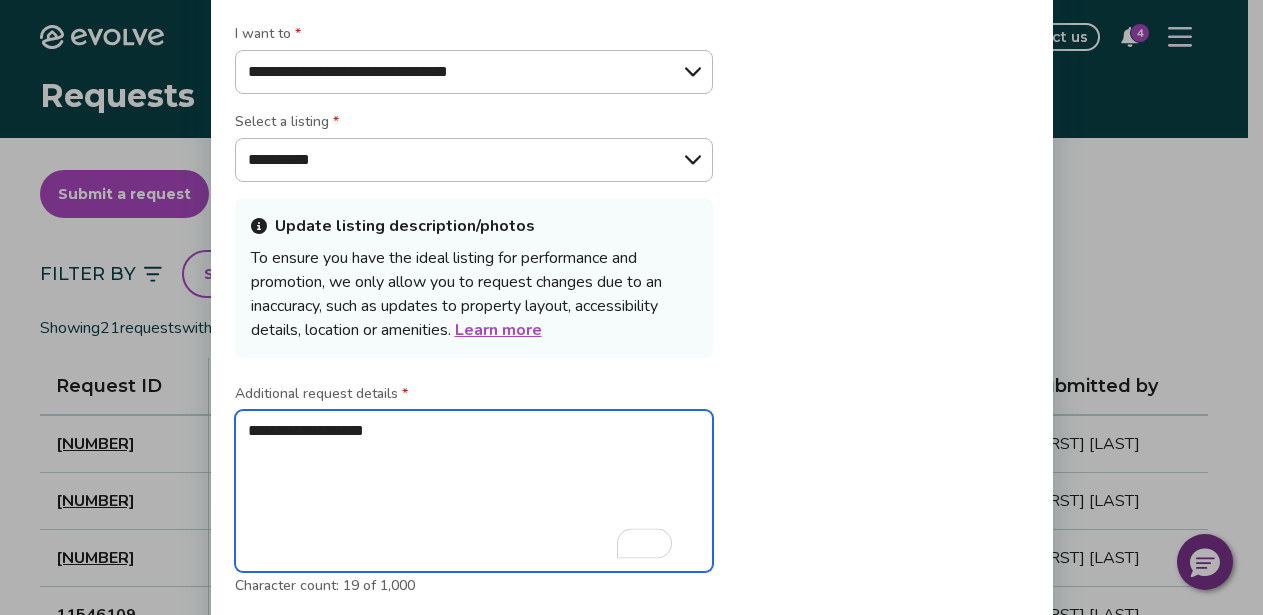 type on "**********" 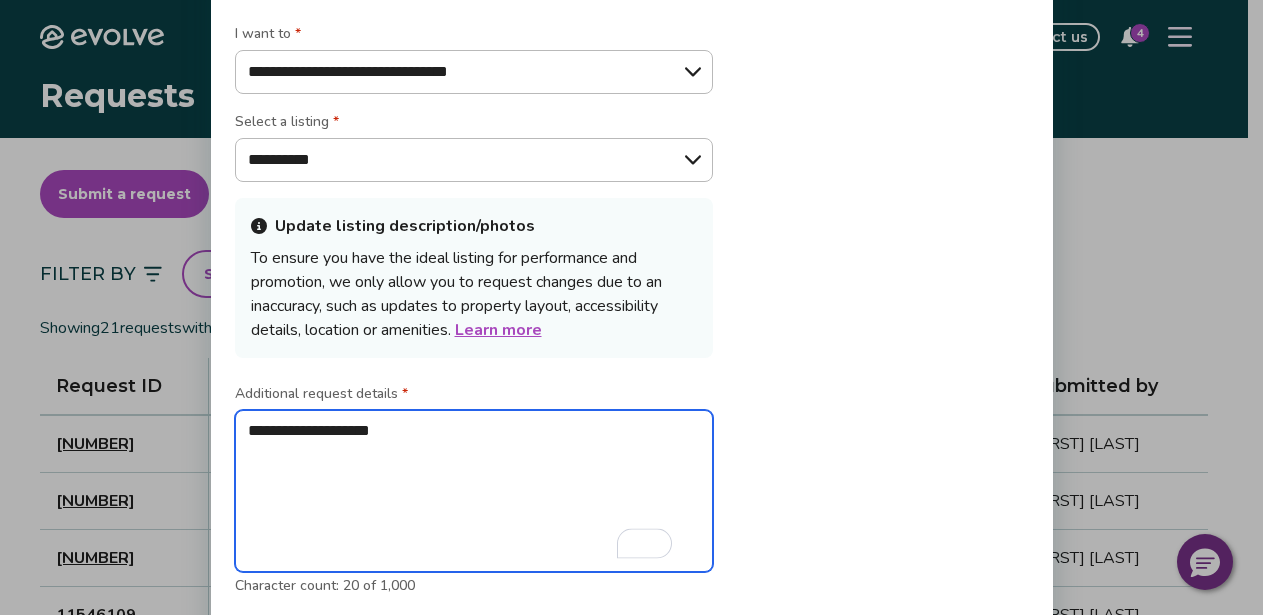 type on "**********" 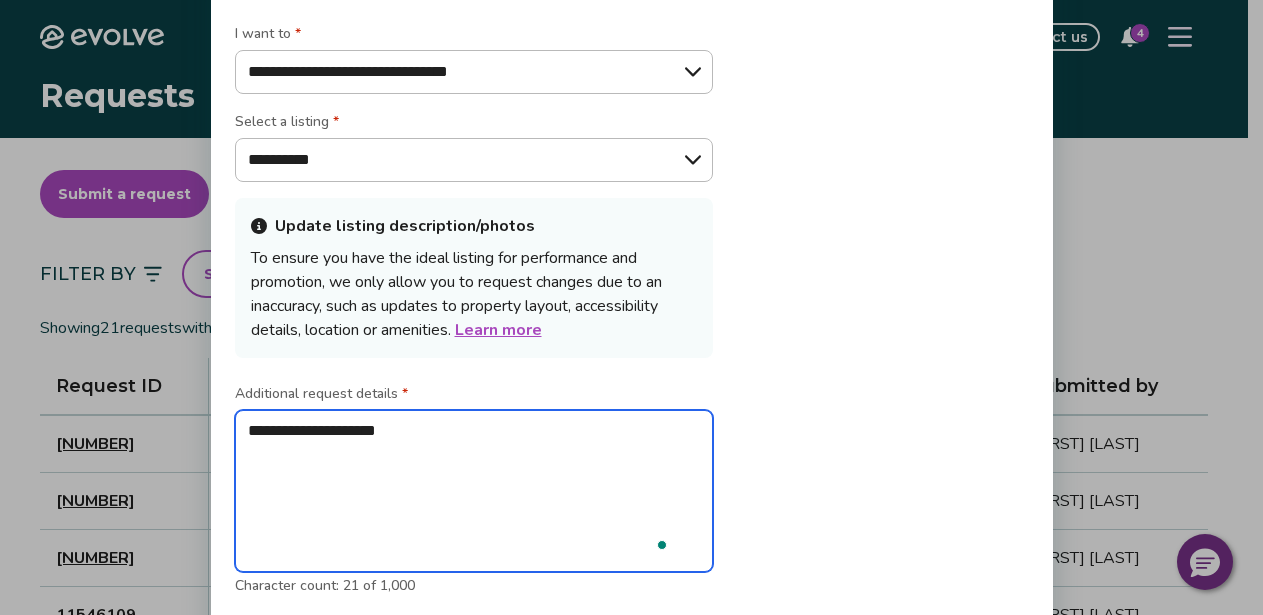 type on "**********" 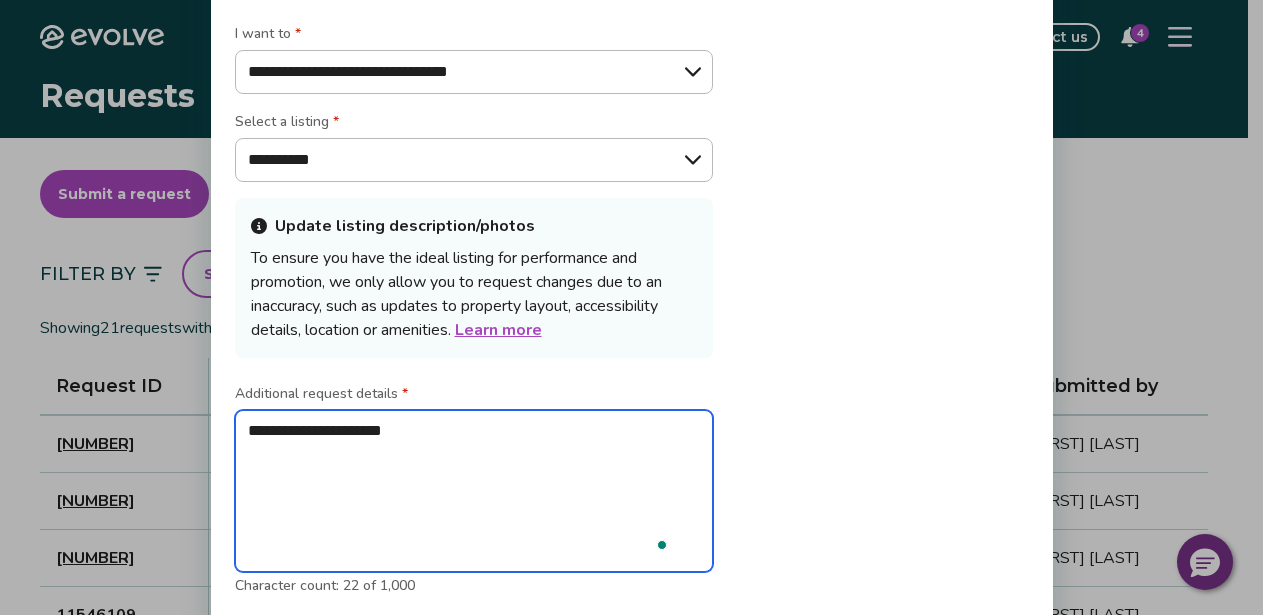 type on "**********" 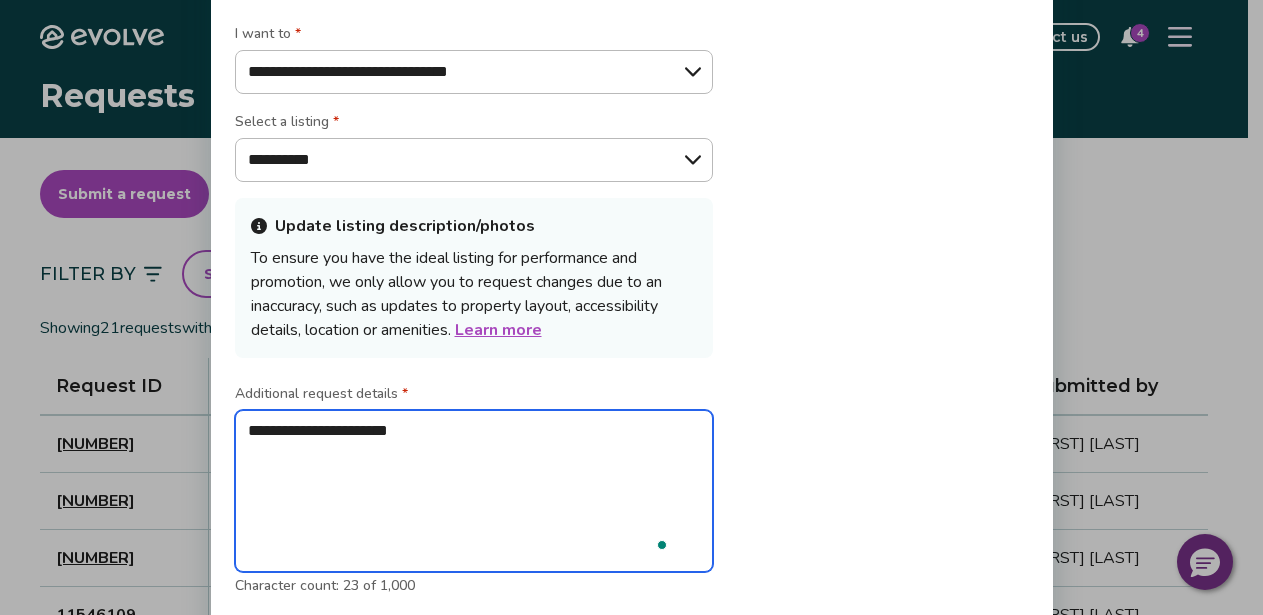 type on "**********" 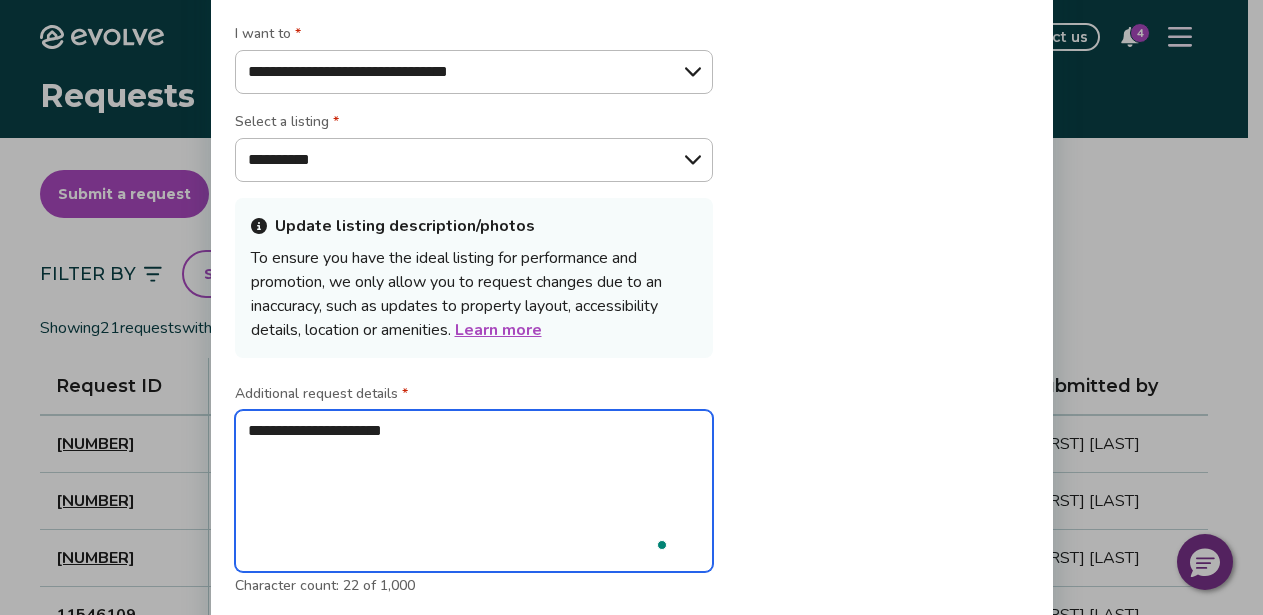 type on "**********" 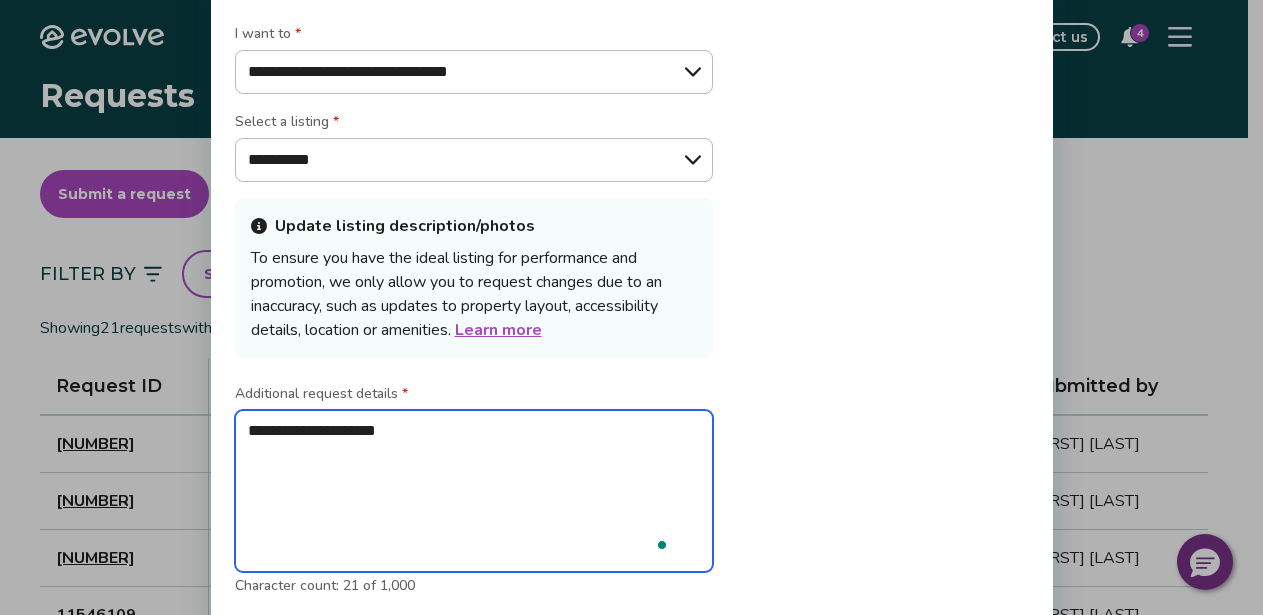 type on "**********" 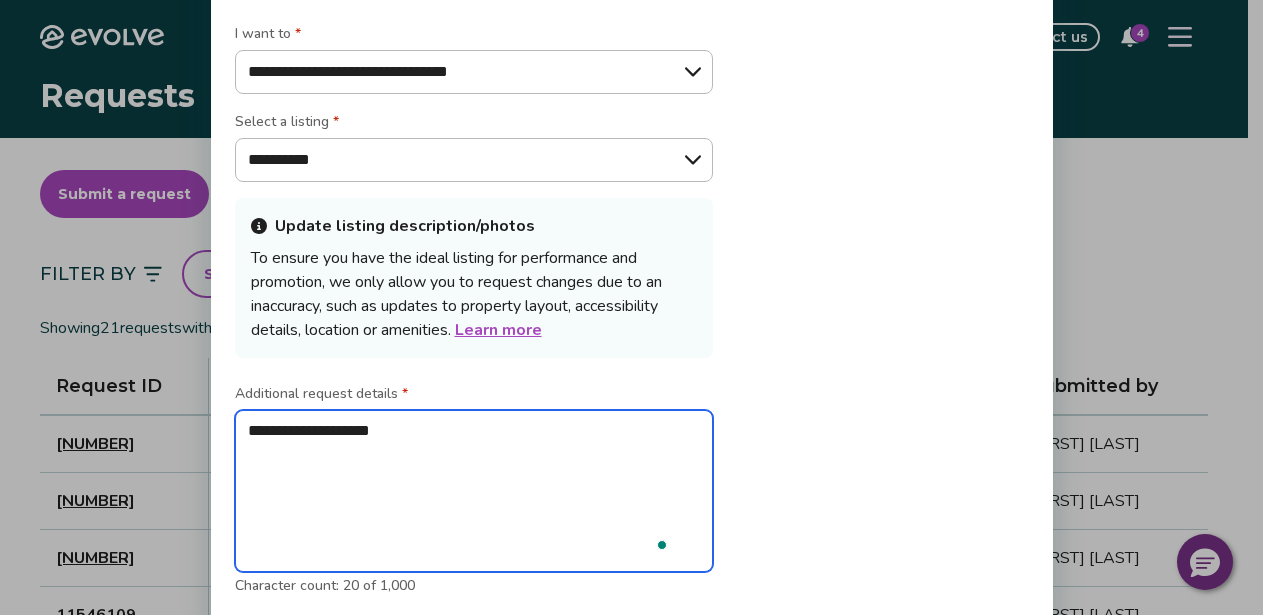 type on "**********" 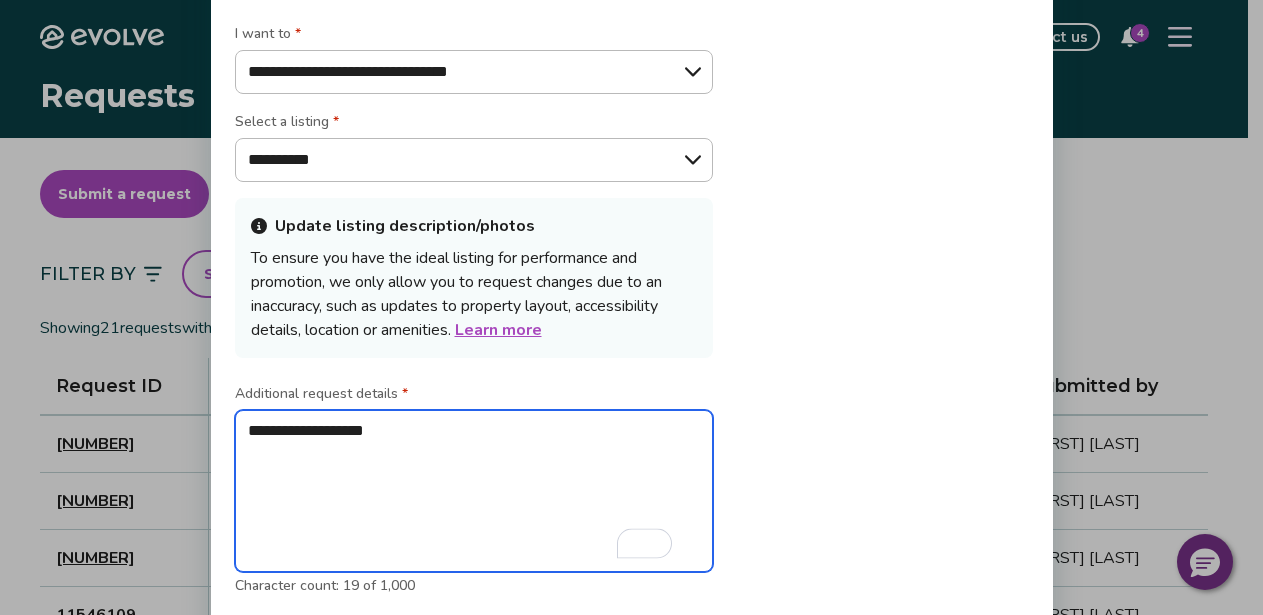 type on "**********" 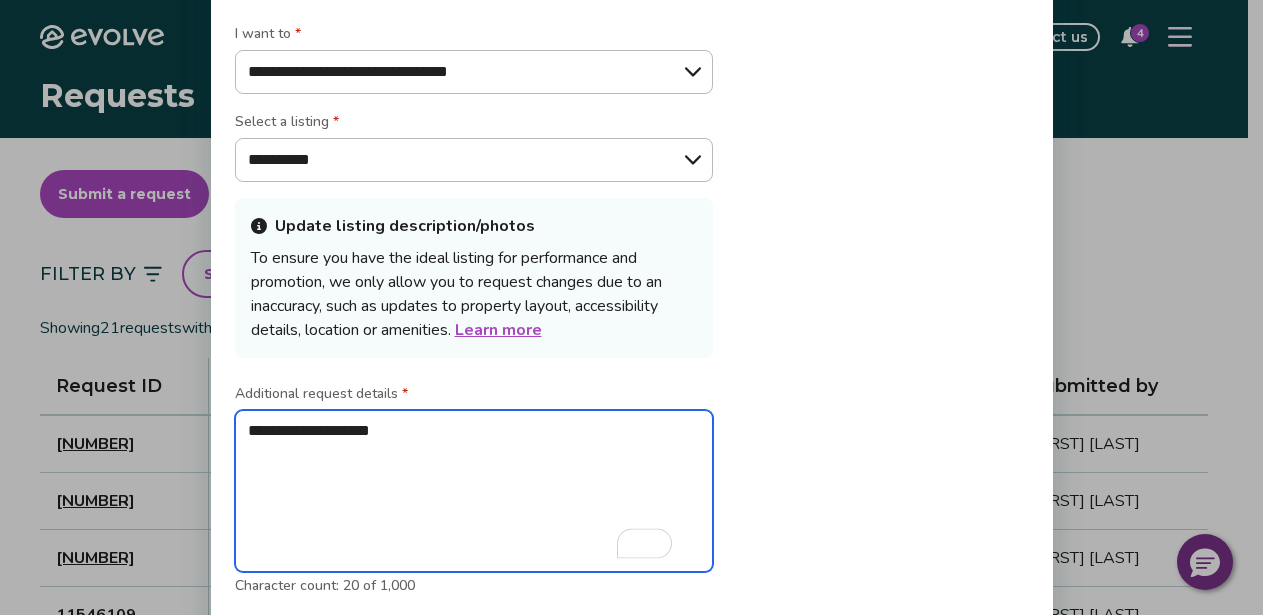 type on "**********" 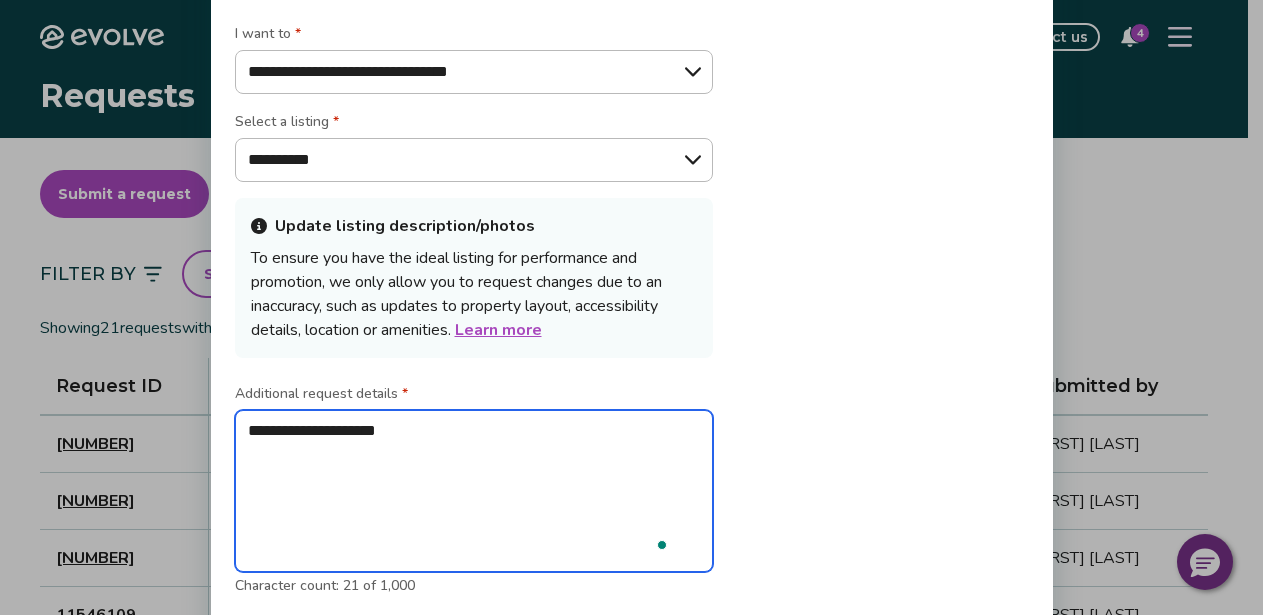 type on "**********" 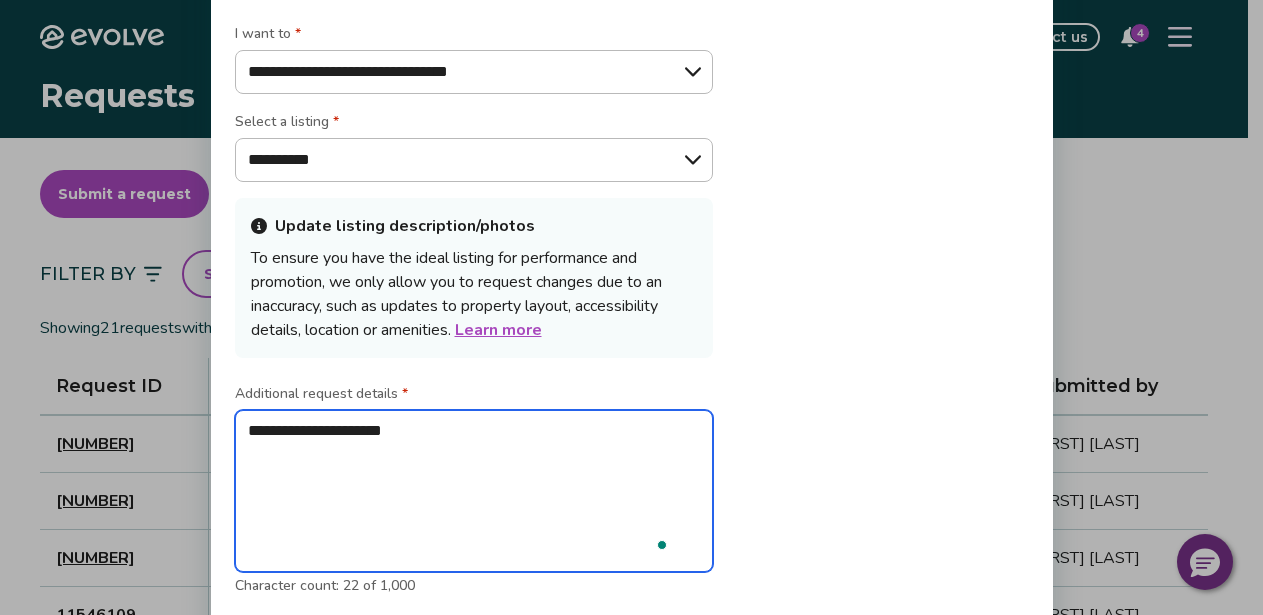 type on "**********" 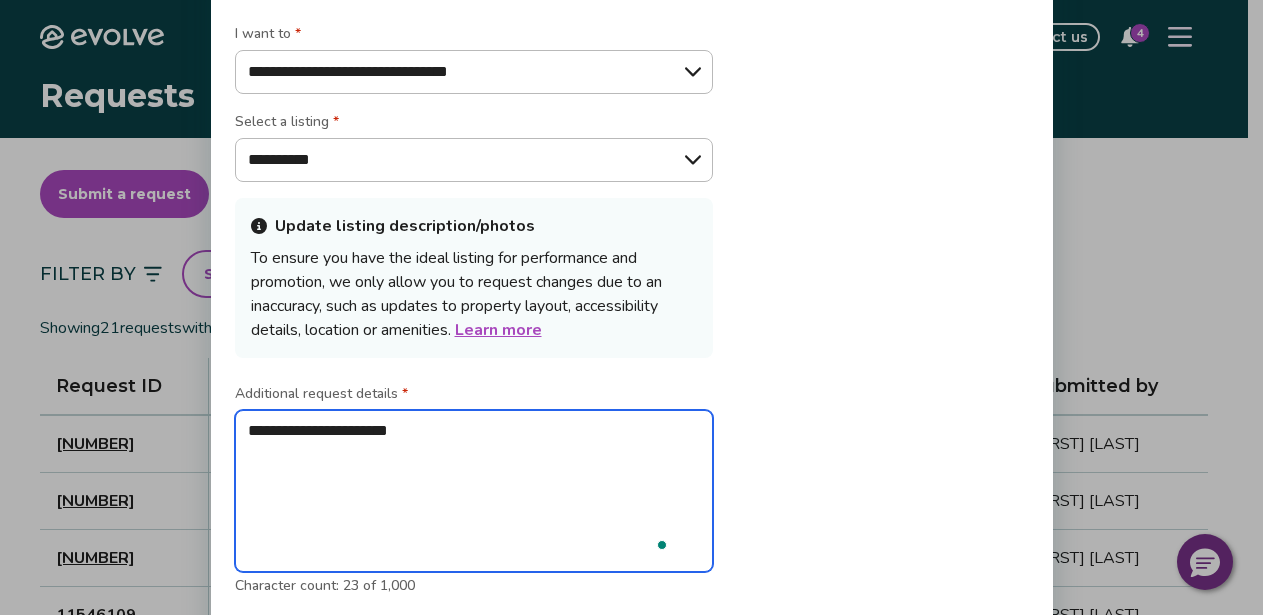 type on "**********" 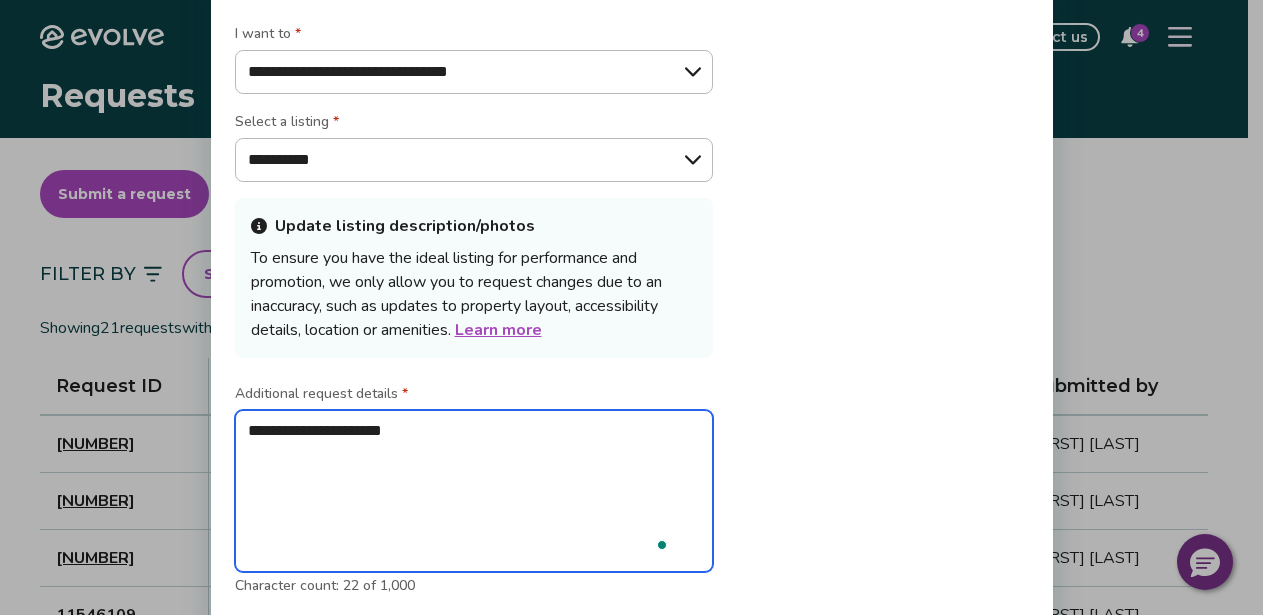 type on "**********" 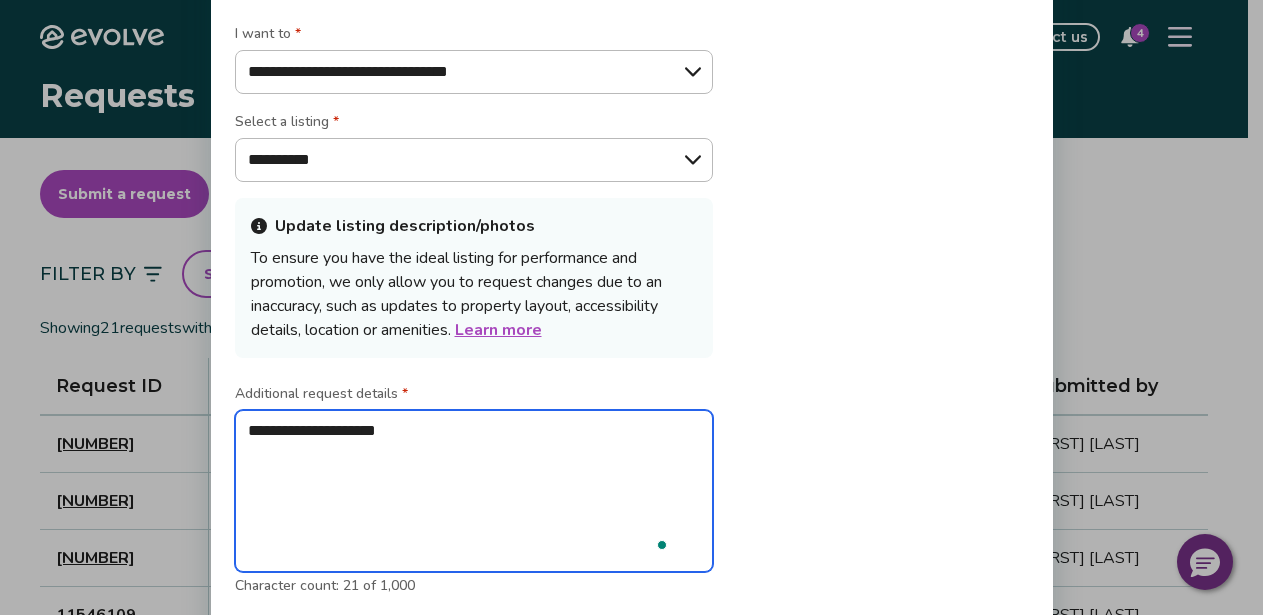 type on "**********" 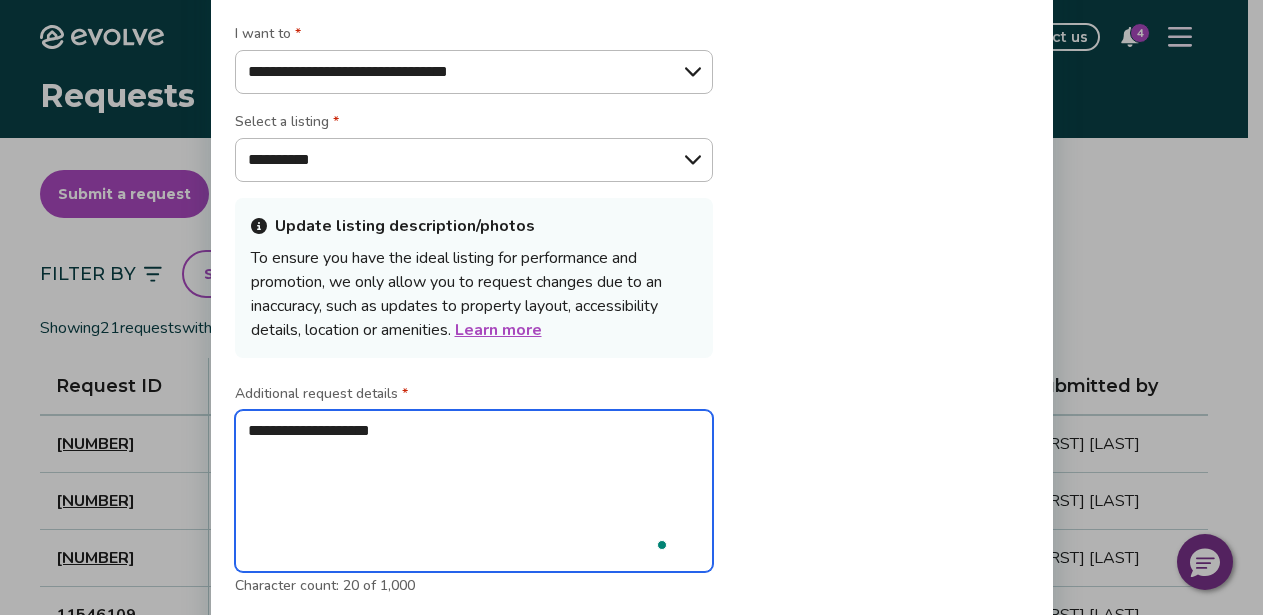 type on "**********" 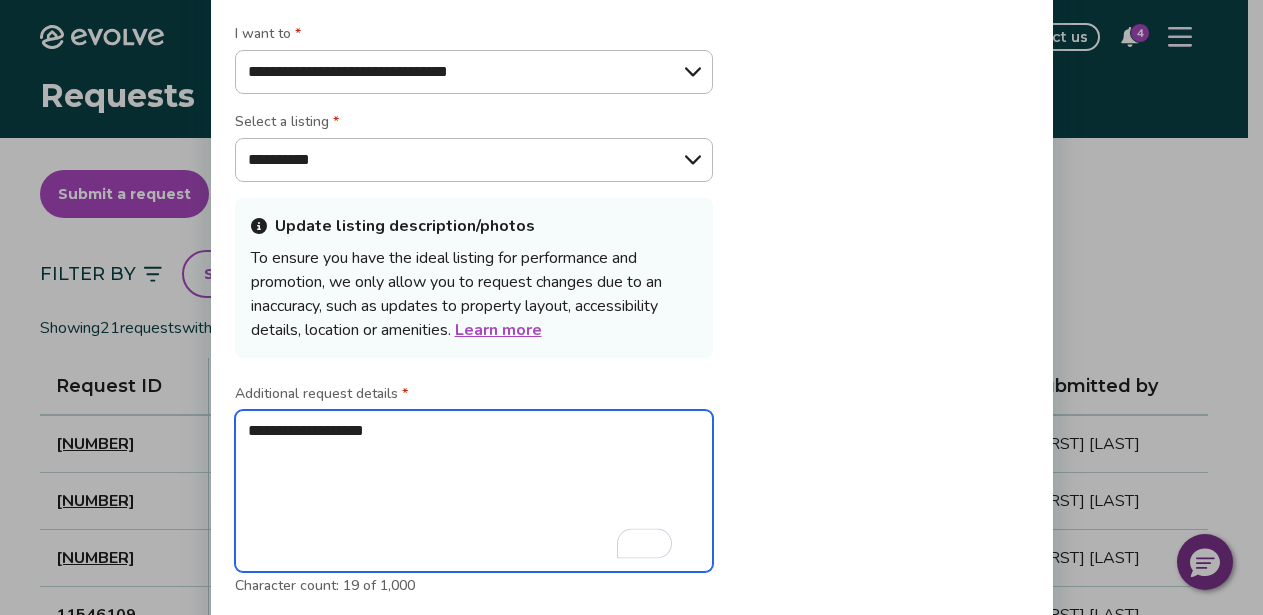 type on "**********" 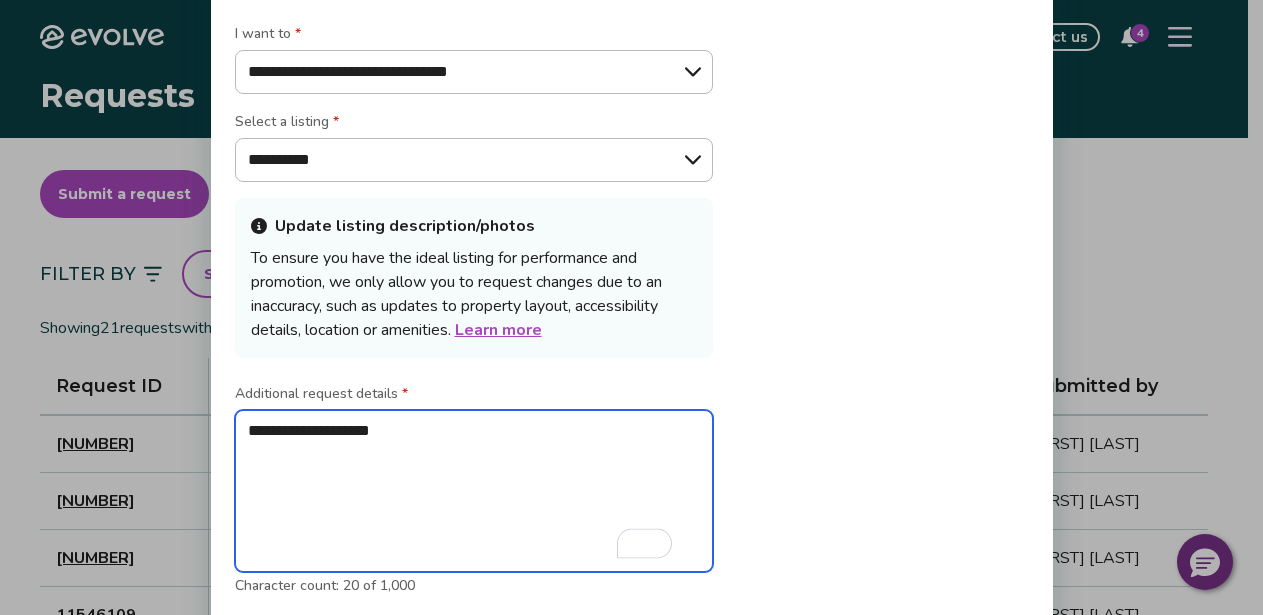 type on "**********" 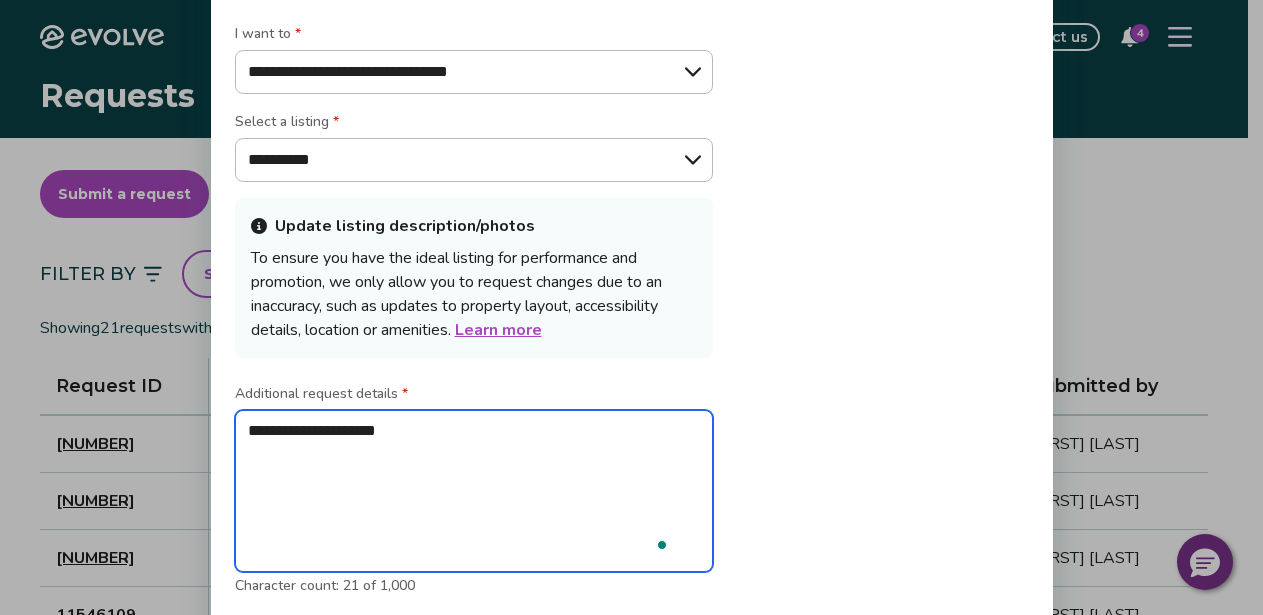 type on "**********" 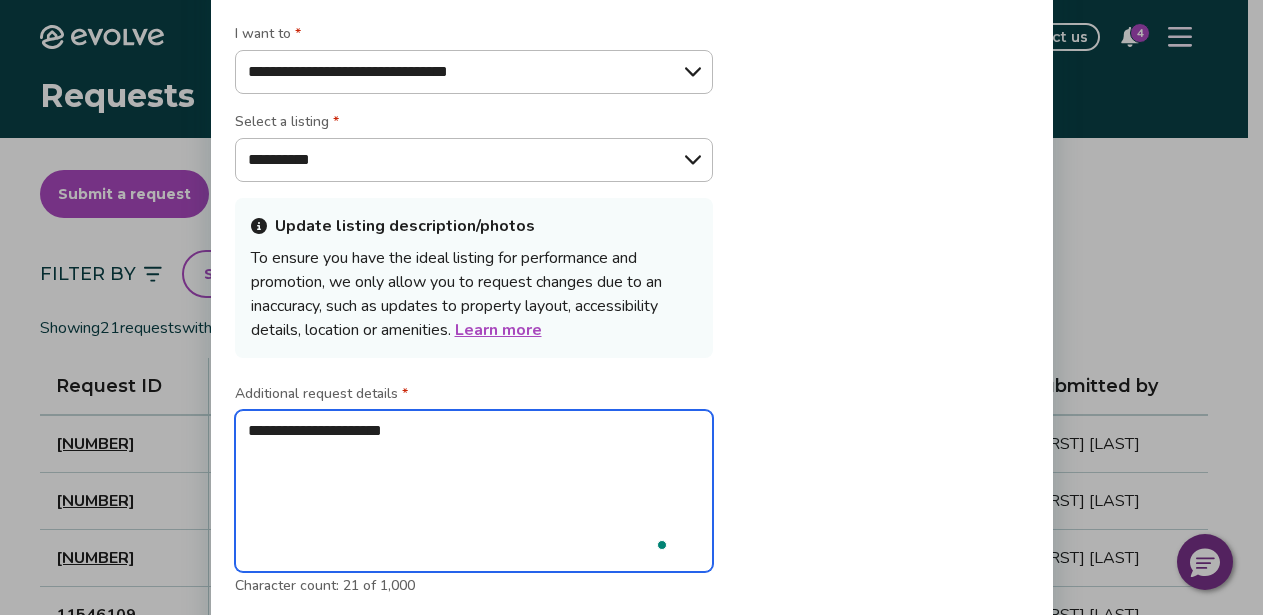 type on "**********" 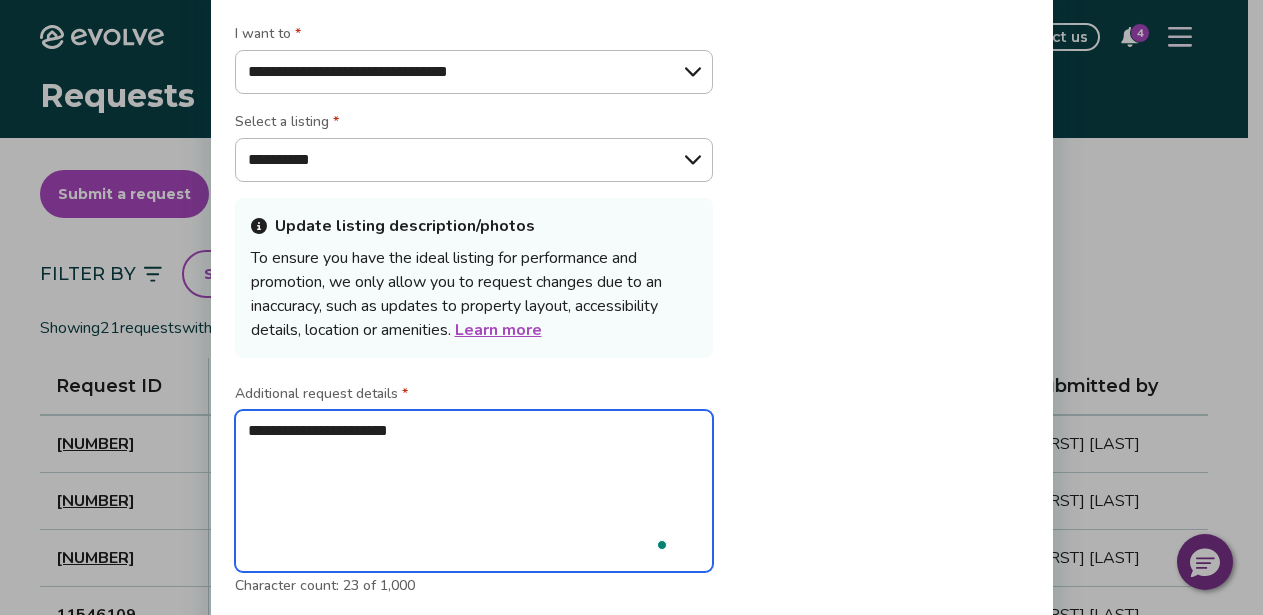 type on "**********" 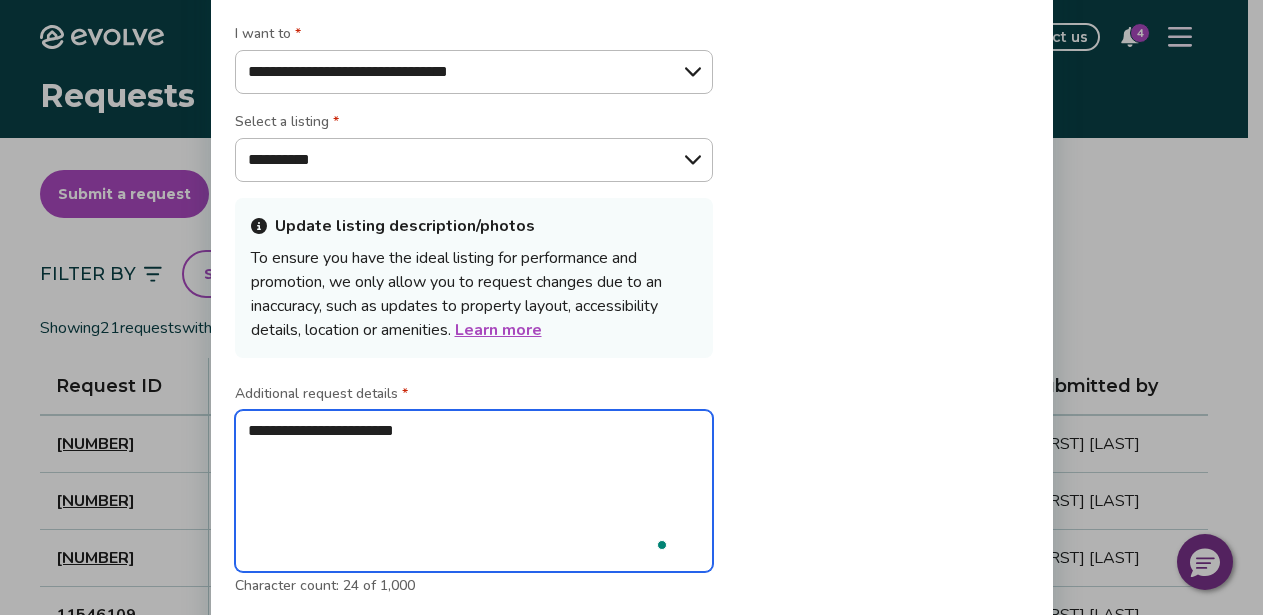 type on "**********" 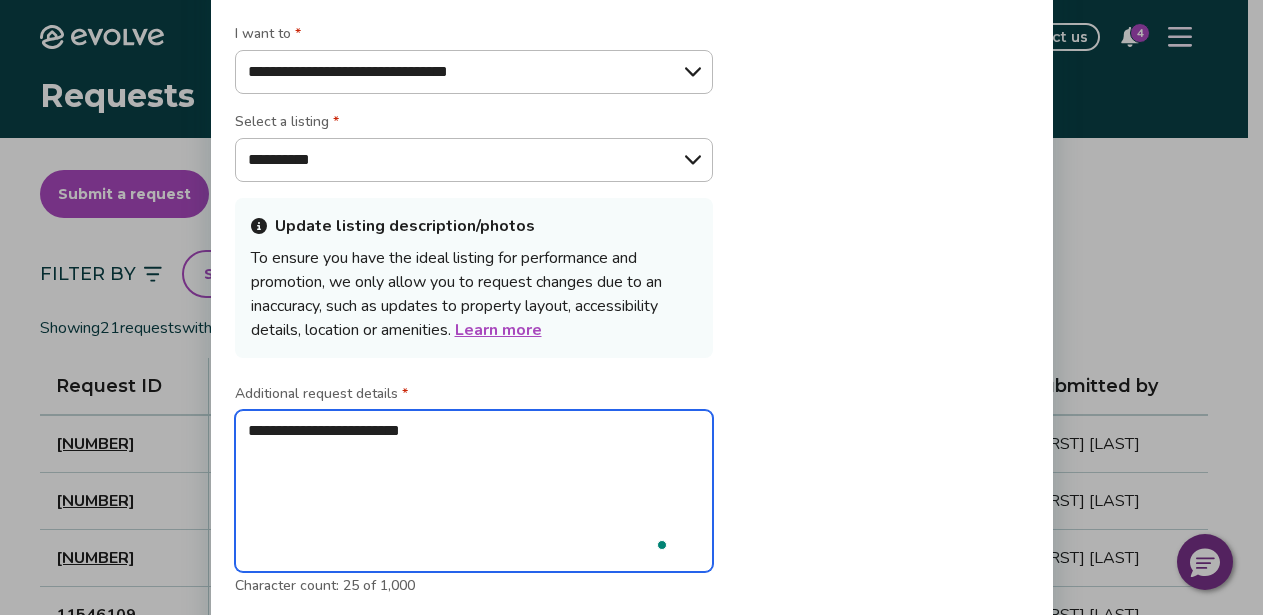 type on "**********" 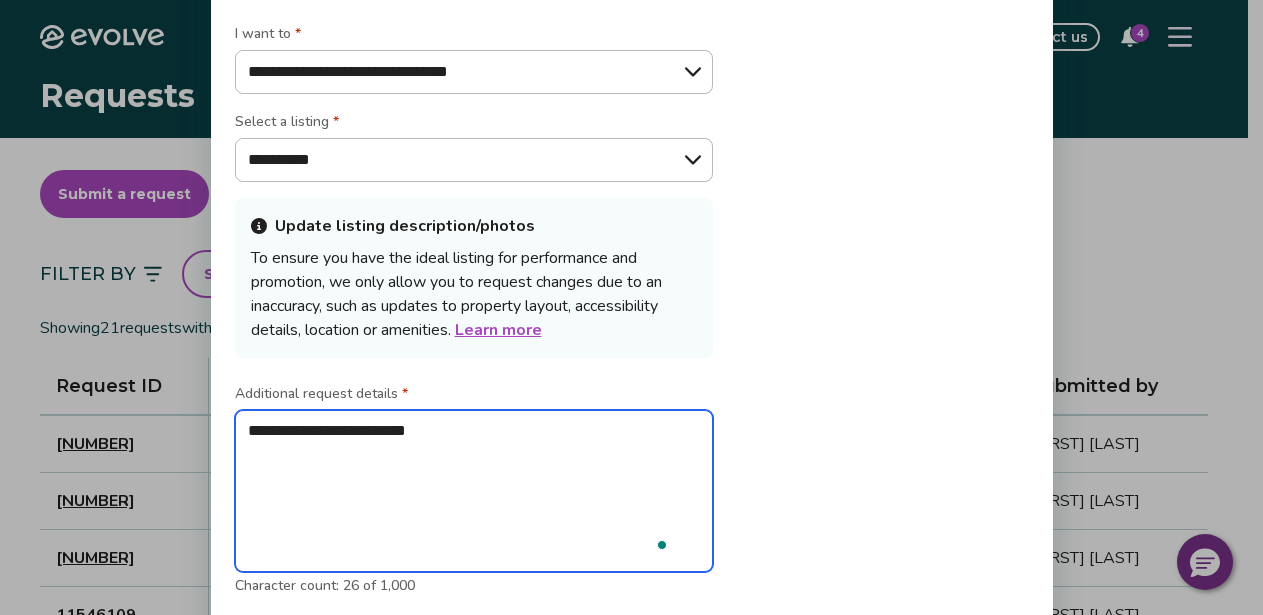 type on "**********" 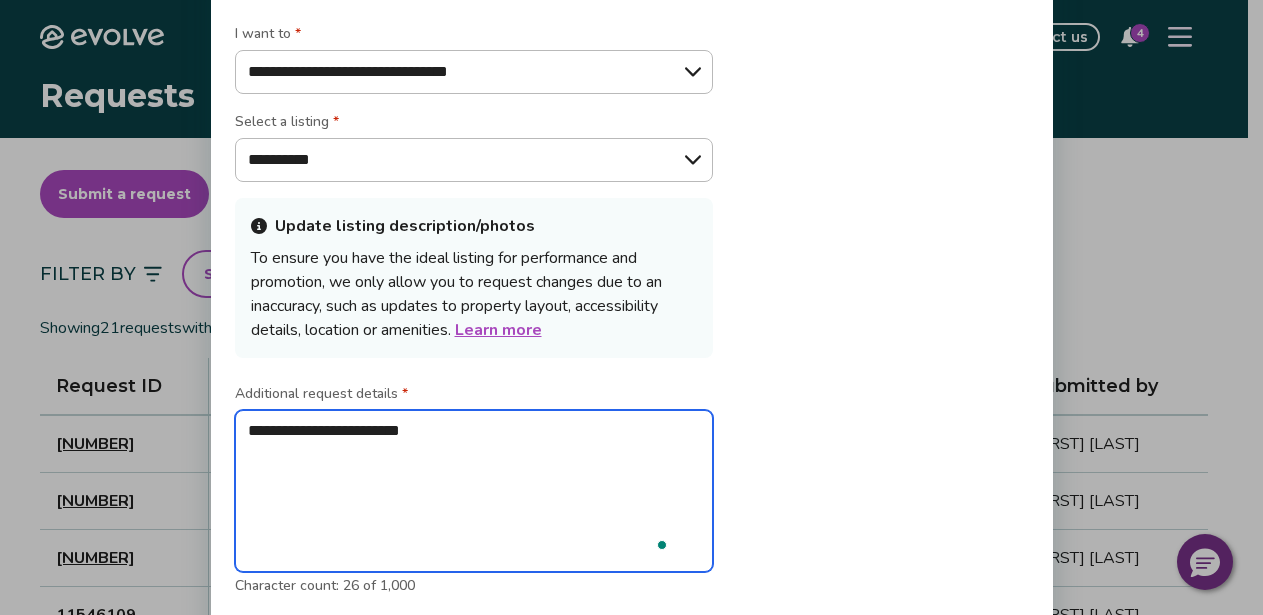 type on "**********" 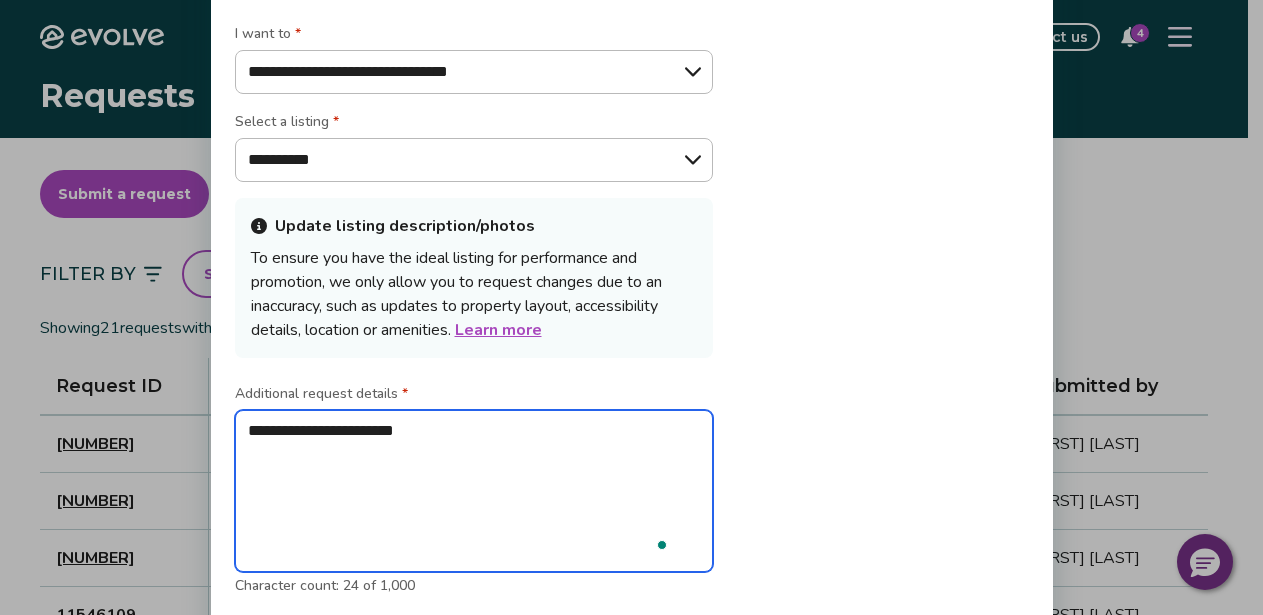 type on "**********" 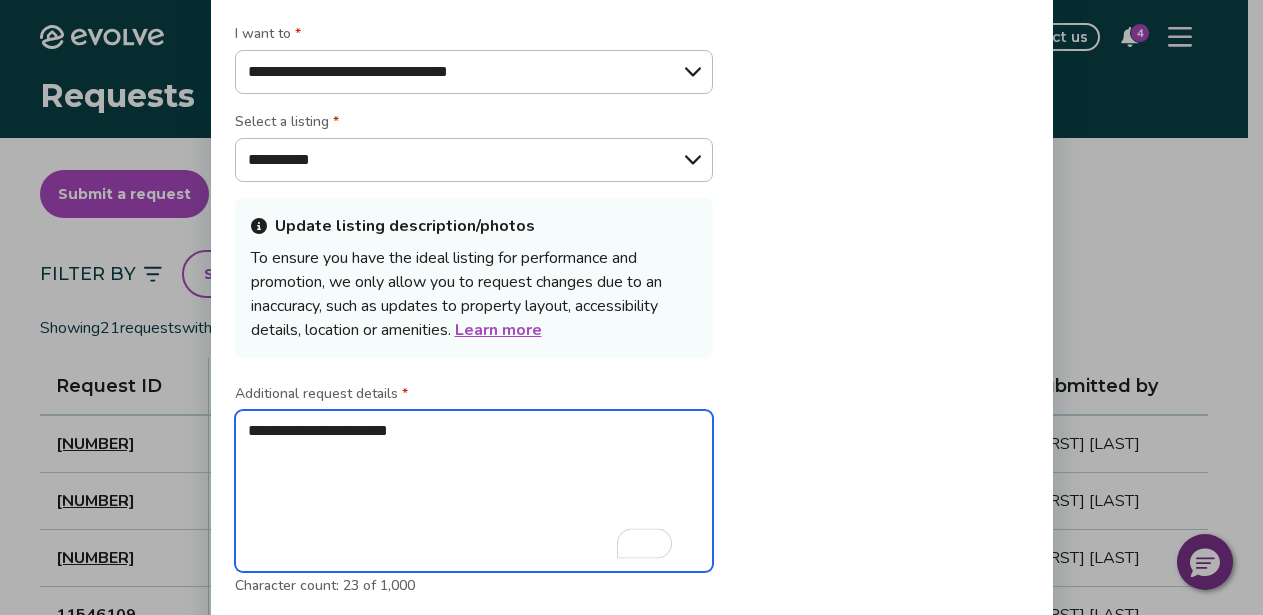 type on "**********" 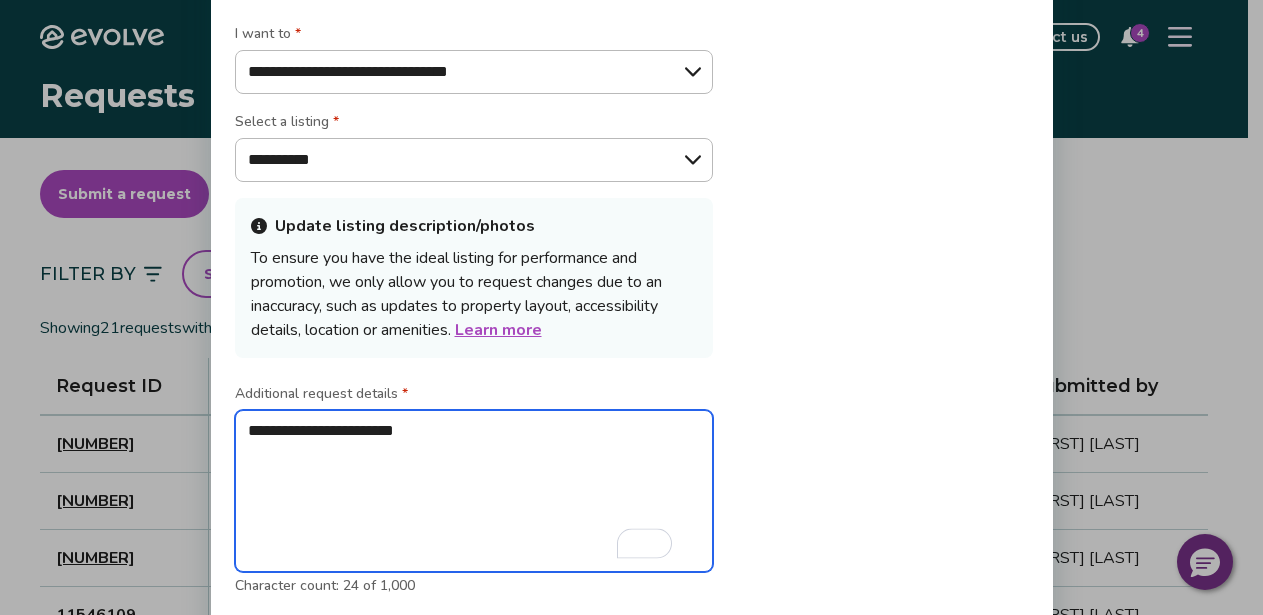type on "**********" 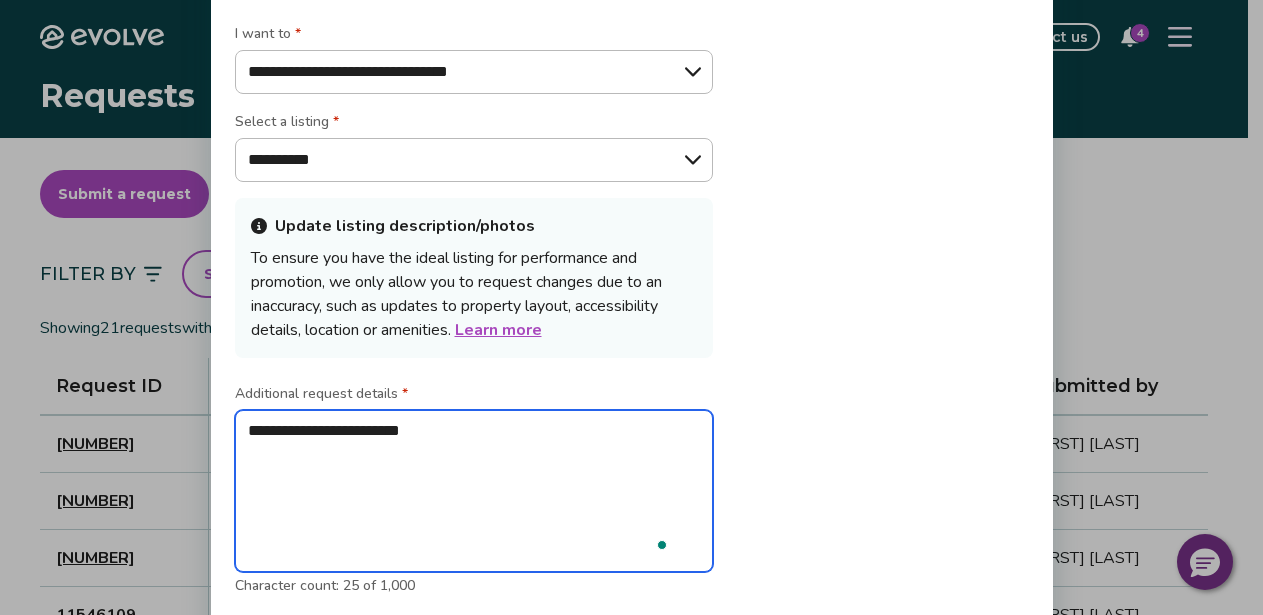 type on "**********" 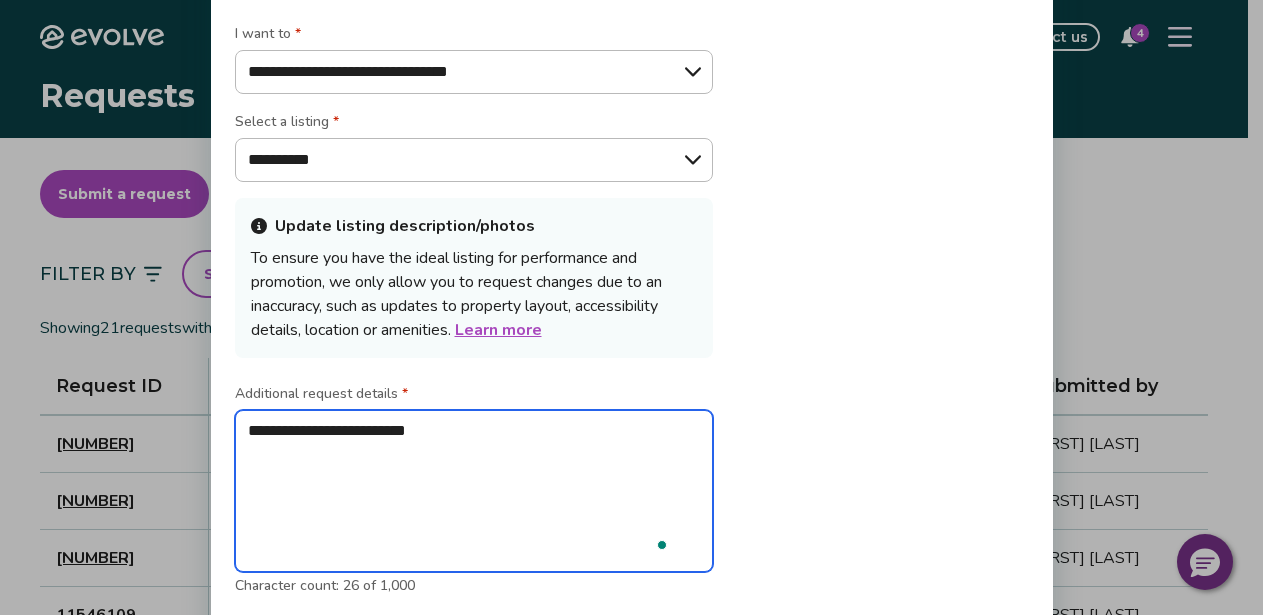 type on "**********" 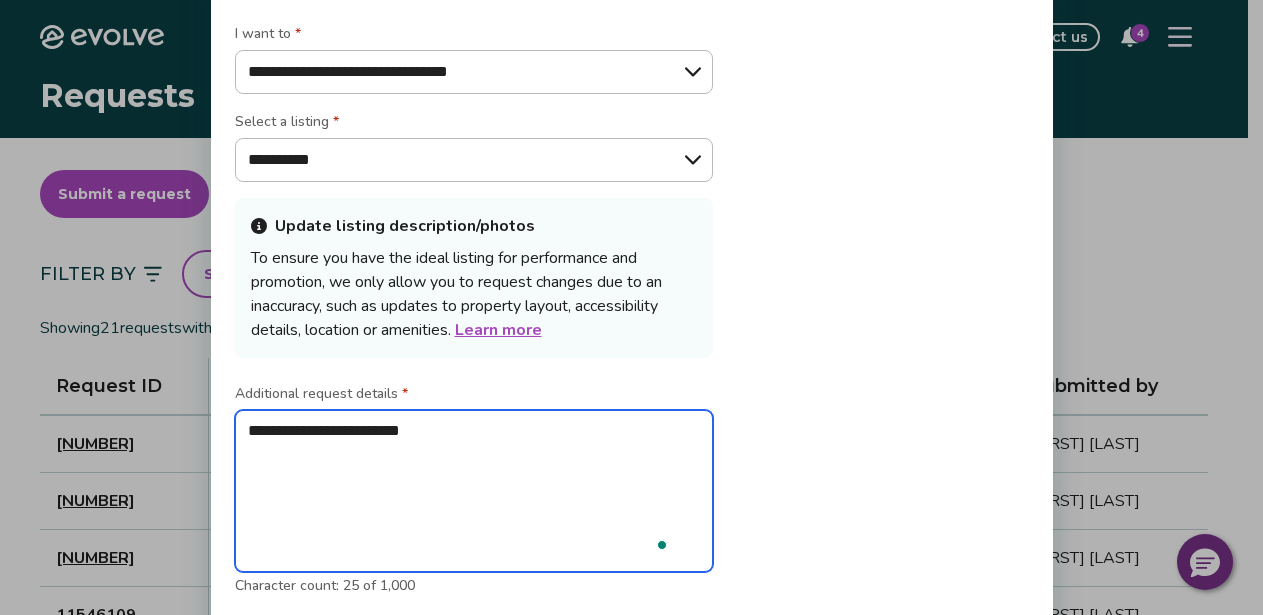 type on "**********" 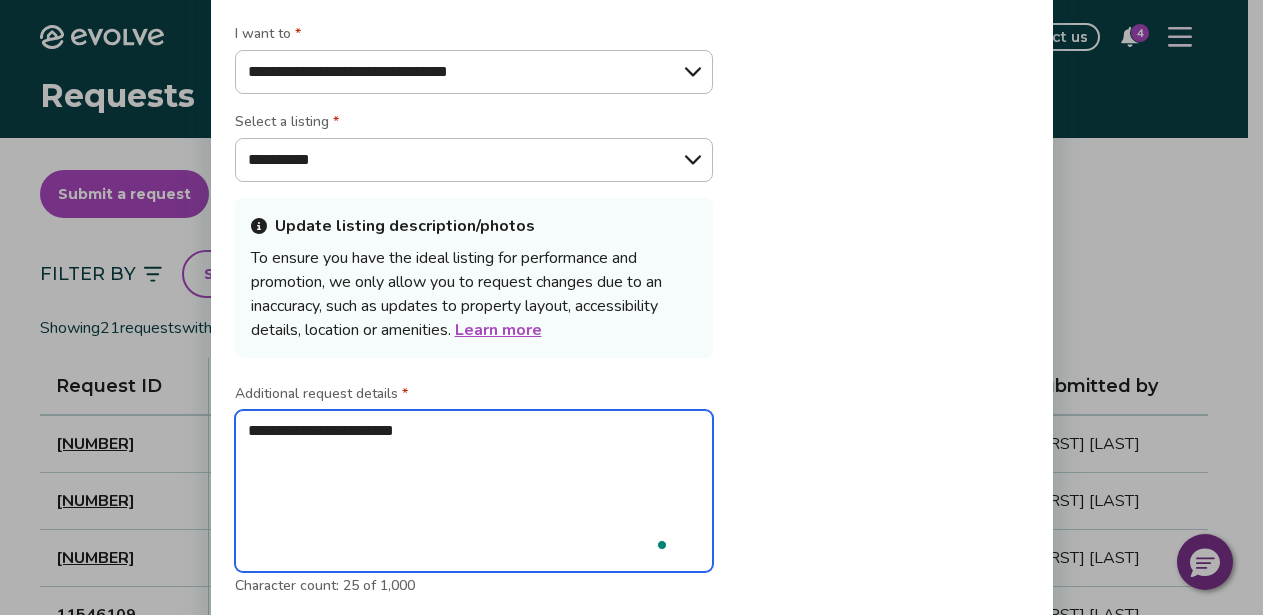 type on "**********" 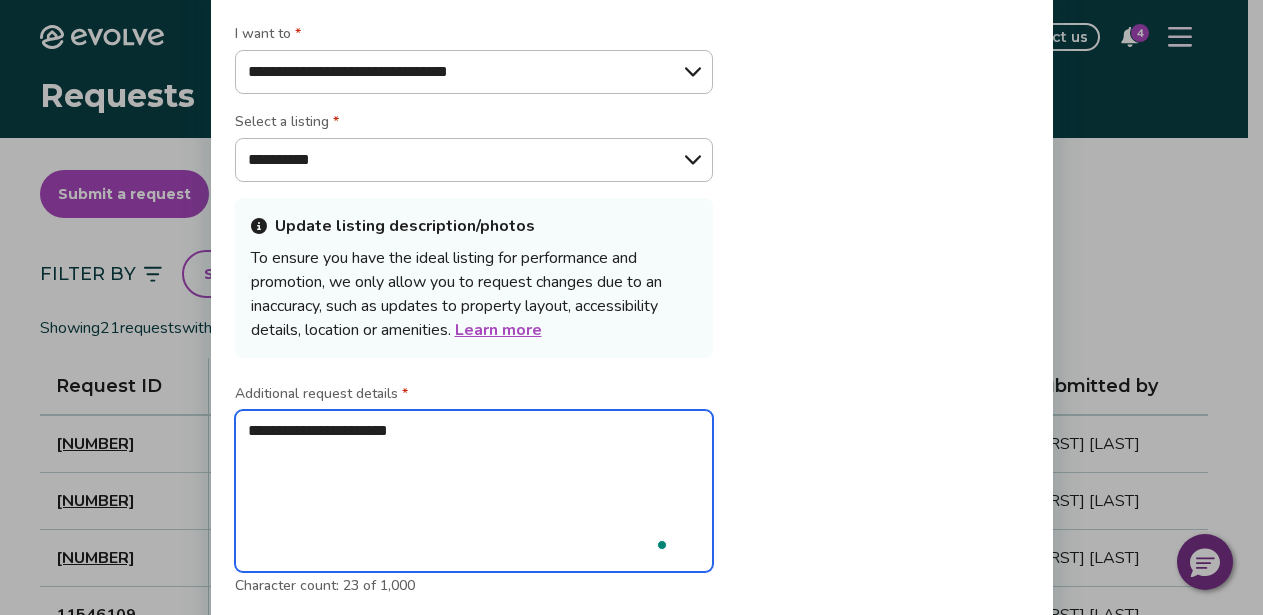 type on "**********" 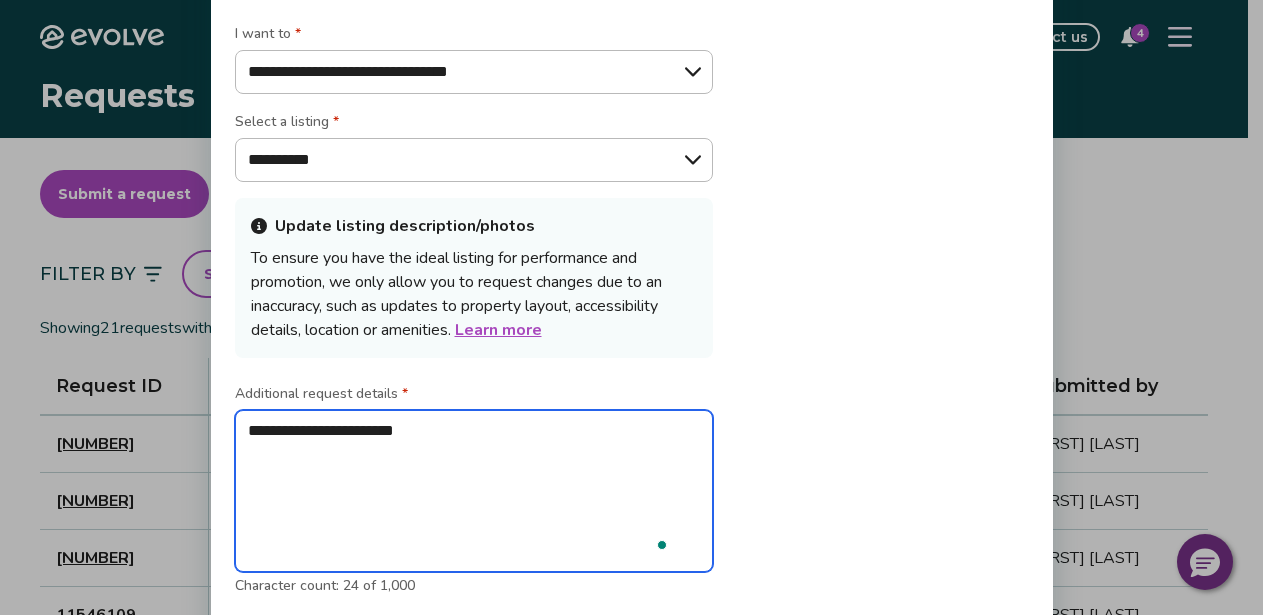 type on "**********" 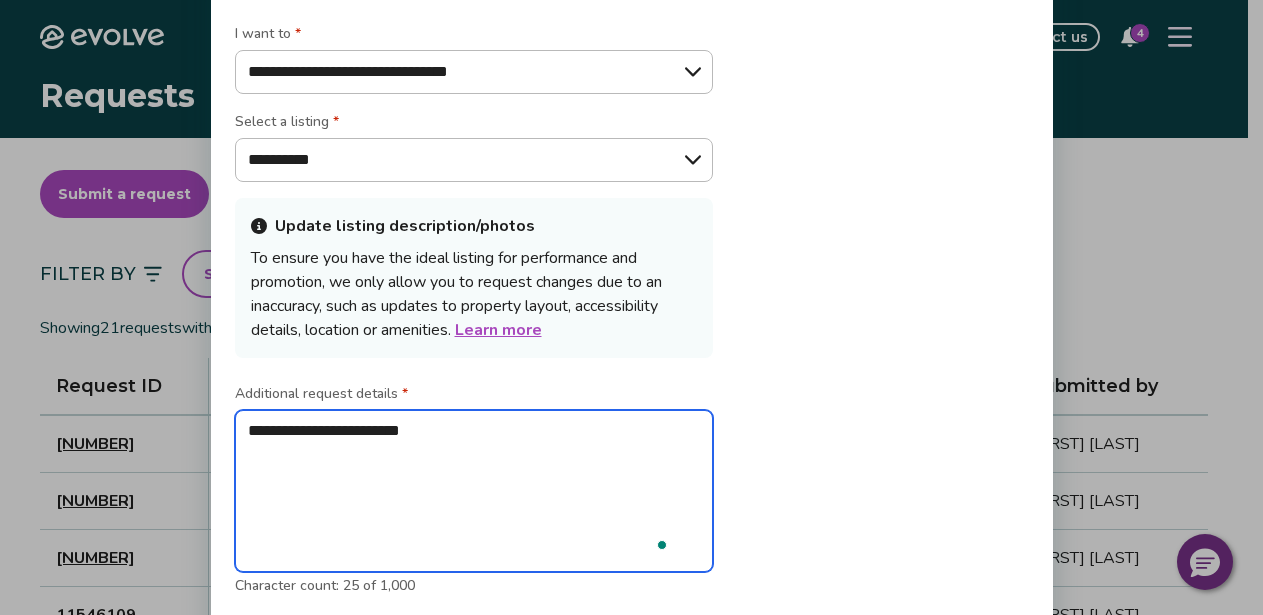 type on "**********" 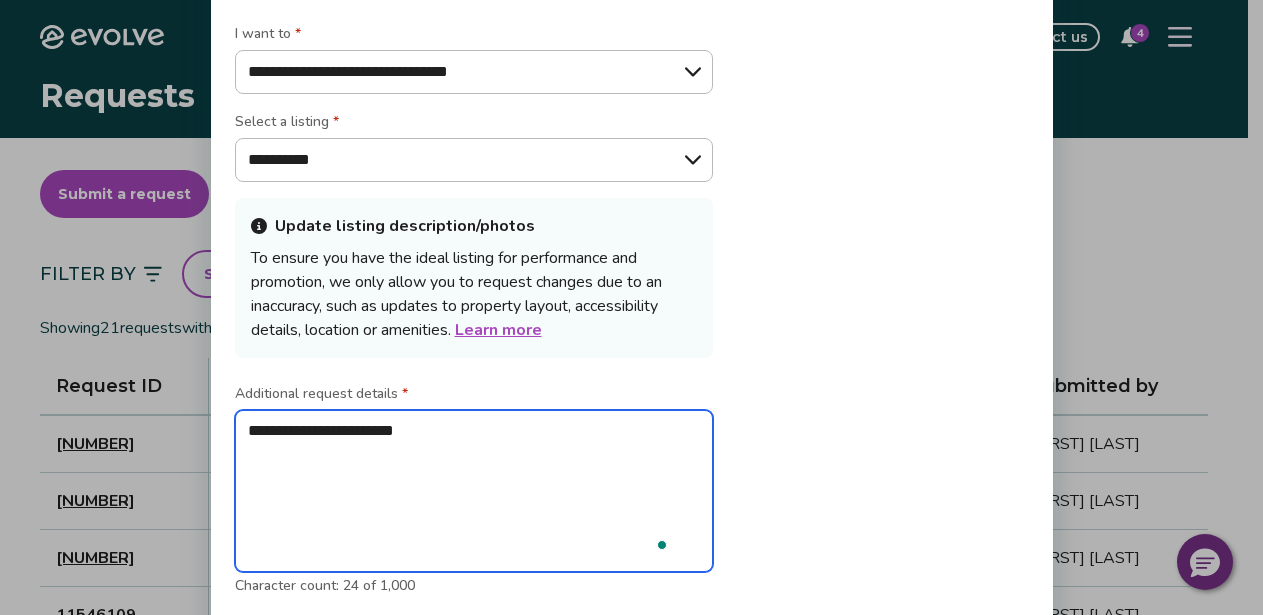 type on "**********" 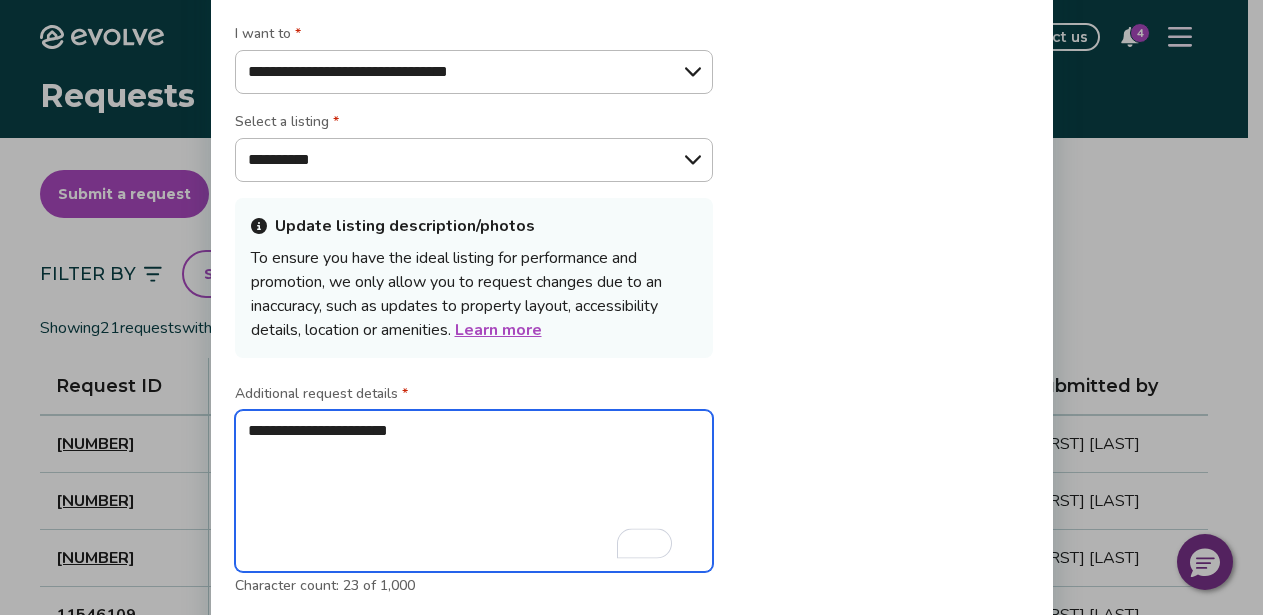 type on "**********" 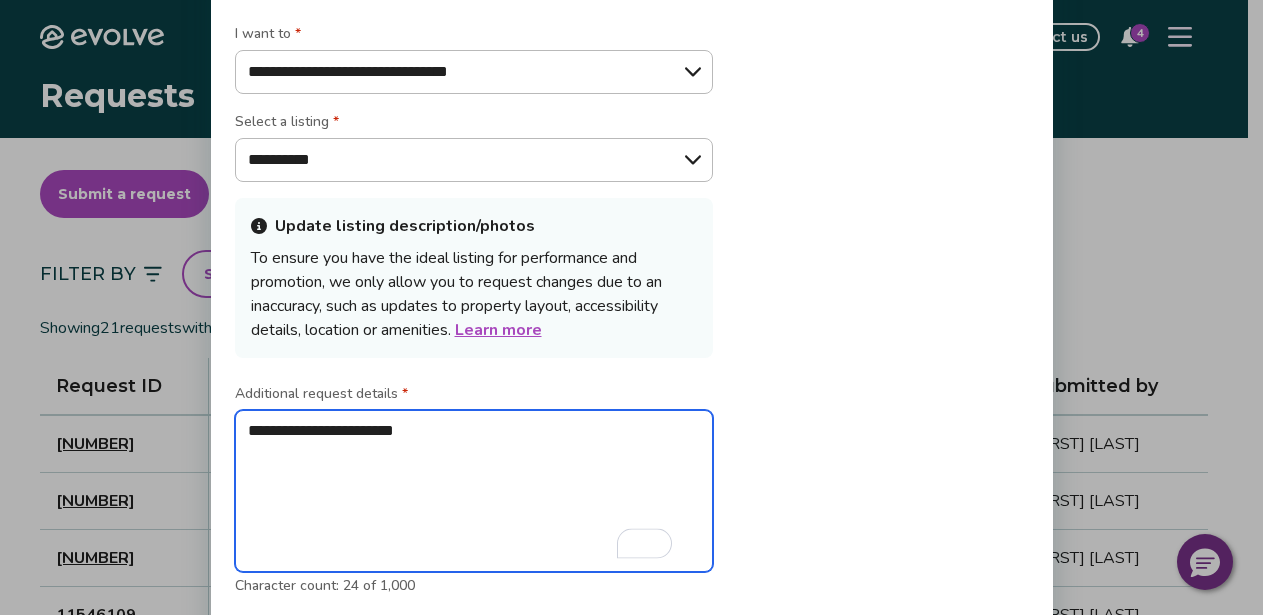 type on "**********" 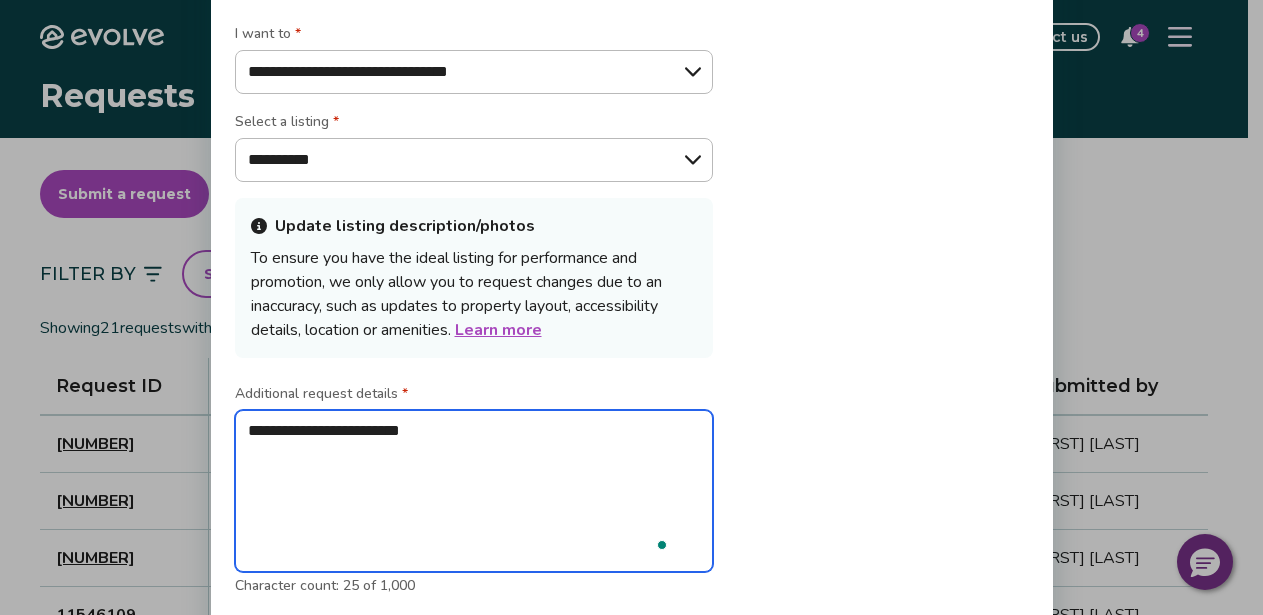 type on "**********" 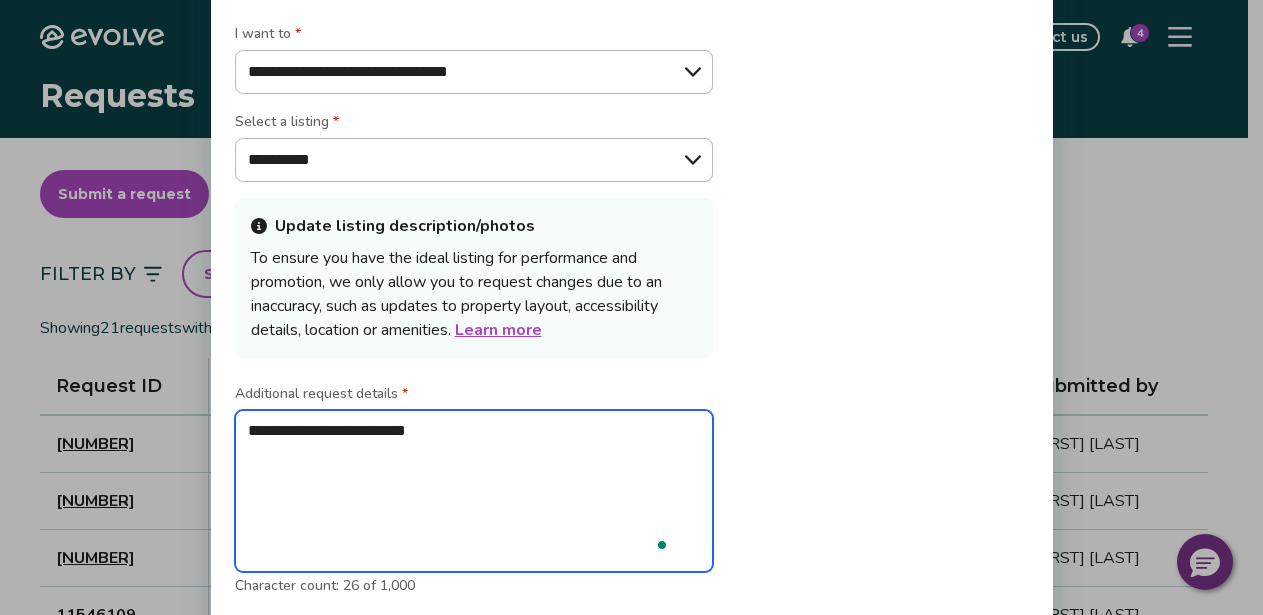 type on "**********" 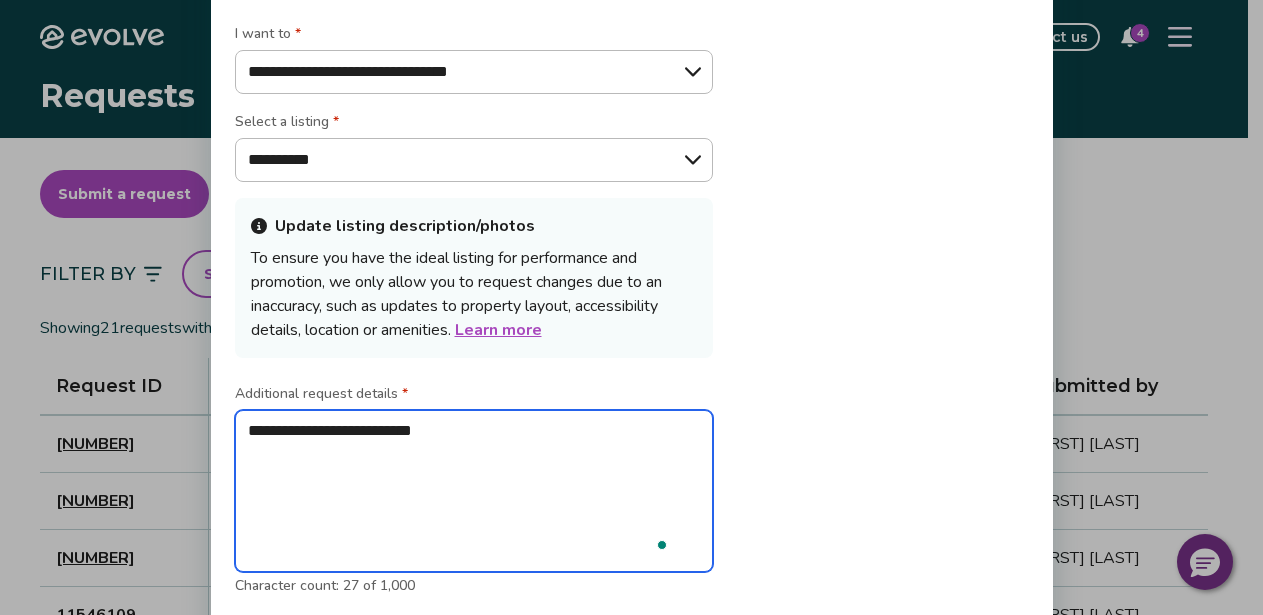 type on "**********" 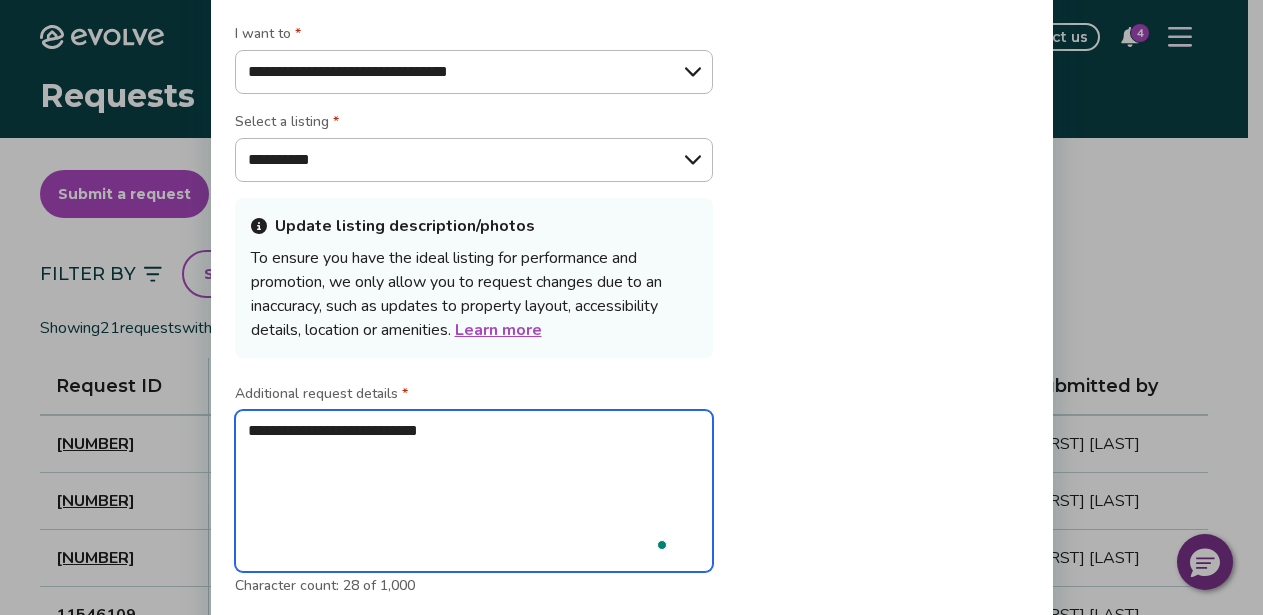type on "**********" 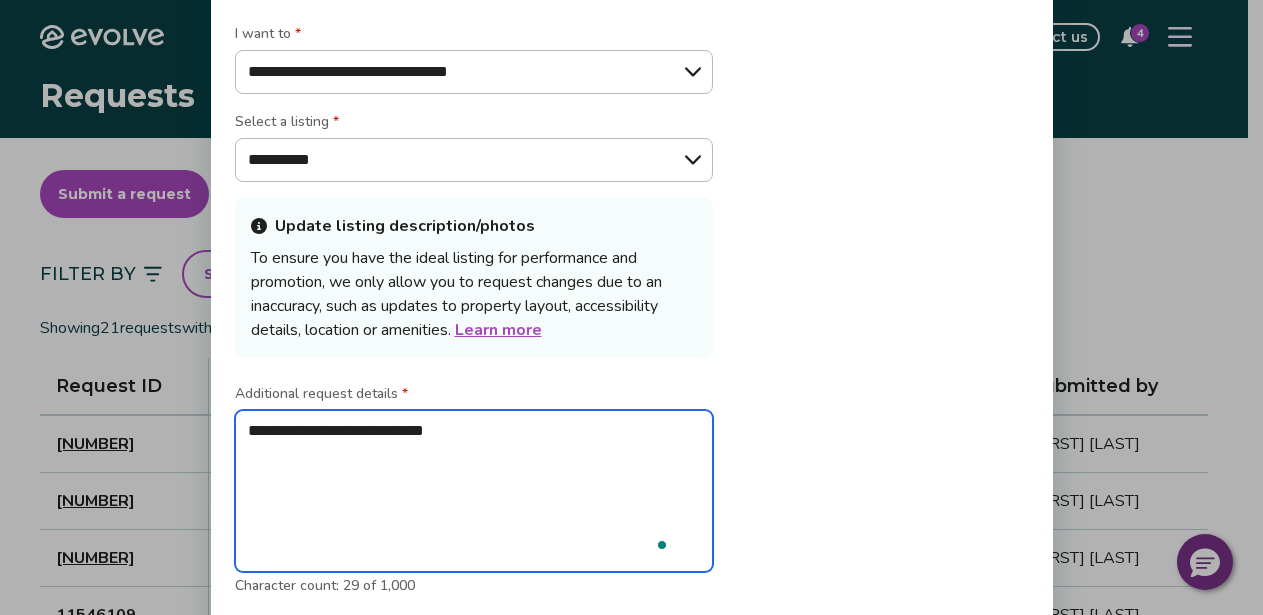 type on "**********" 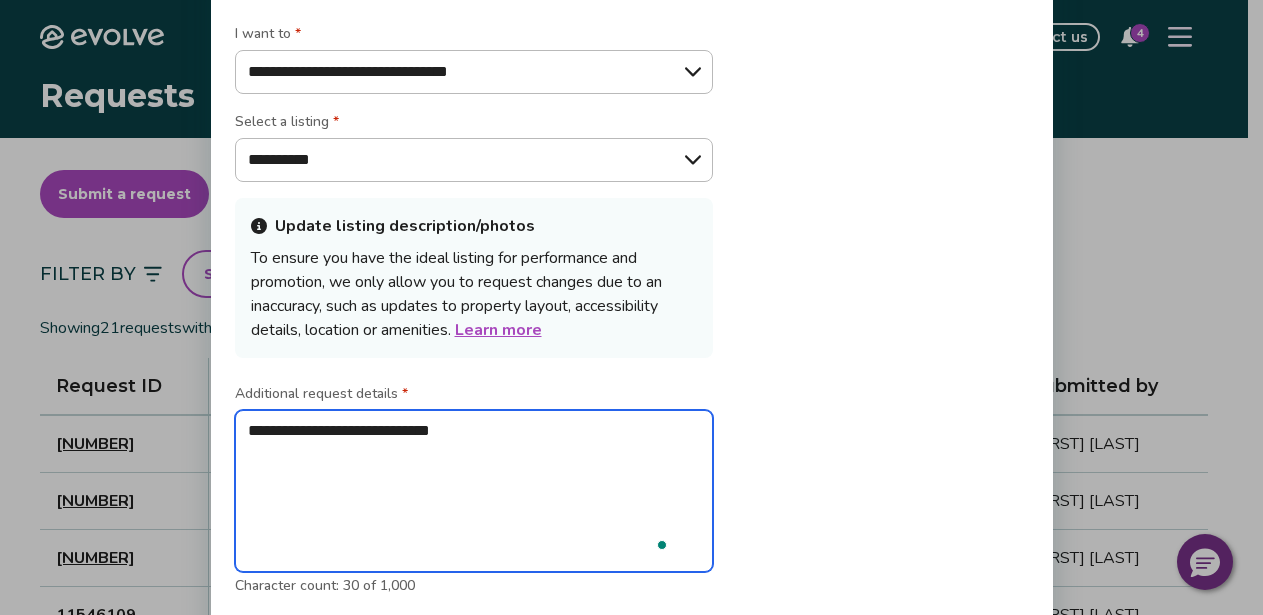 type on "**********" 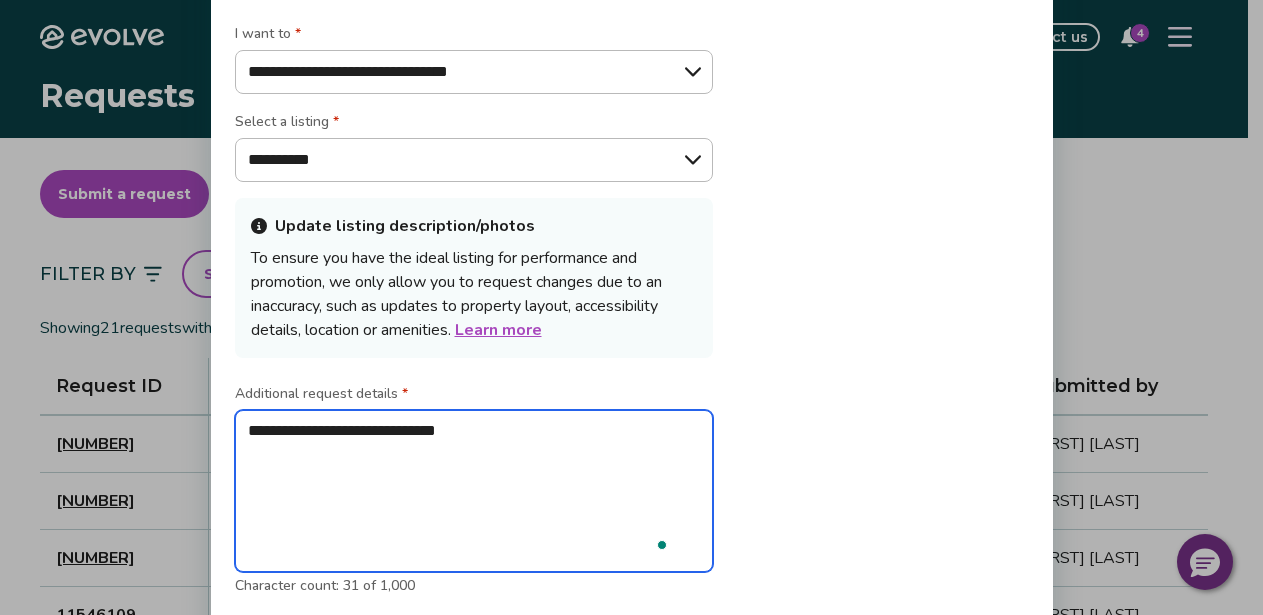 type on "**********" 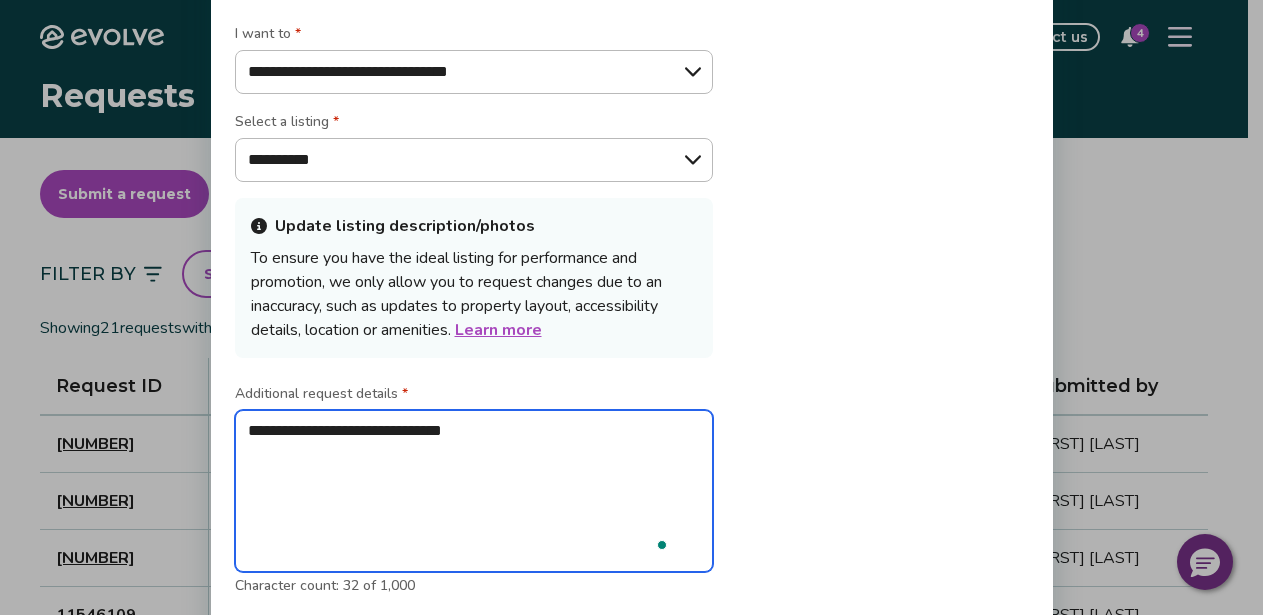 type on "**********" 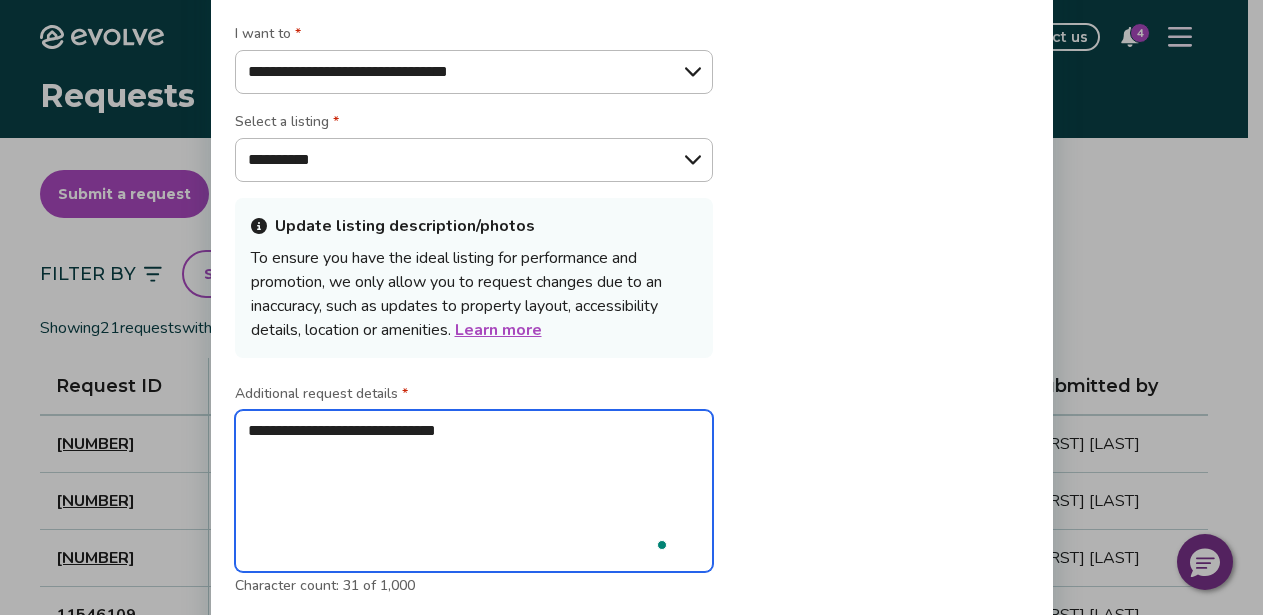 type on "**********" 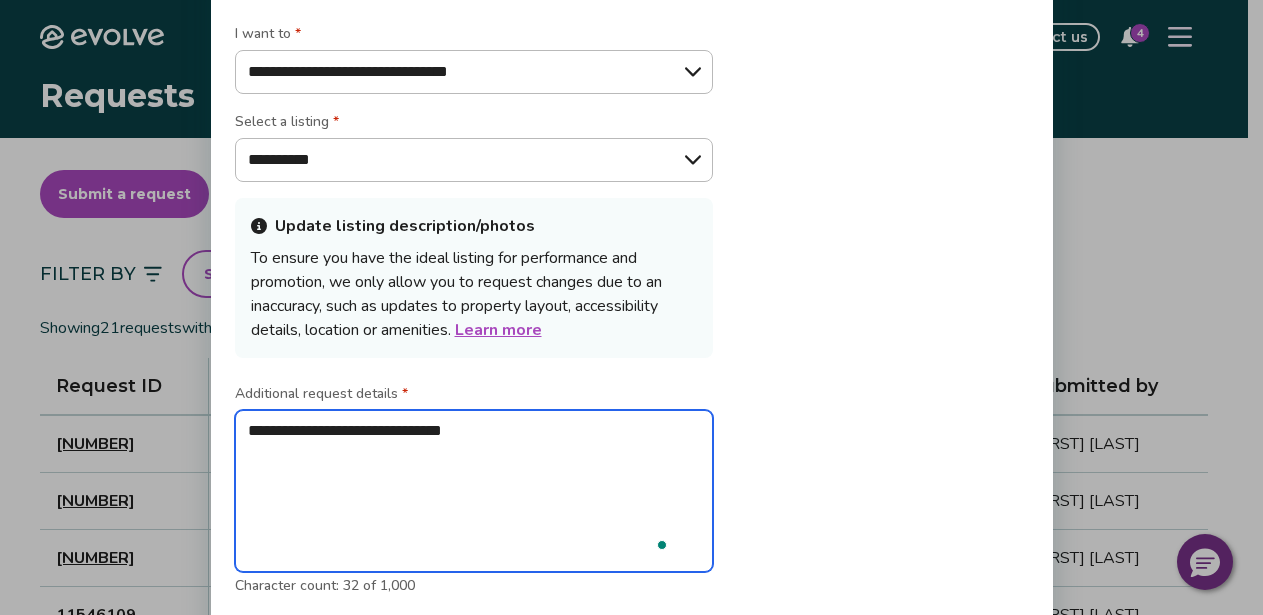 type on "**********" 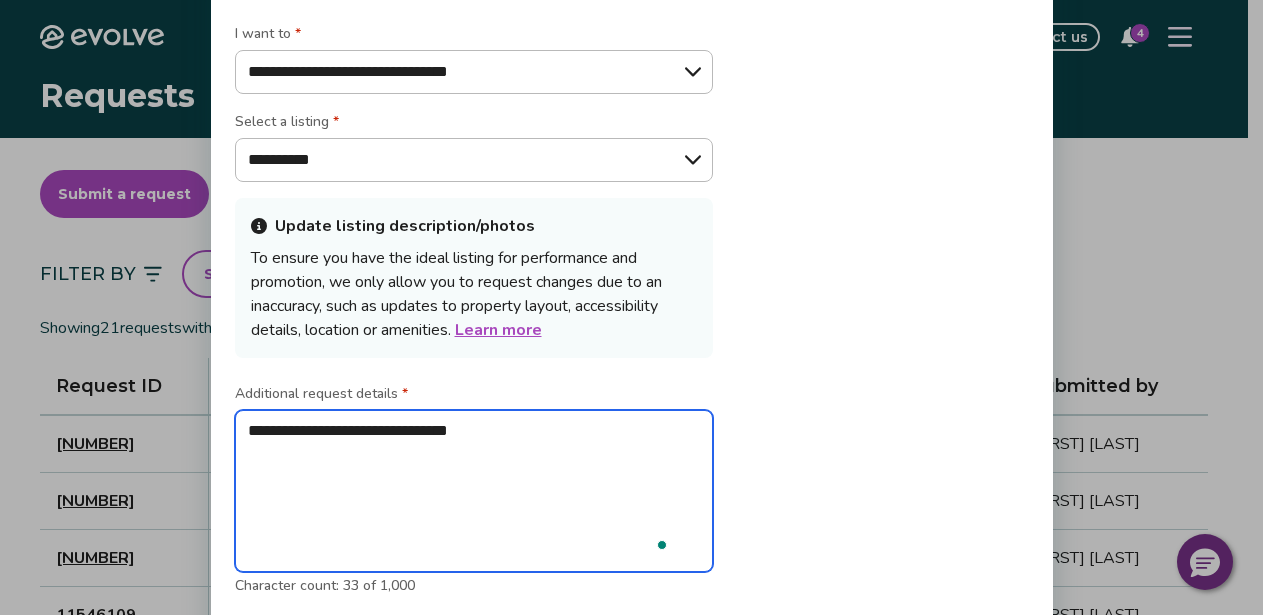 type on "**********" 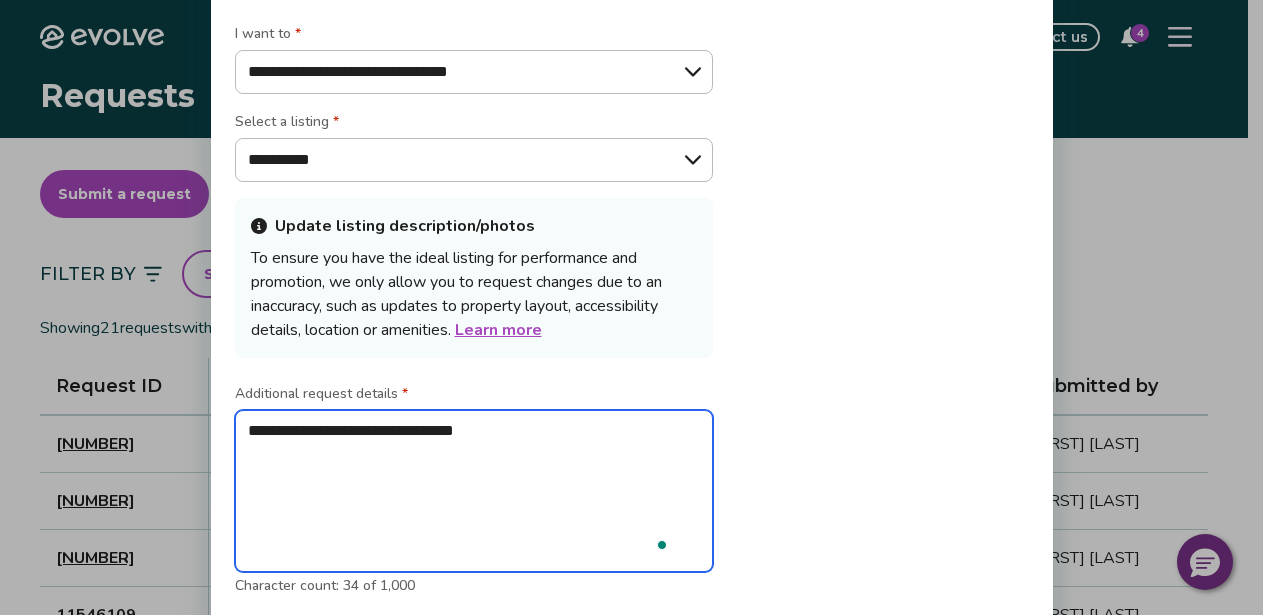 type on "**********" 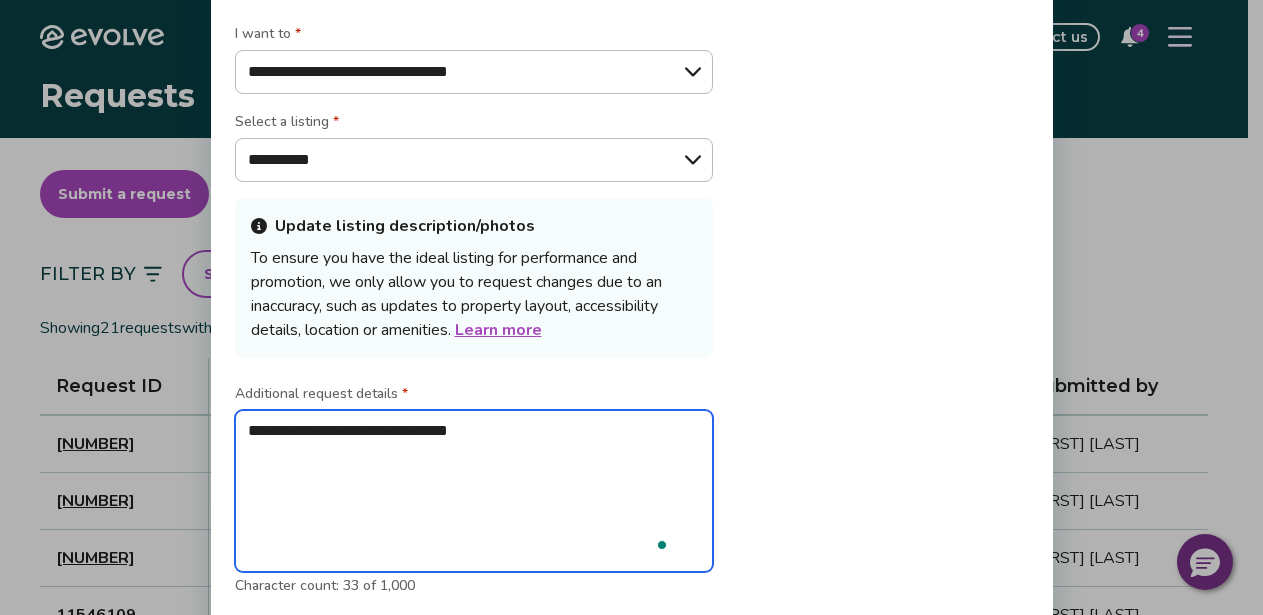 type on "**********" 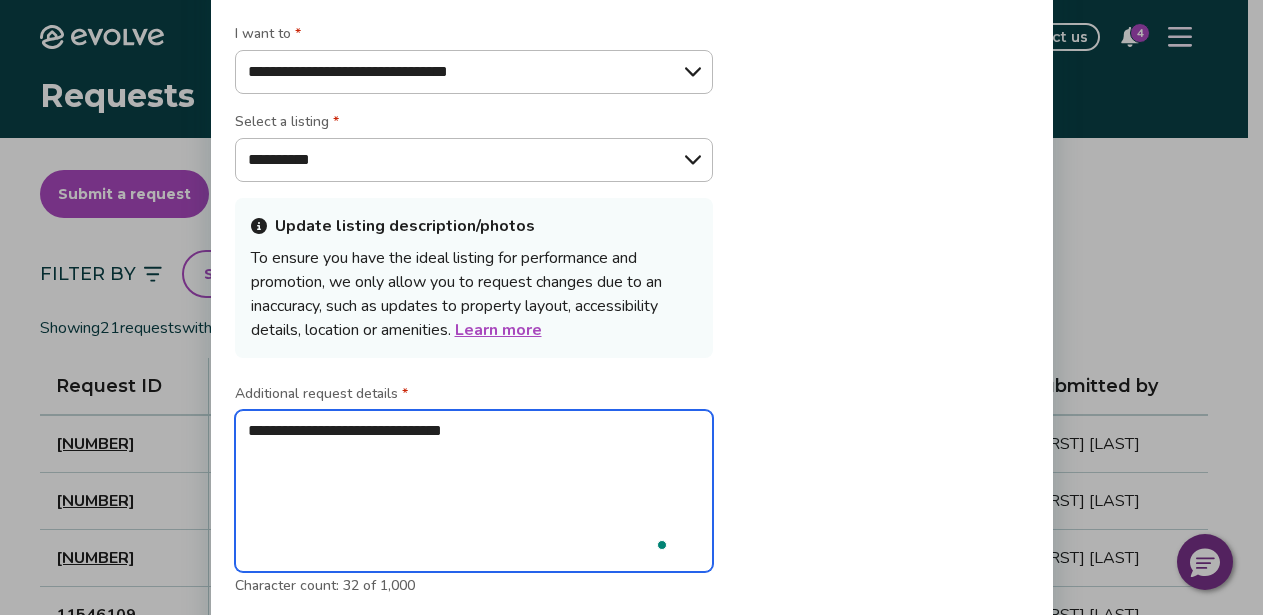 type on "**********" 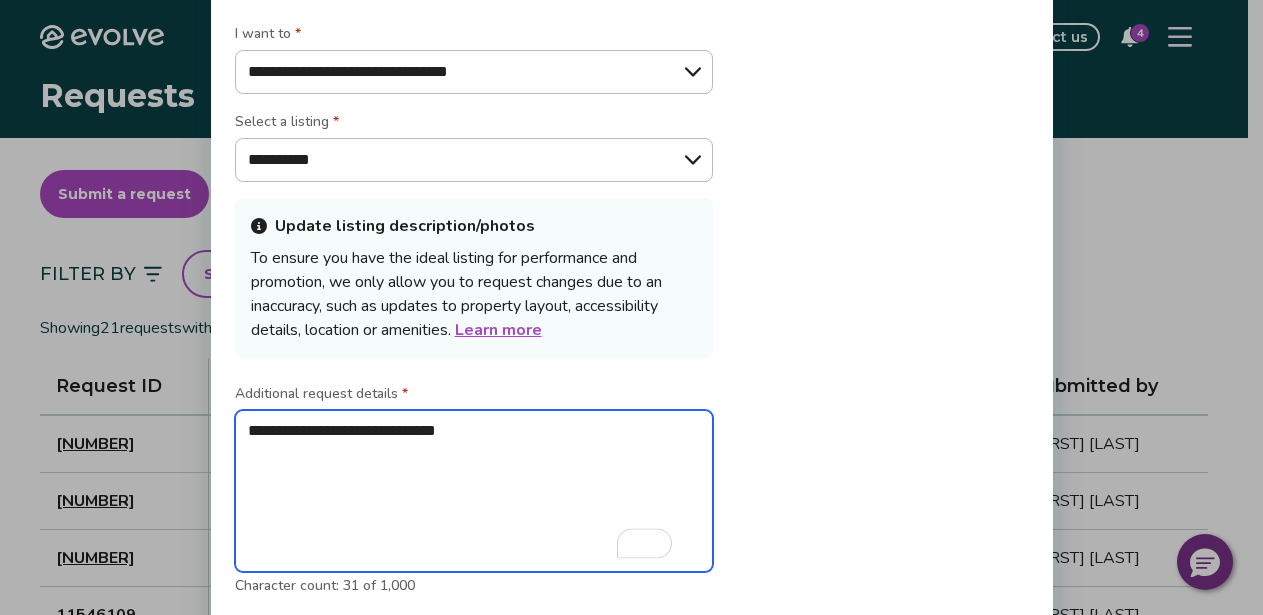 type on "**********" 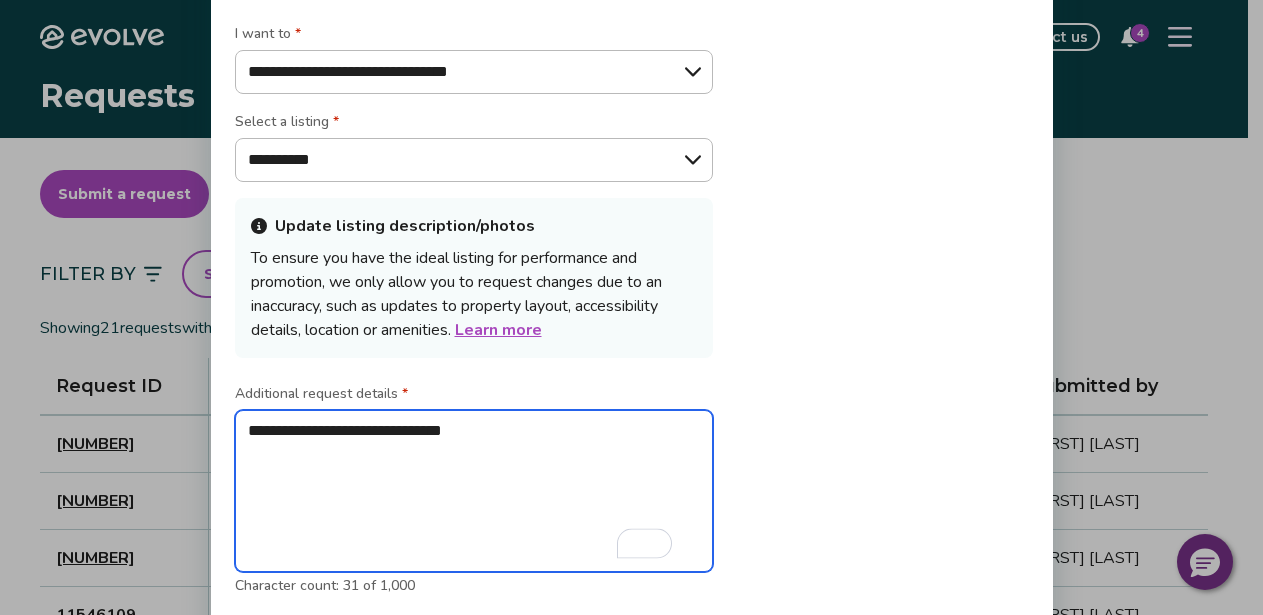 type on "**********" 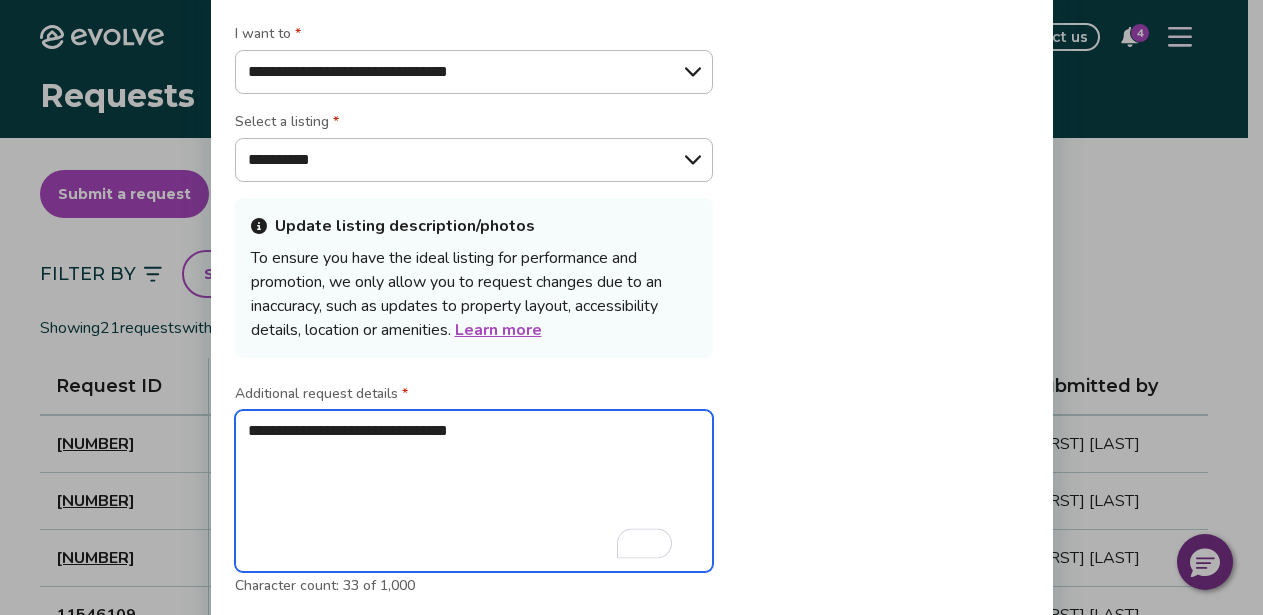type on "**********" 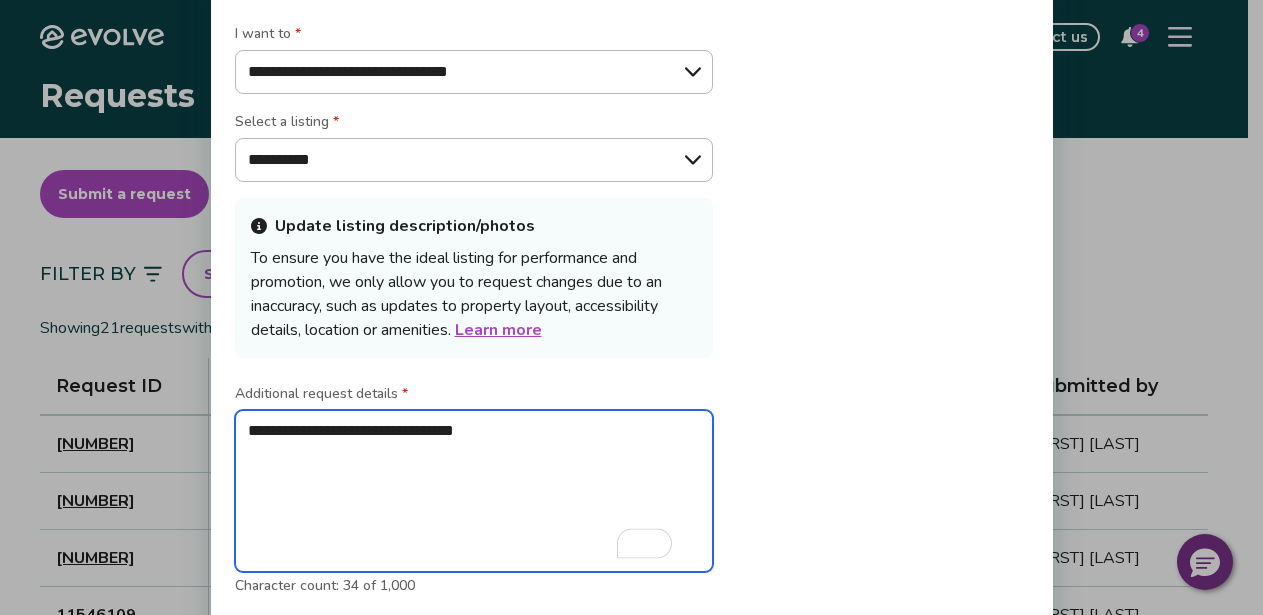 type on "**********" 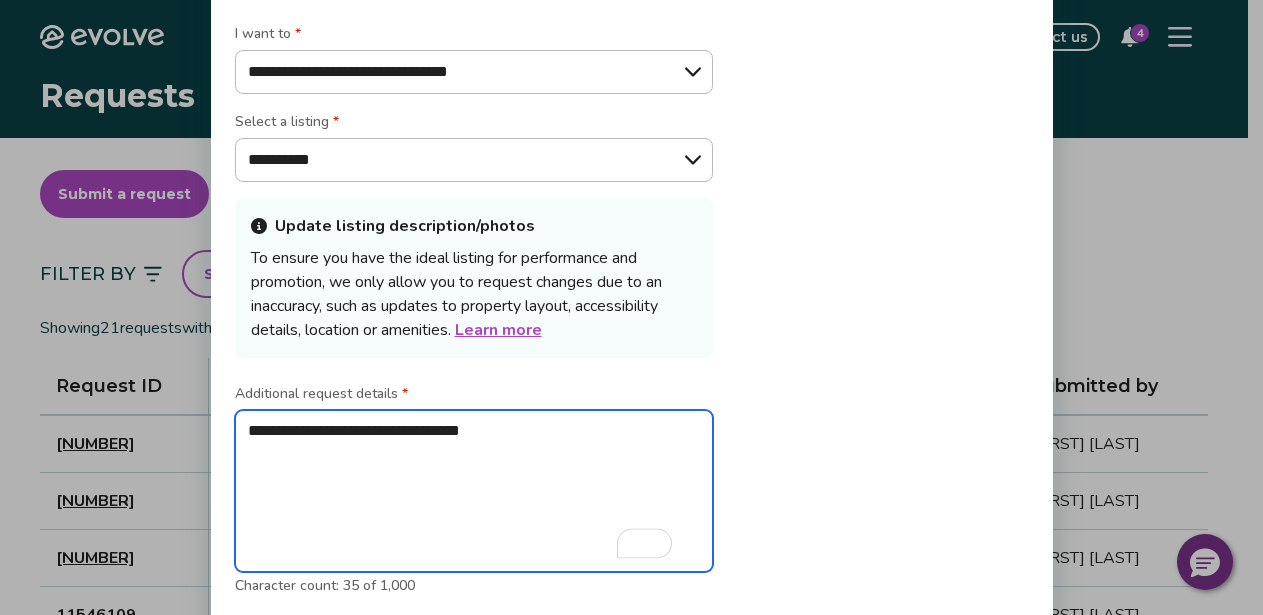 type on "**********" 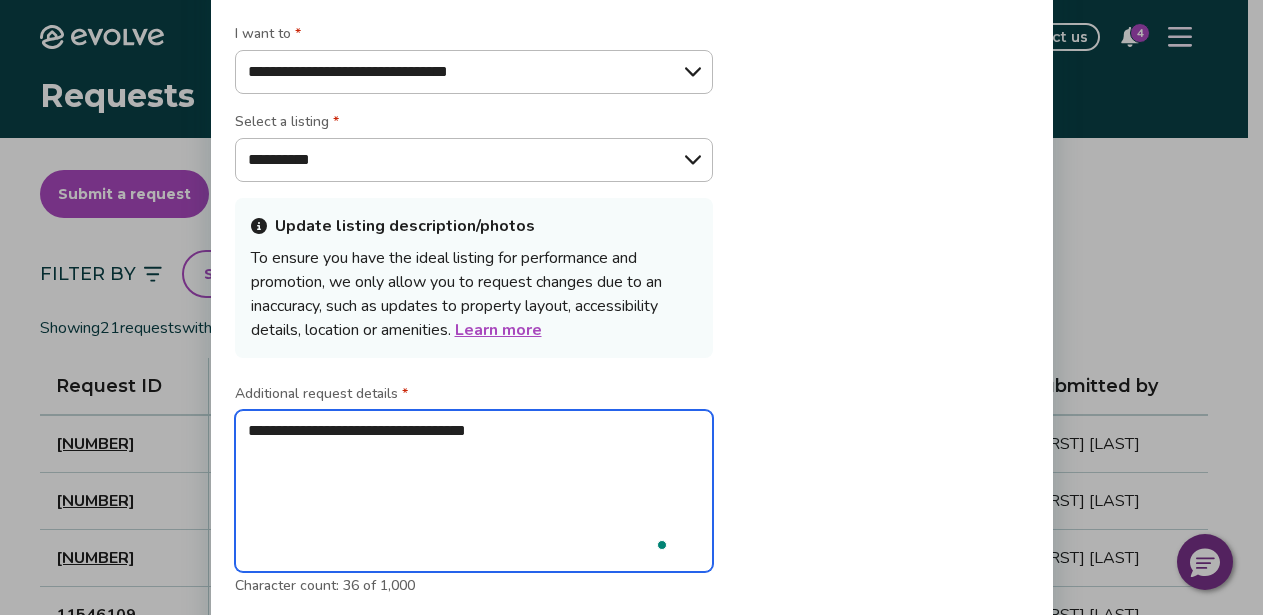 type on "**********" 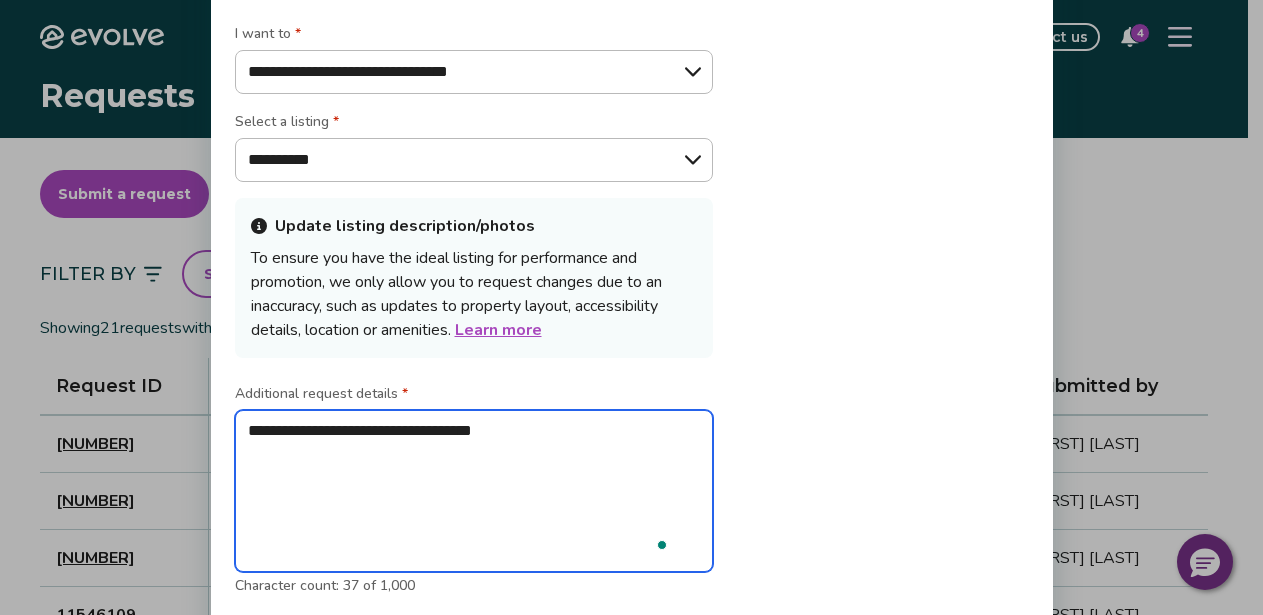 type on "**********" 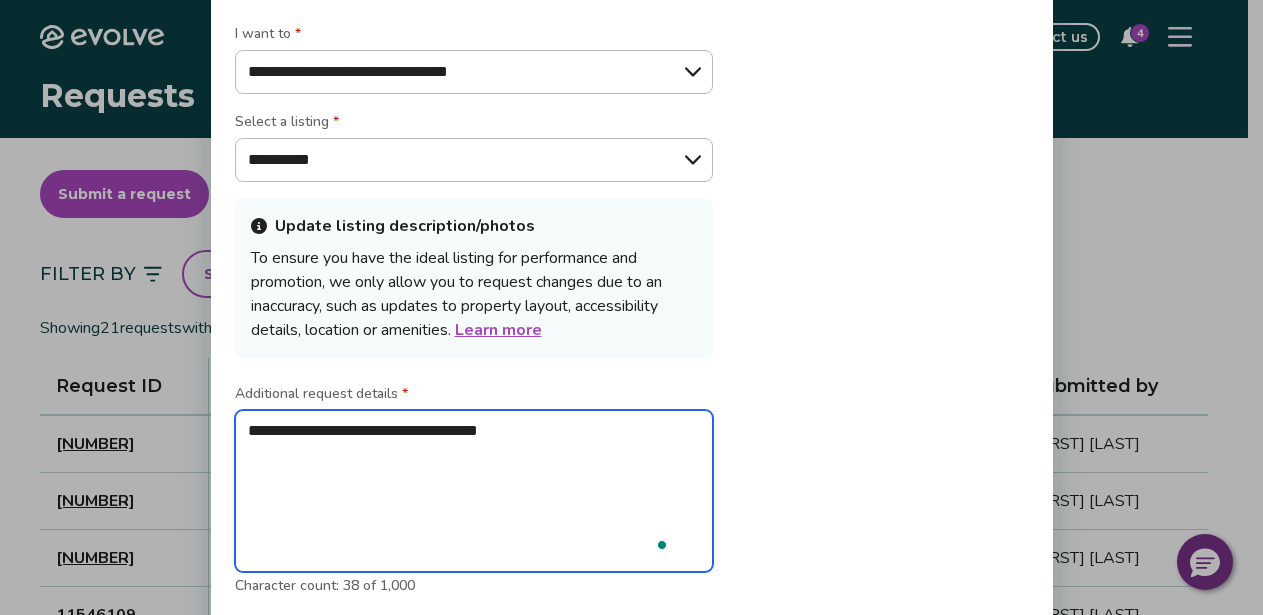 type on "**********" 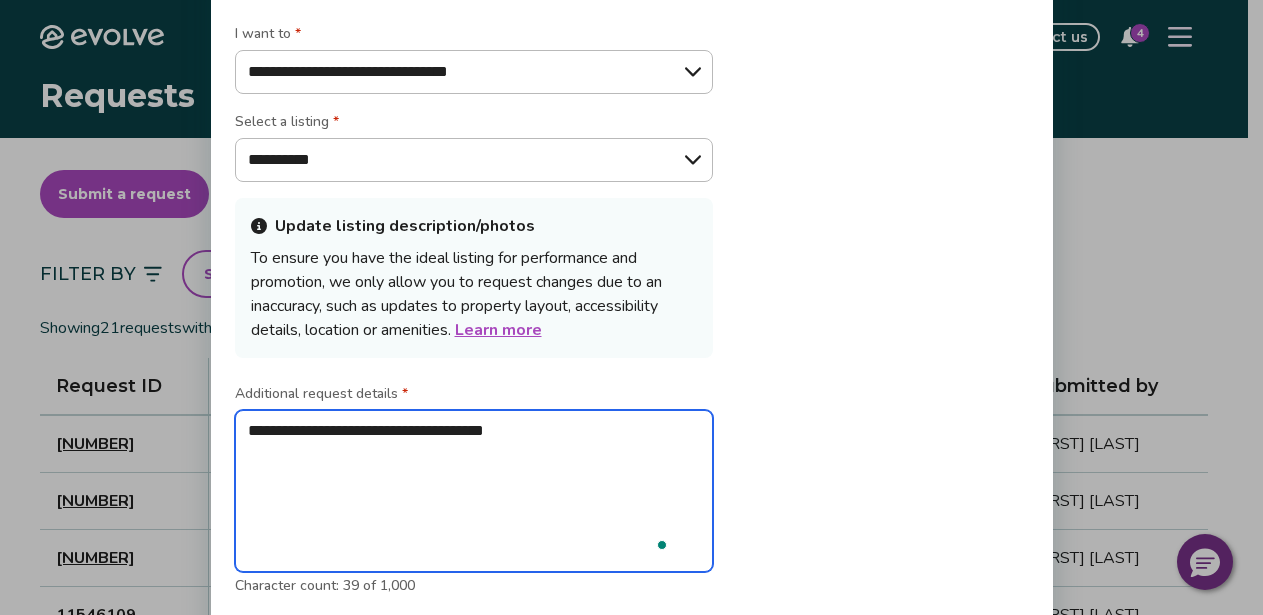 type on "**********" 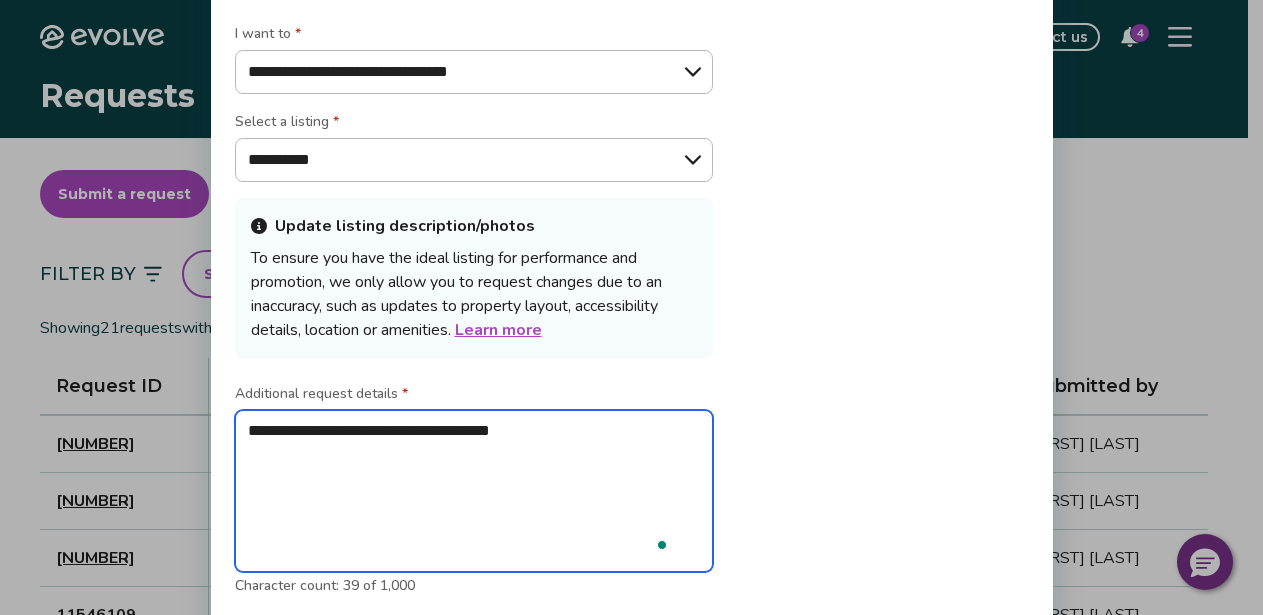 type on "*" 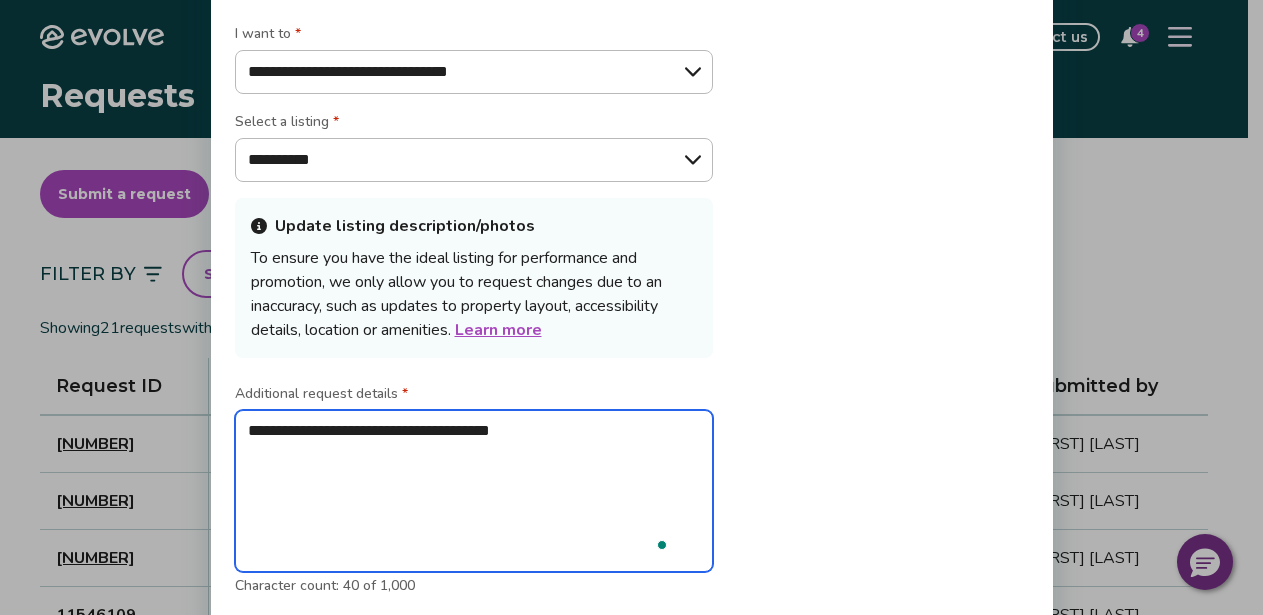 type on "**********" 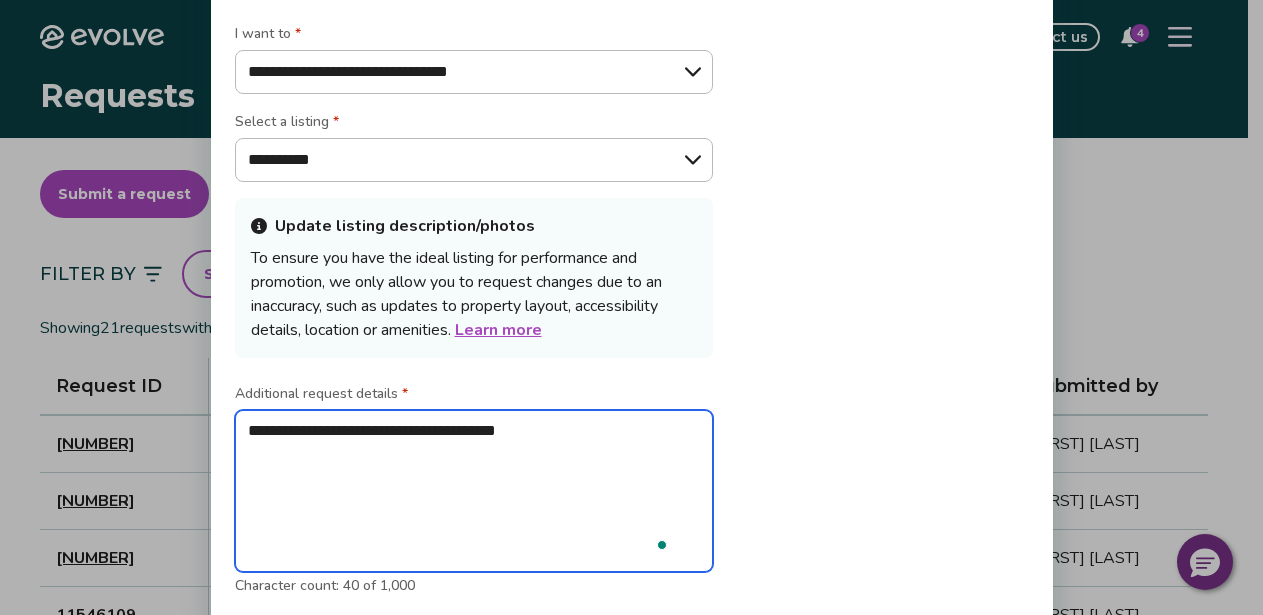 type on "**********" 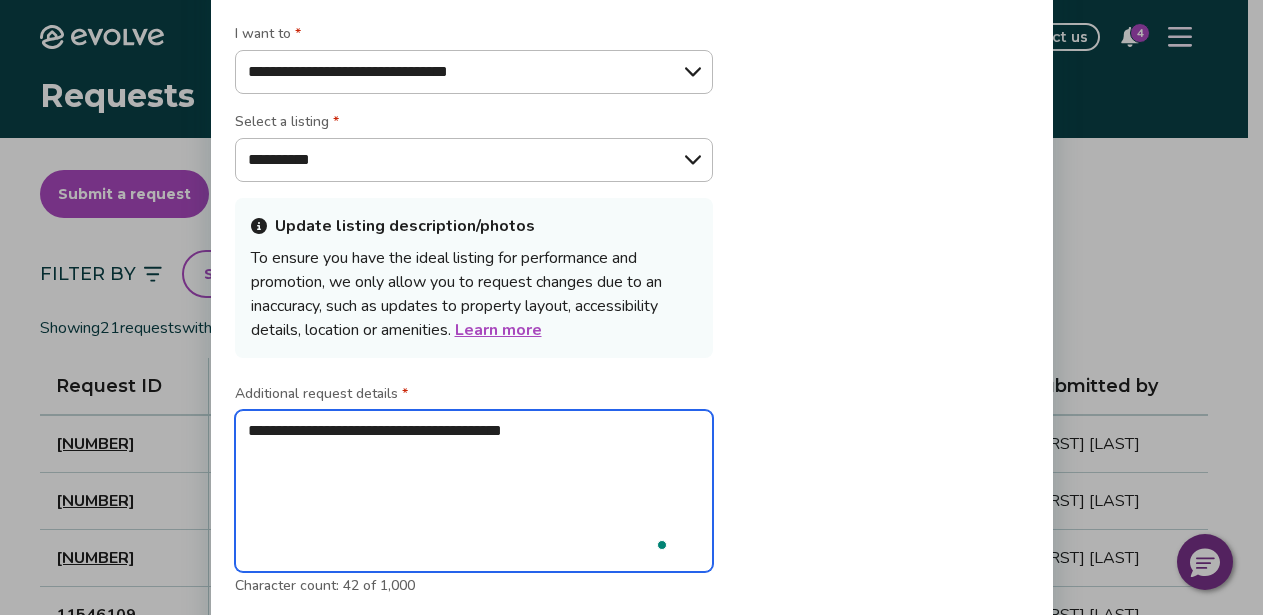 type on "**********" 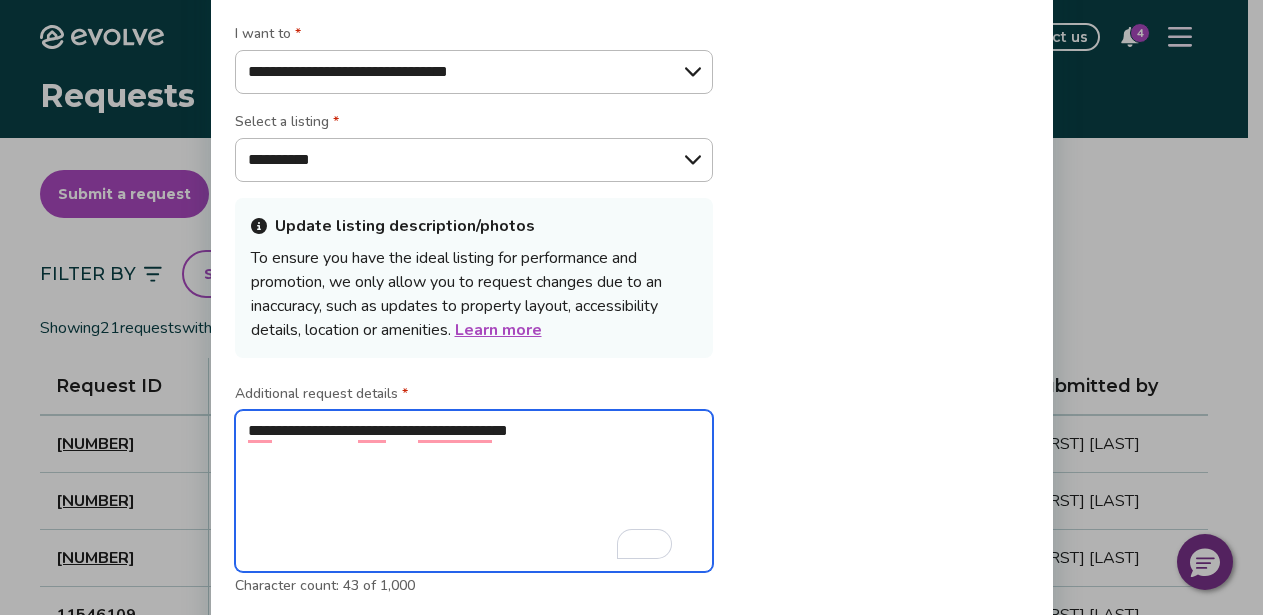 type on "**********" 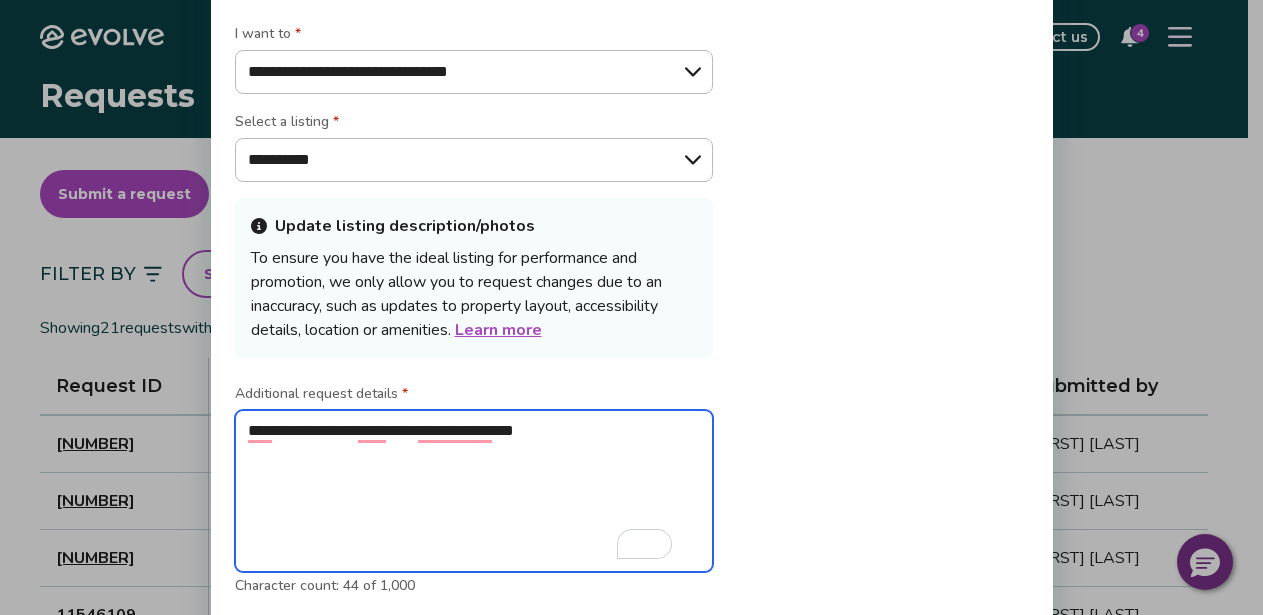 type on "**********" 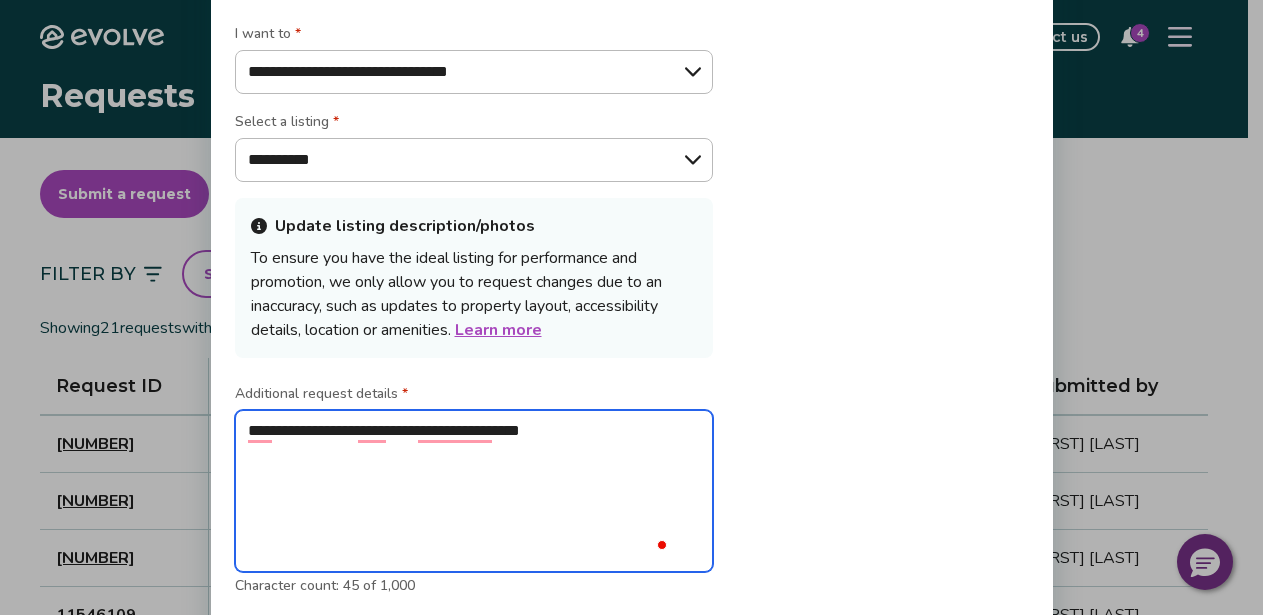 type on "**********" 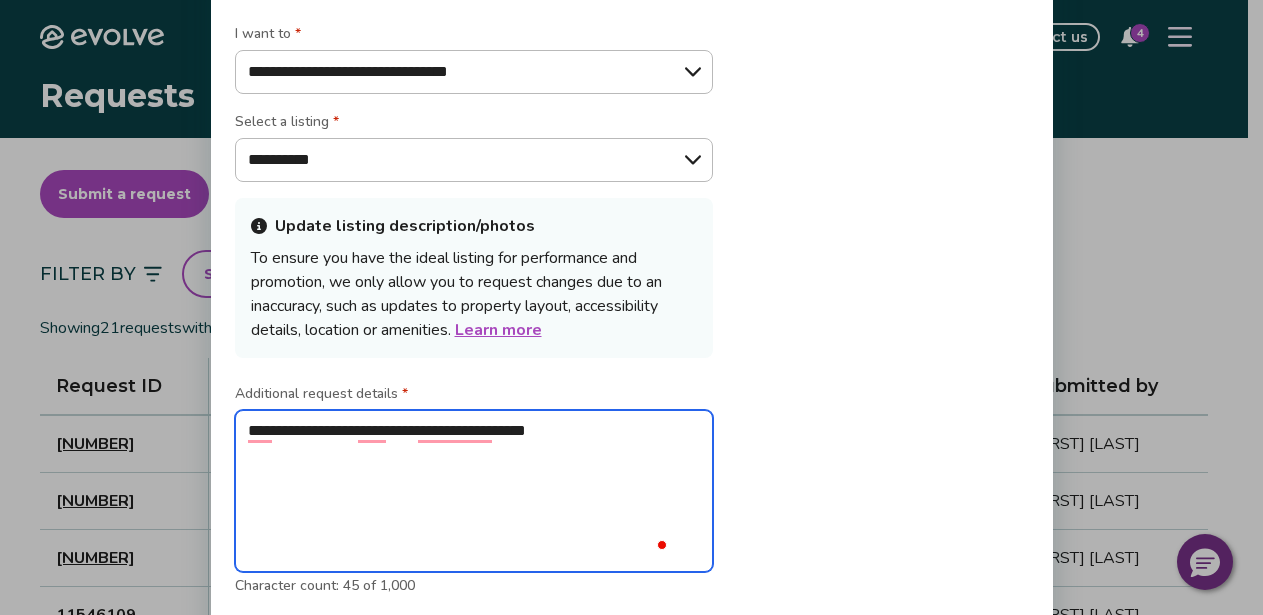 type on "**********" 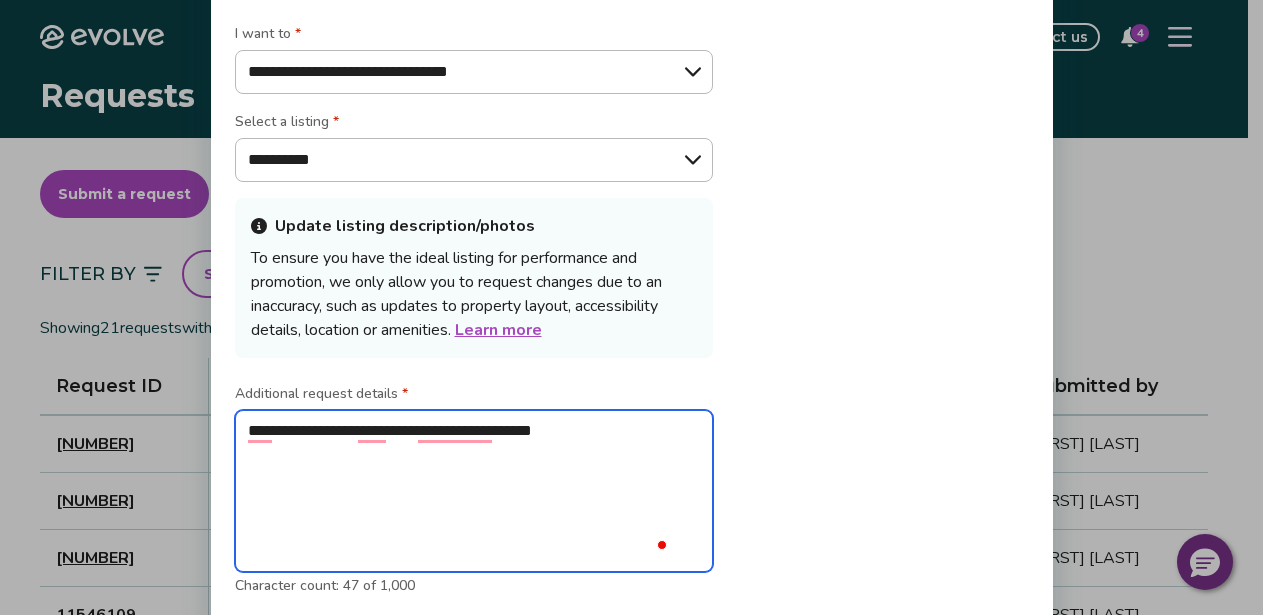 type on "**********" 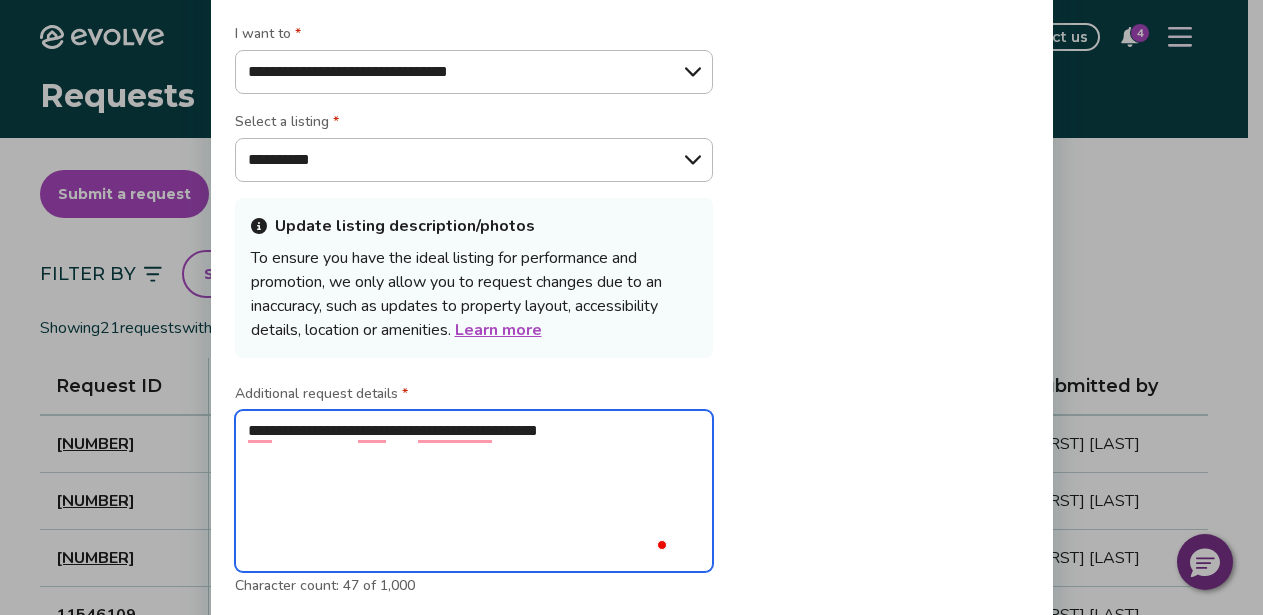 type on "**********" 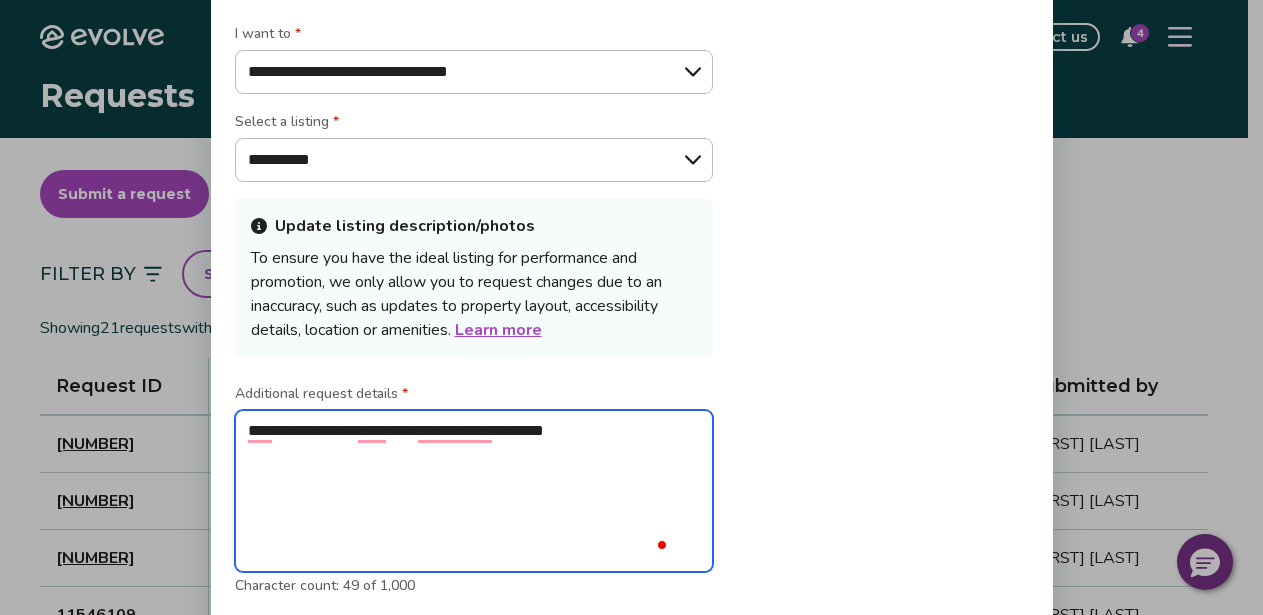 type on "**********" 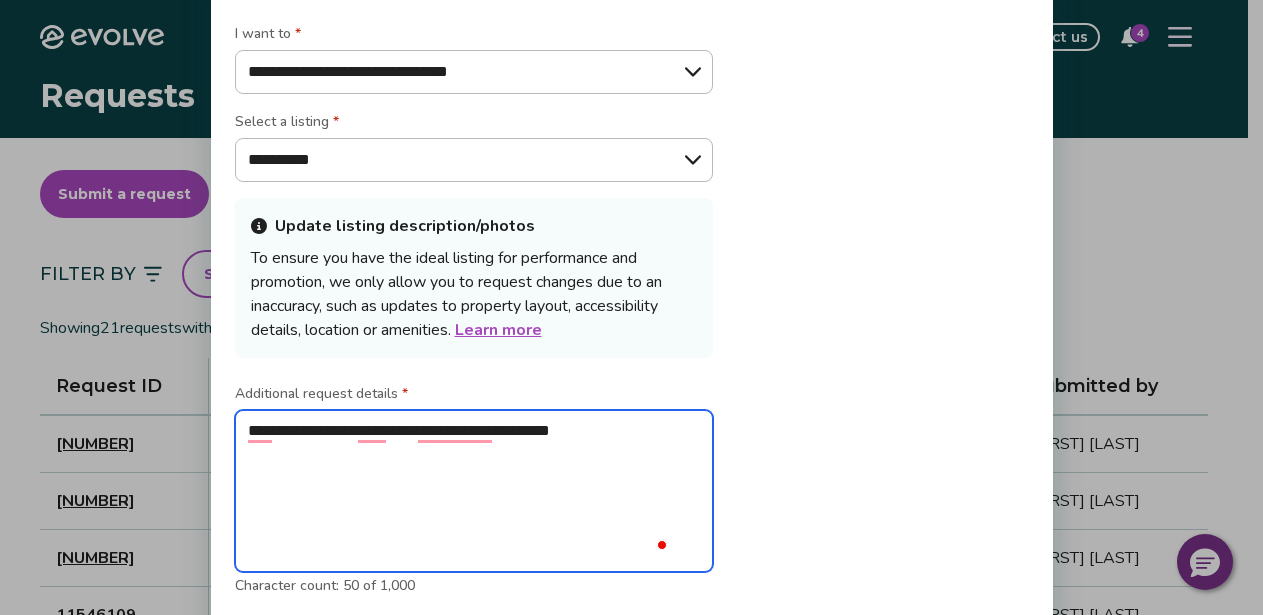 type on "**********" 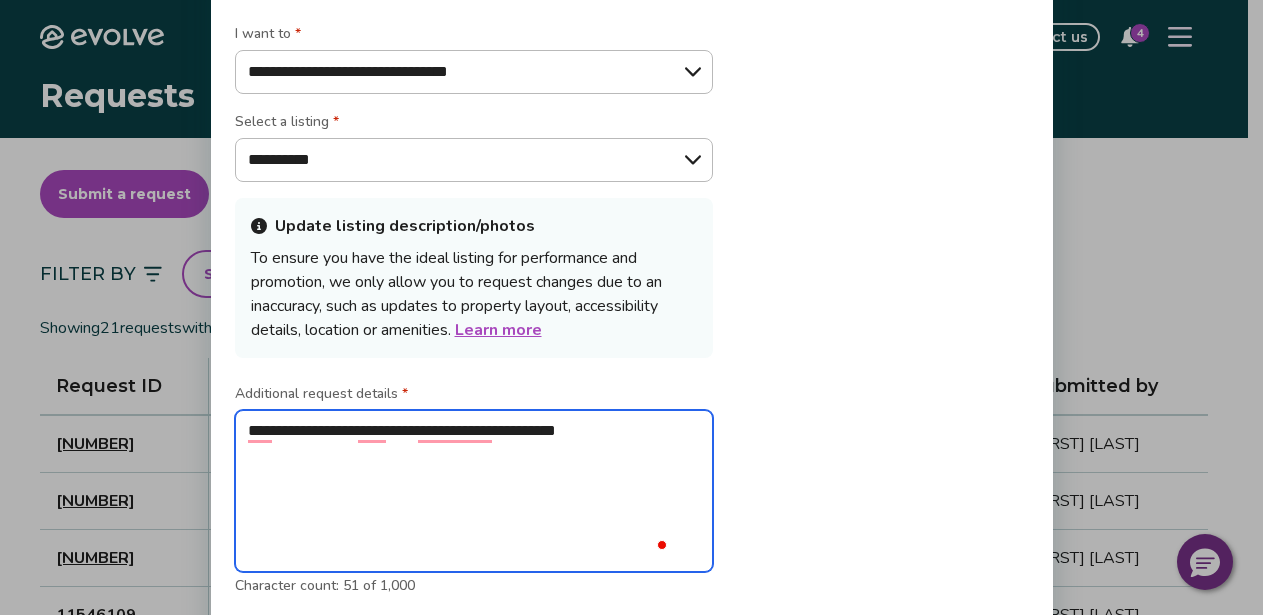 type on "**********" 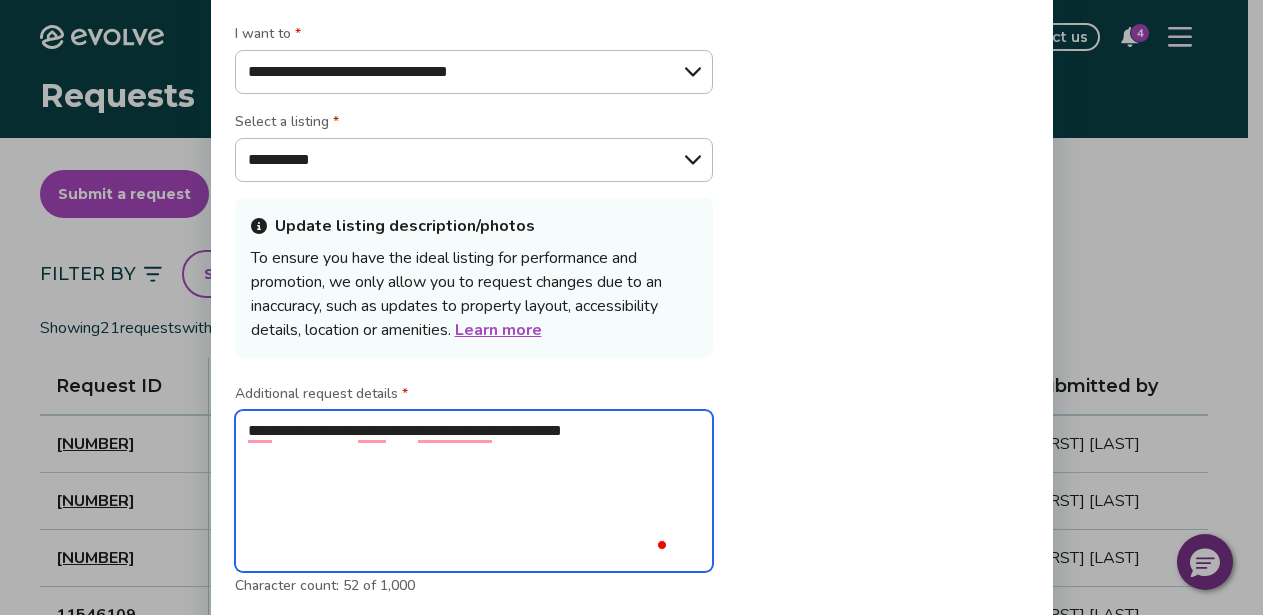 type on "**********" 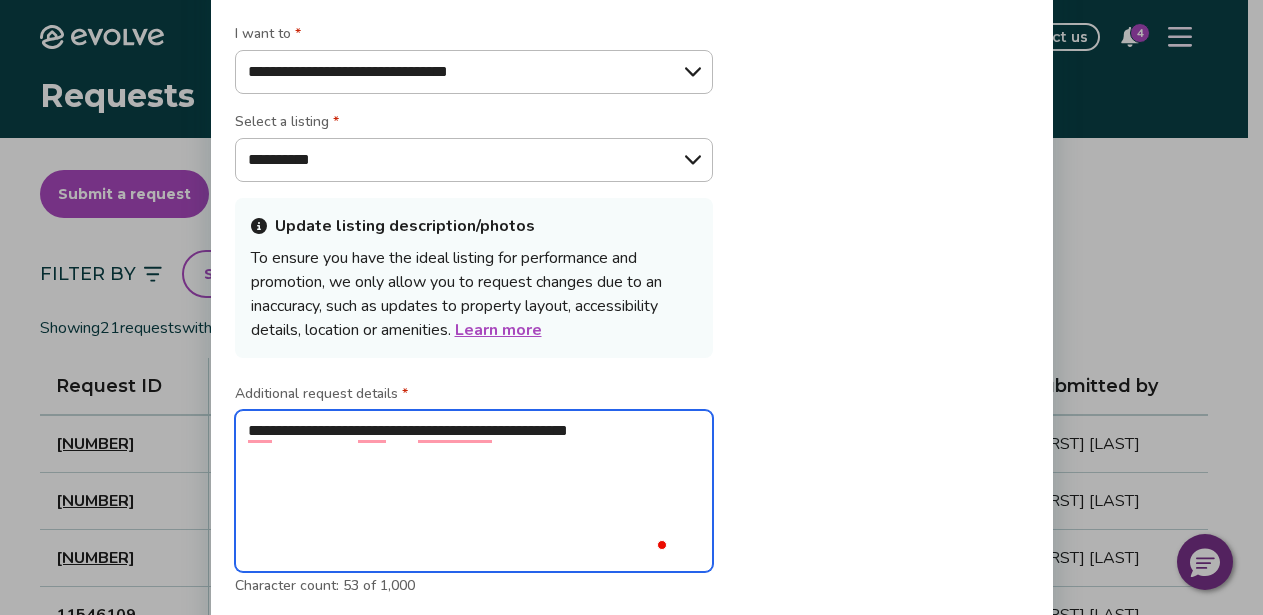 type 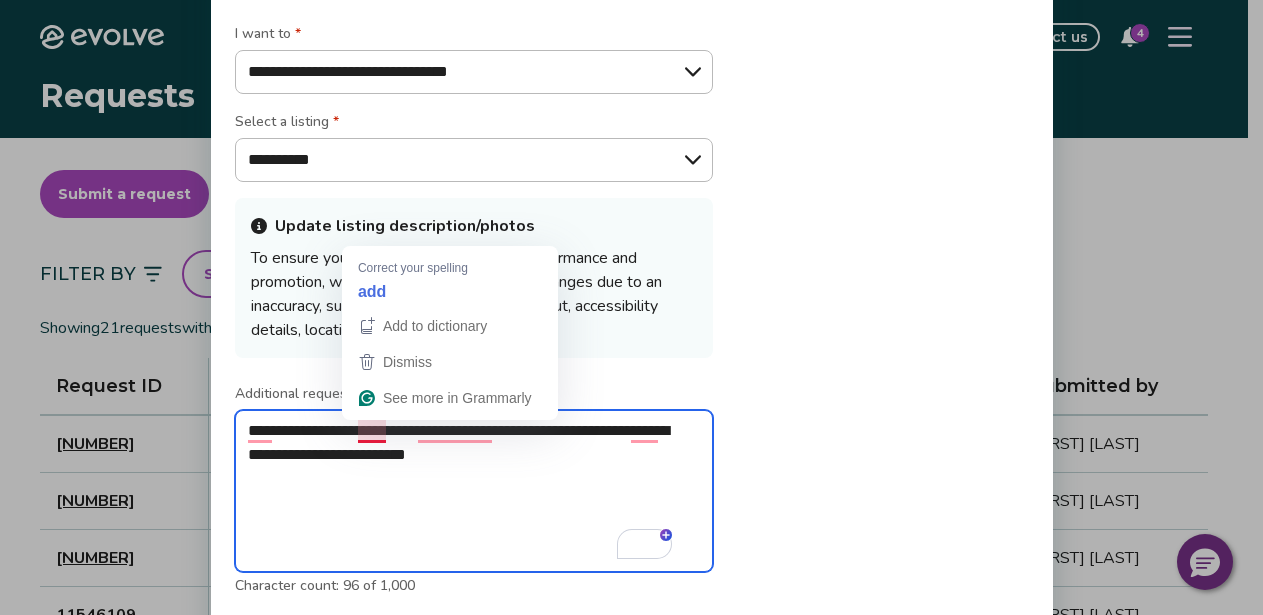 click on "**********" at bounding box center [474, 491] 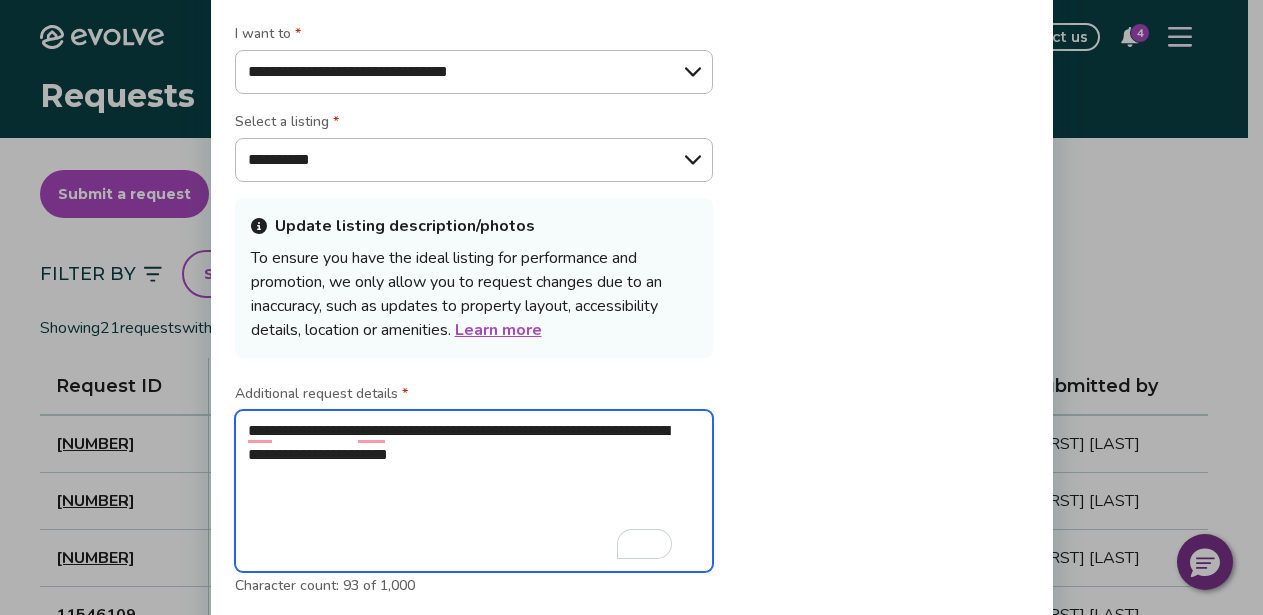 click on "**********" at bounding box center (474, 491) 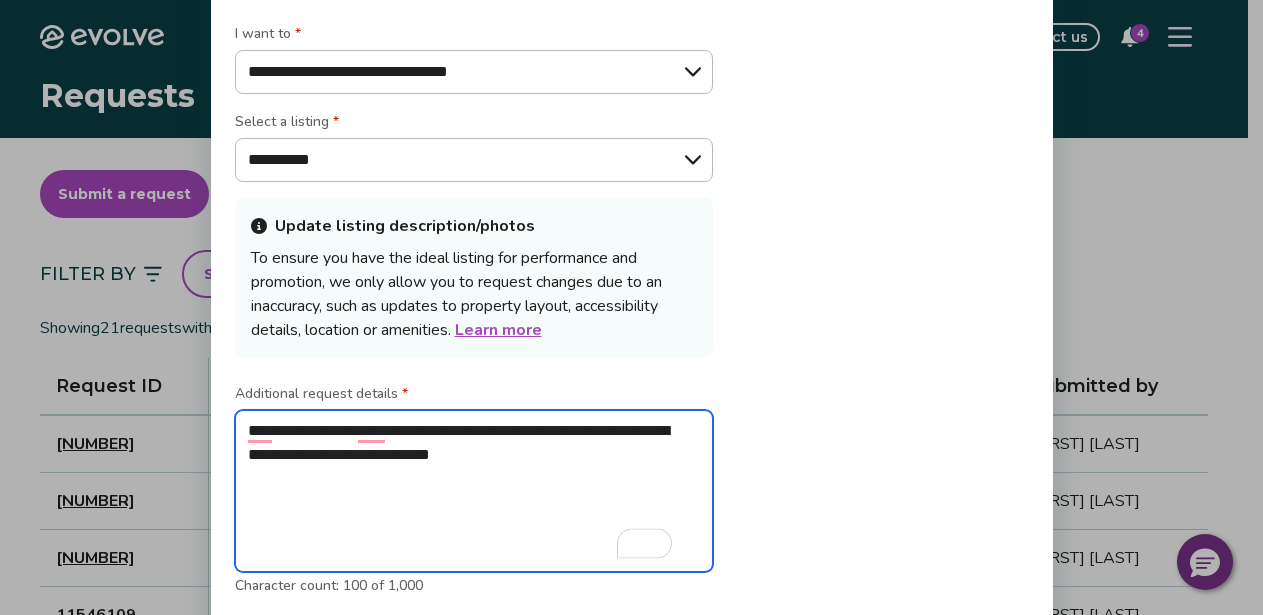 click on "**********" at bounding box center [474, 491] 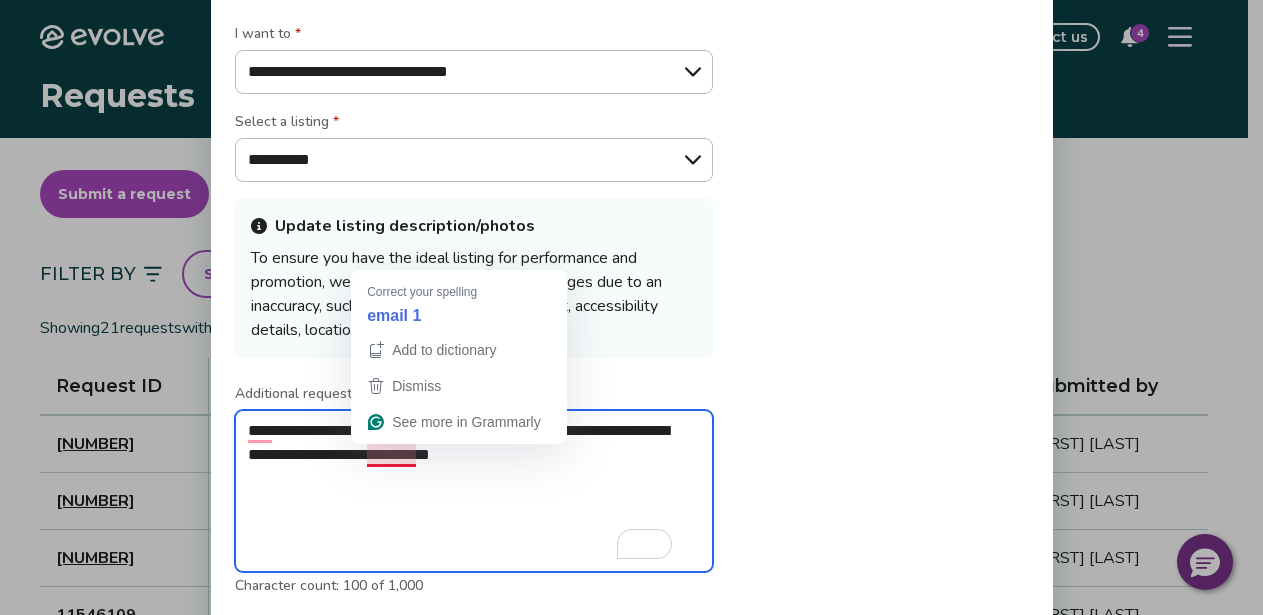 click on "**********" at bounding box center (474, 491) 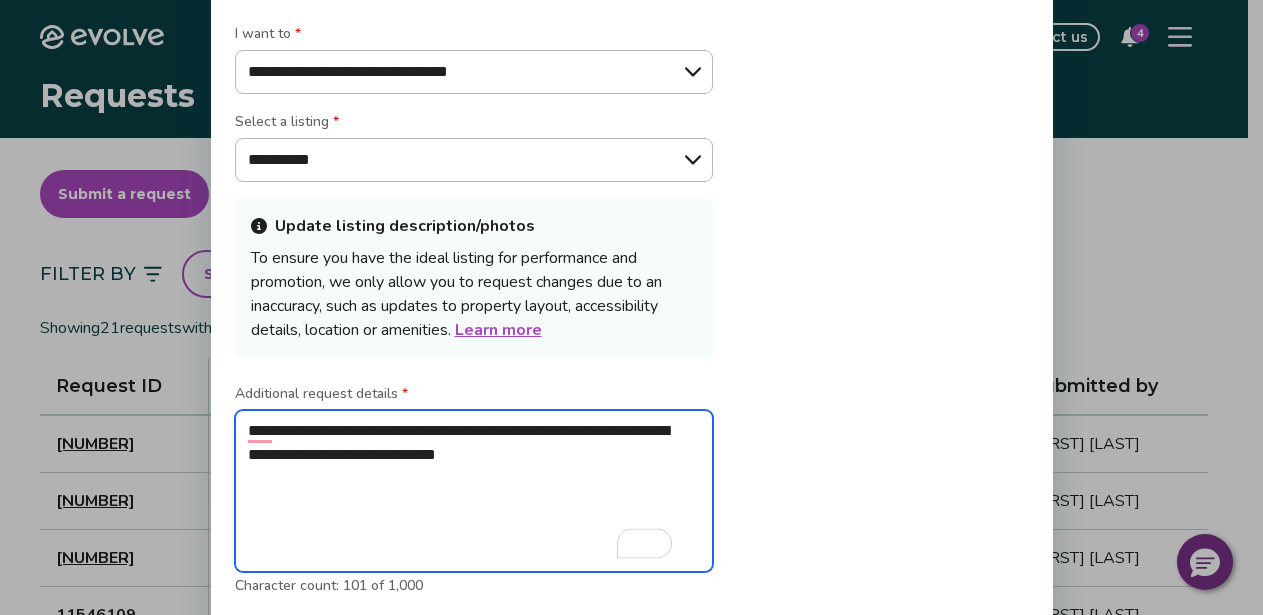 click on "**********" at bounding box center (474, 491) 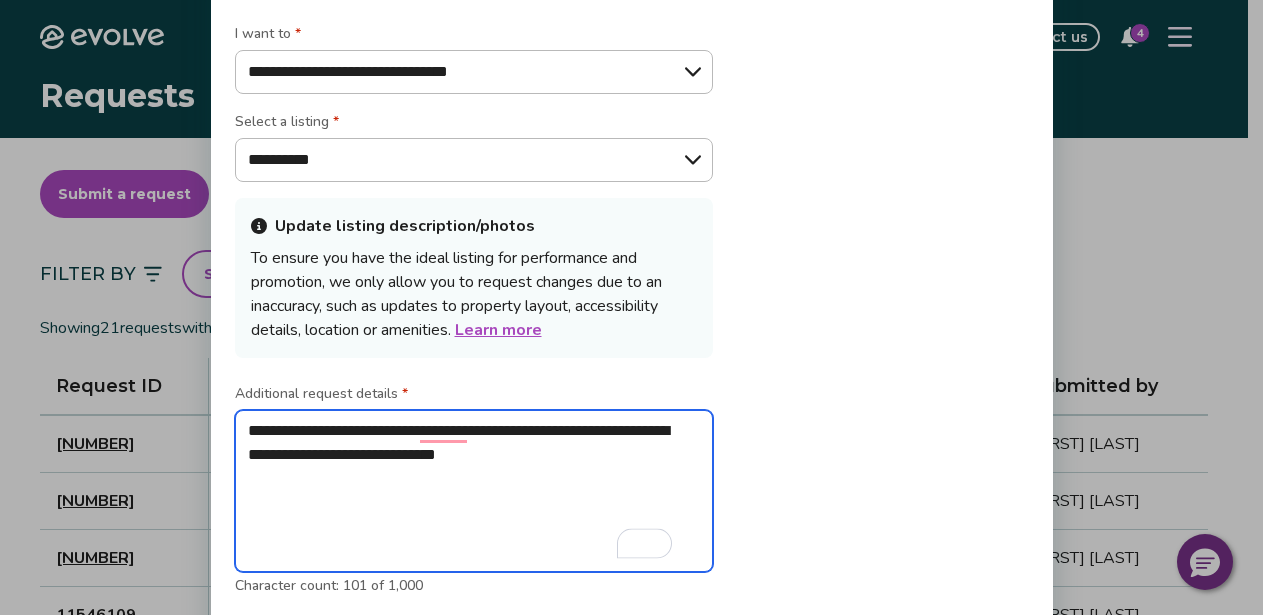 click on "**********" at bounding box center (474, 491) 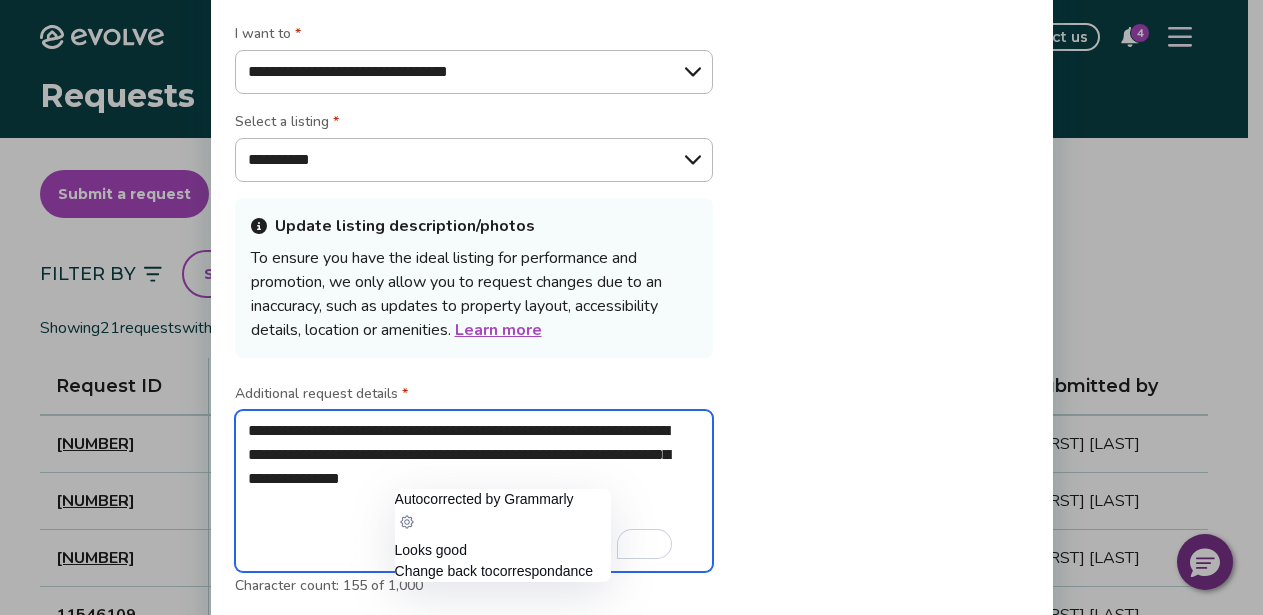 click on "Looks good" 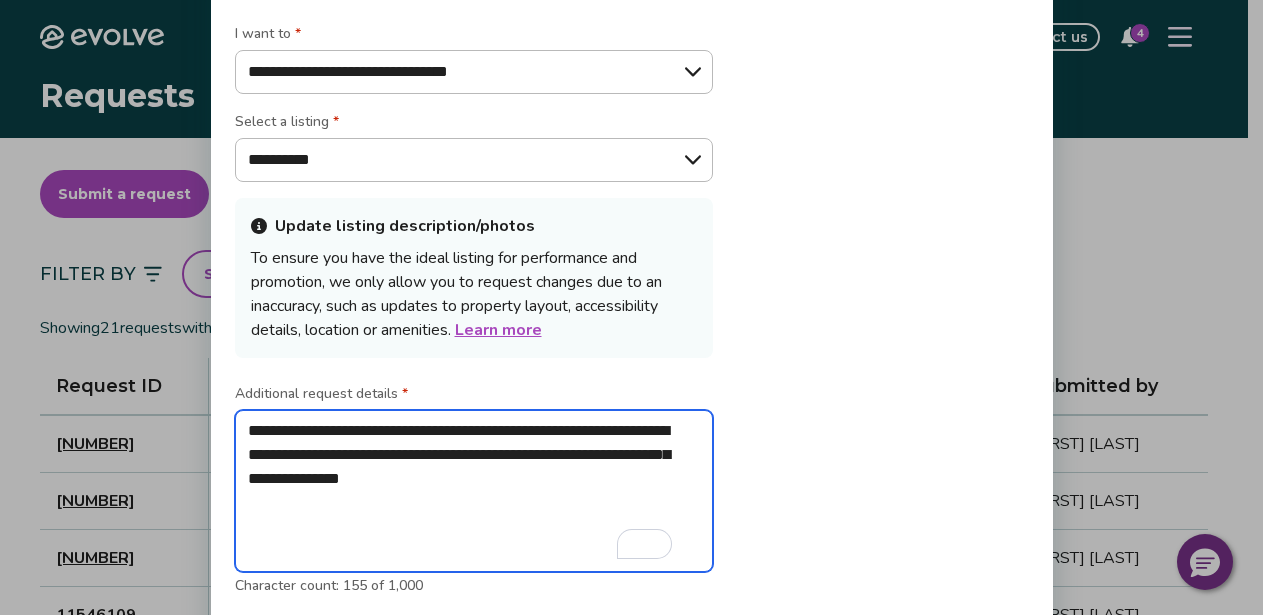 click on "**********" at bounding box center (474, 491) 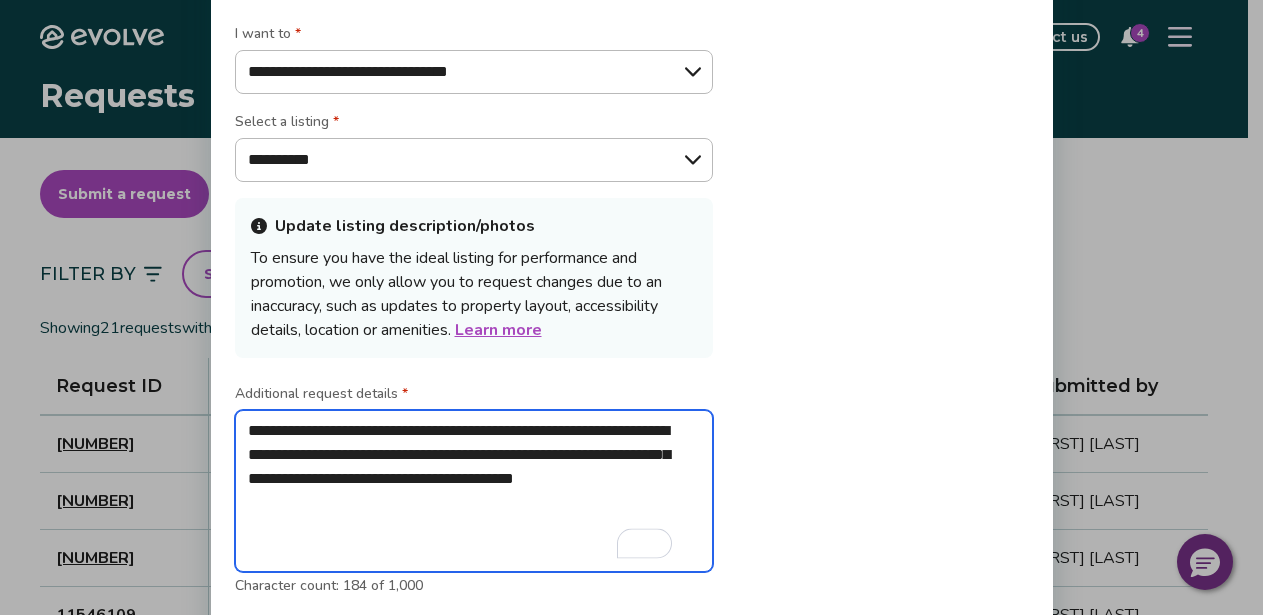 click on "**********" at bounding box center [474, 491] 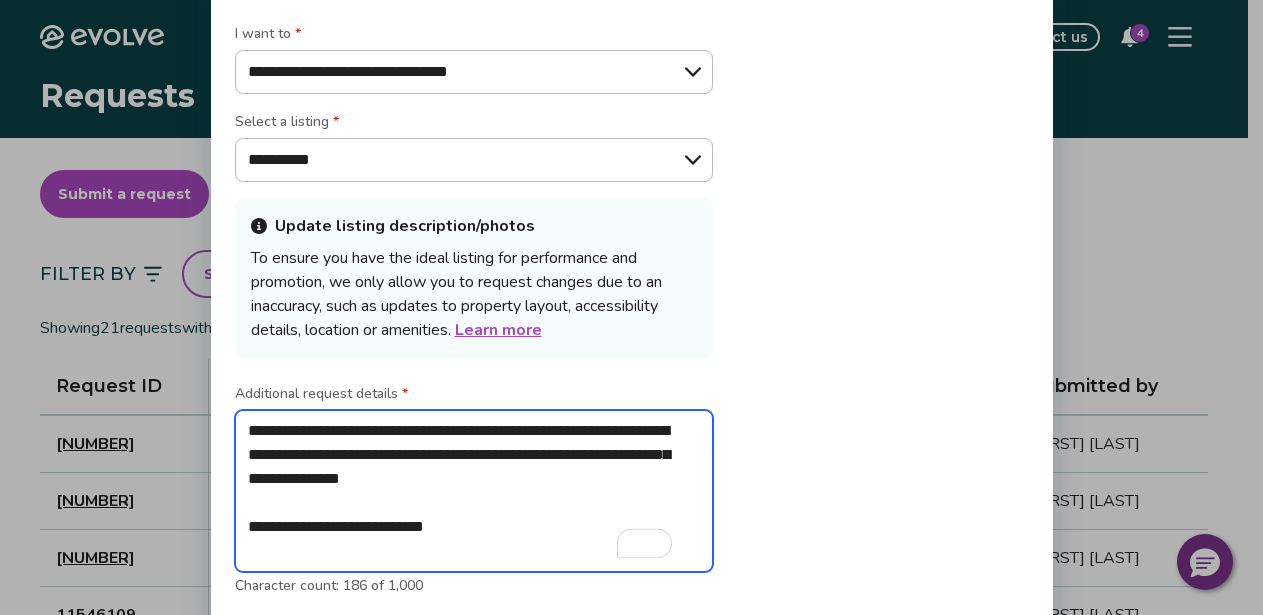 click on "**********" at bounding box center [474, 491] 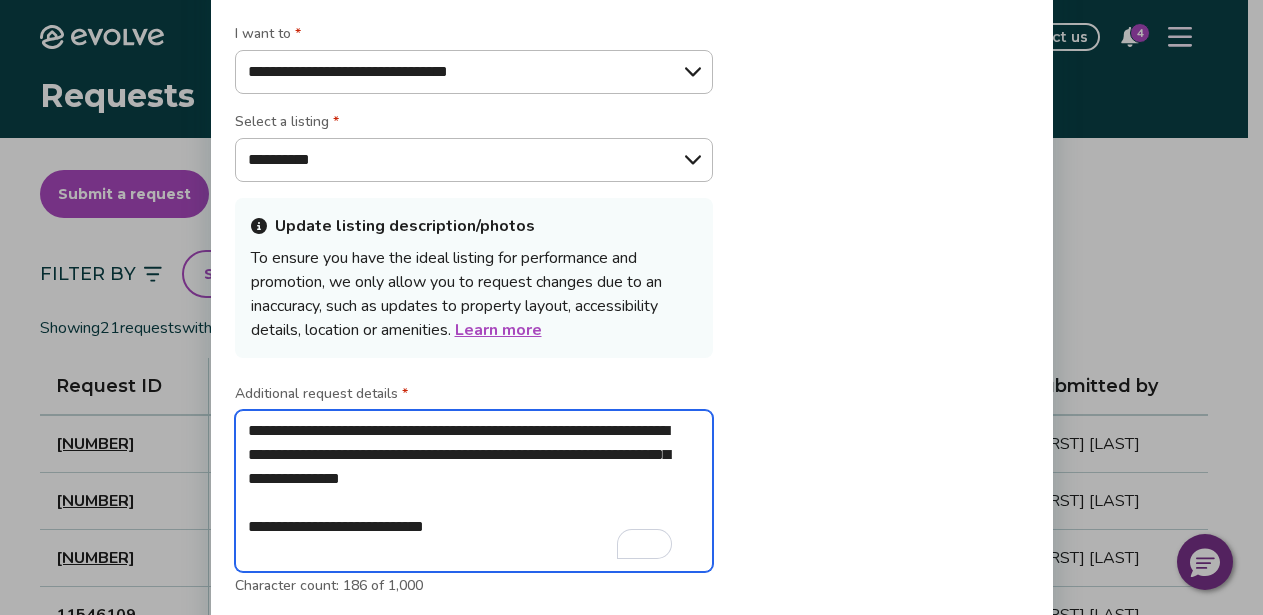 drag, startPoint x: 458, startPoint y: 524, endPoint x: 224, endPoint y: 525, distance: 234.00214 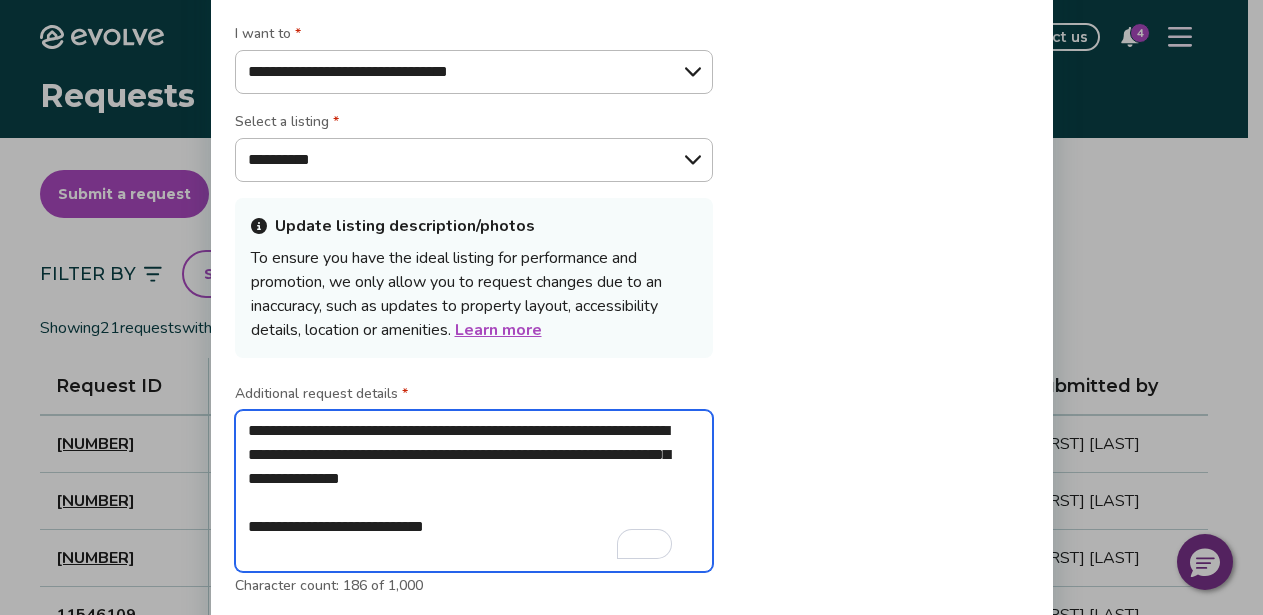 click on "**********" at bounding box center (632, 319) 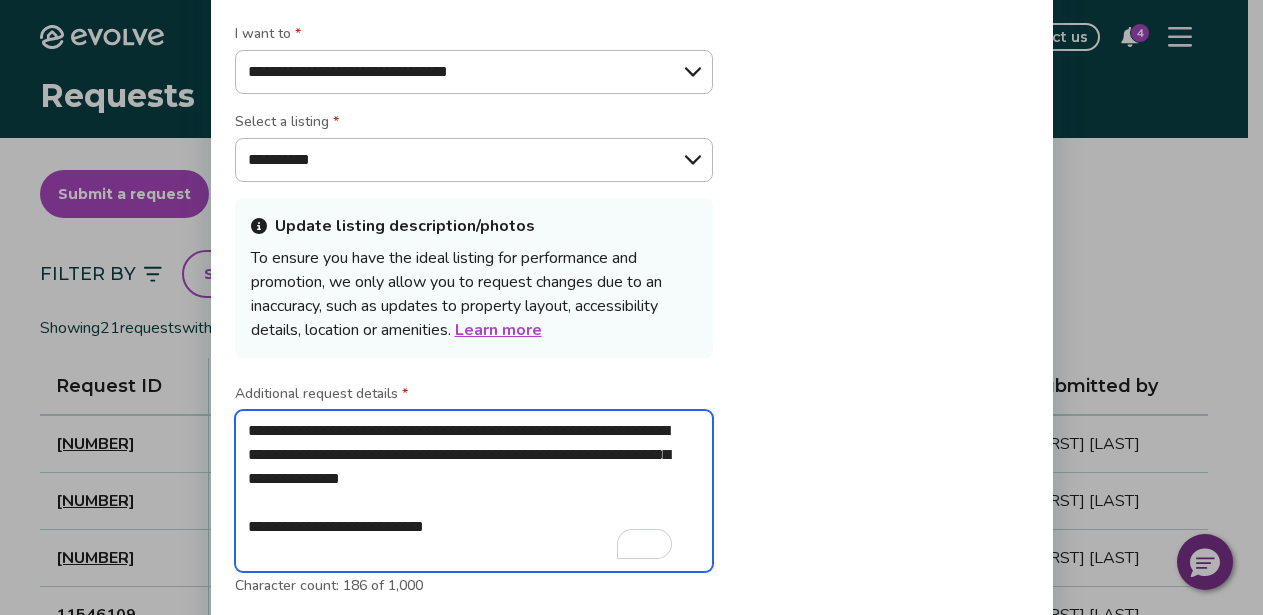 drag, startPoint x: 458, startPoint y: 522, endPoint x: 243, endPoint y: 517, distance: 215.05814 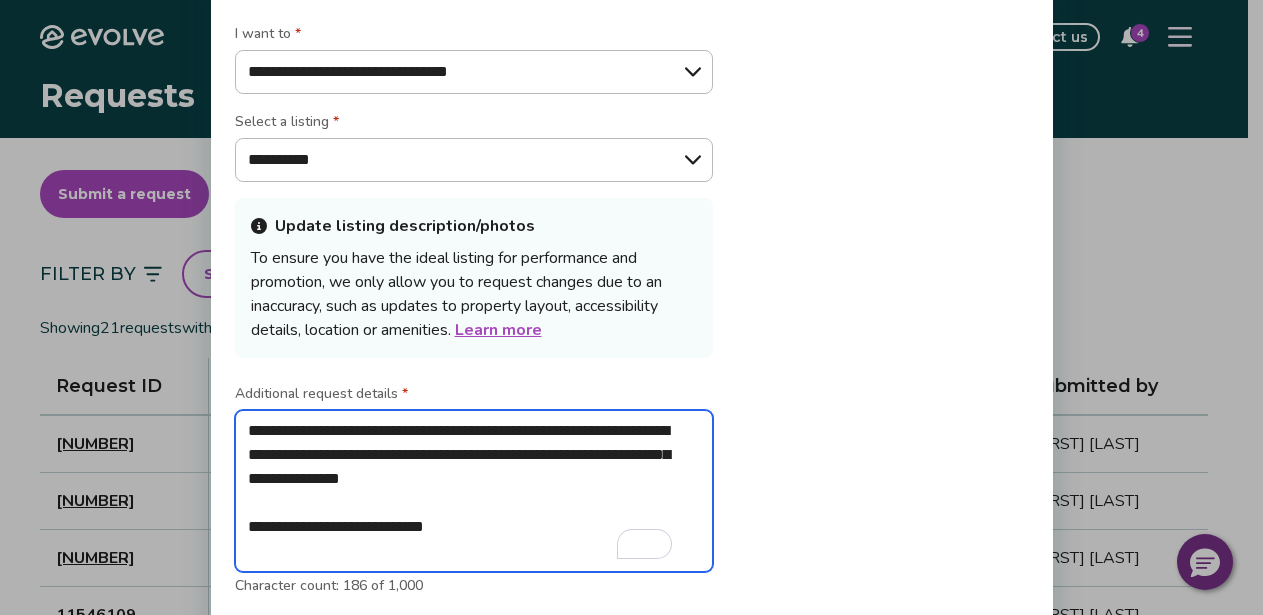 click on "**********" at bounding box center (474, 491) 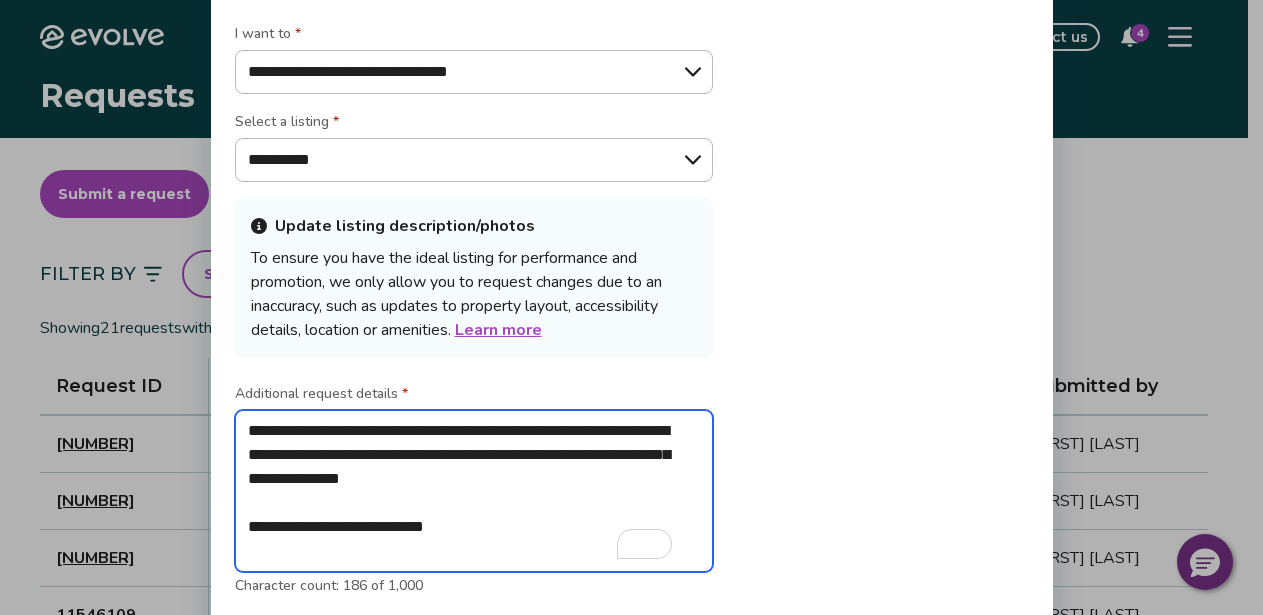 drag, startPoint x: 461, startPoint y: 528, endPoint x: 245, endPoint y: 531, distance: 216.02083 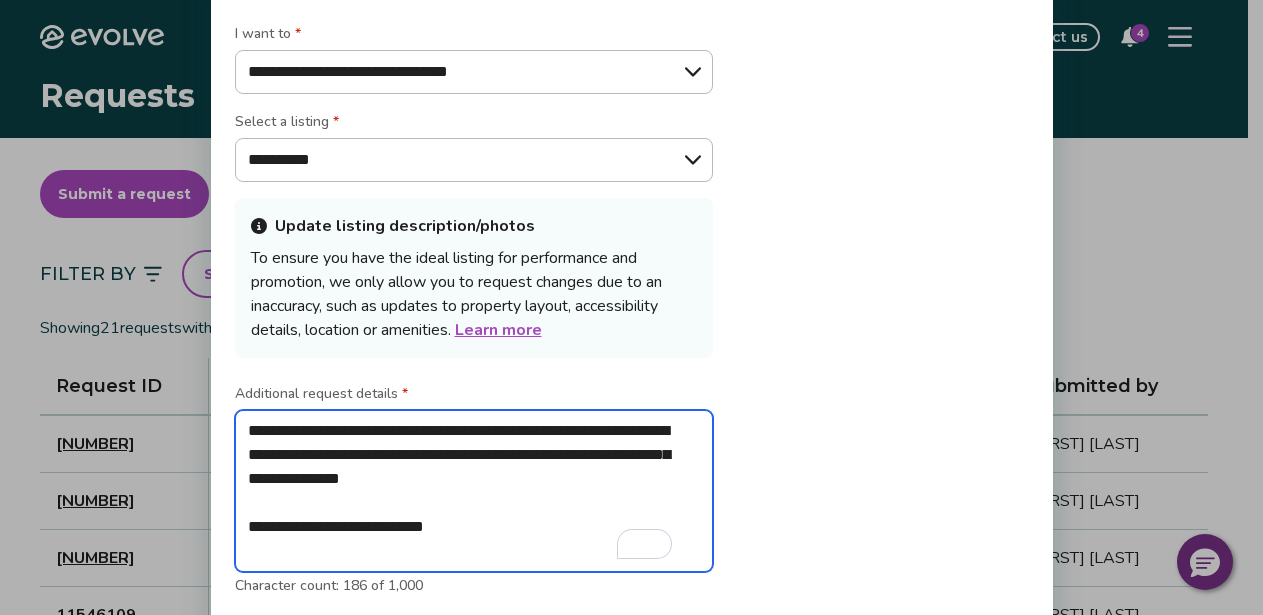 click on "**********" at bounding box center [474, 491] 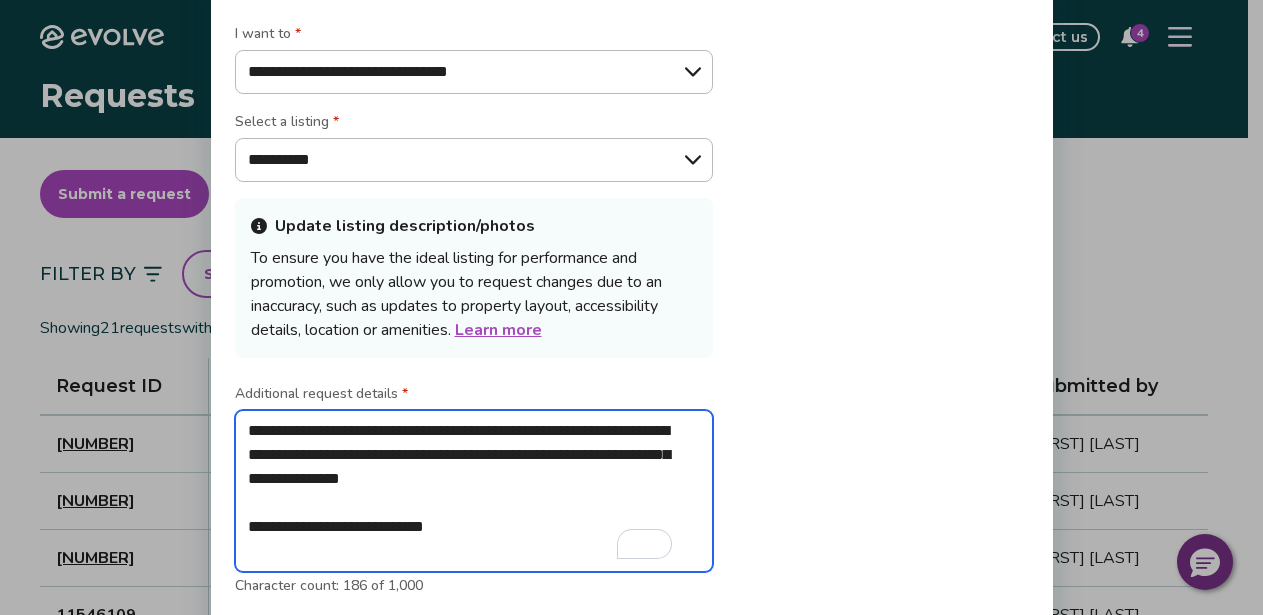 drag, startPoint x: 249, startPoint y: 523, endPoint x: 466, endPoint y: 521, distance: 217.00922 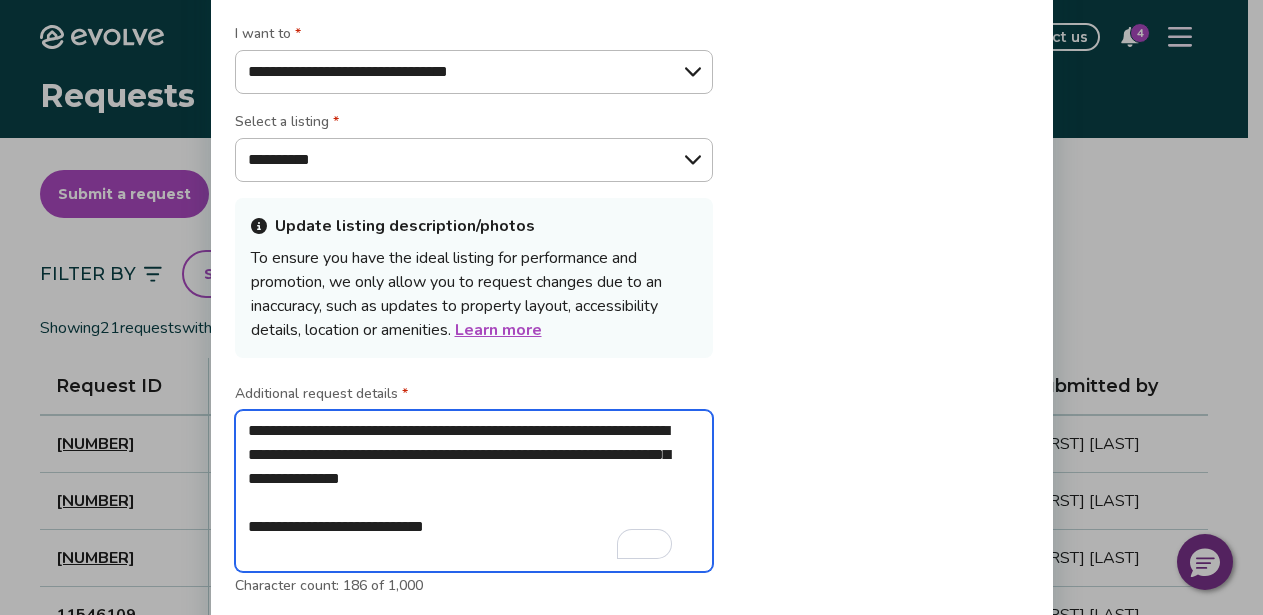 click on "**********" at bounding box center (474, 491) 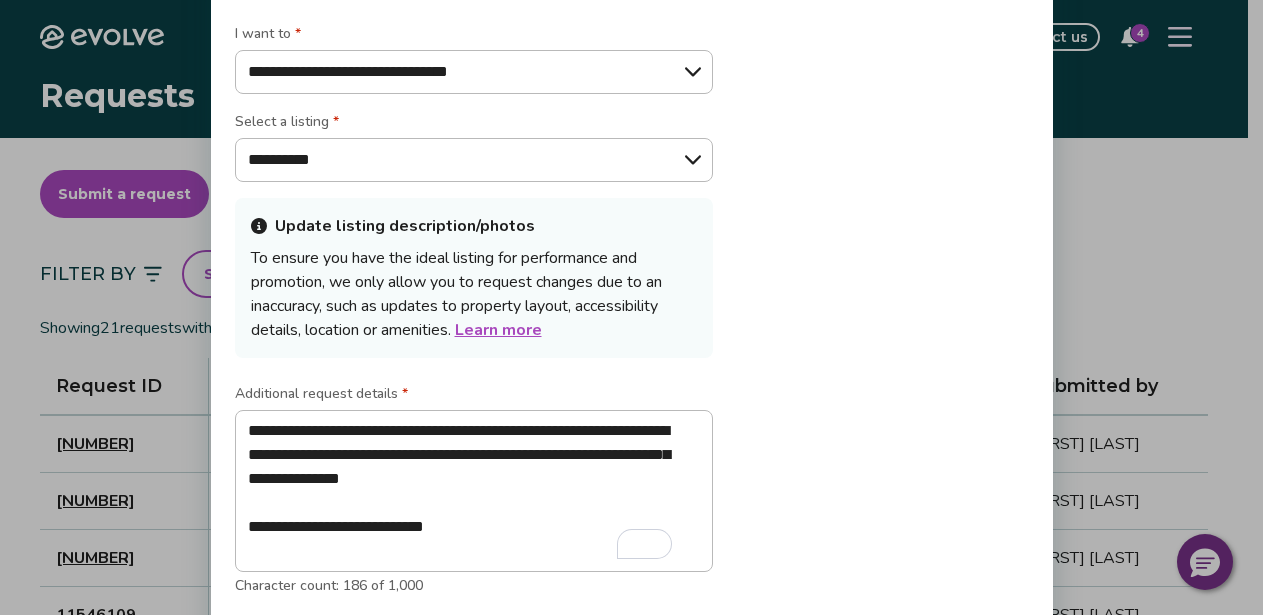 click on "**********" at bounding box center [632, 319] 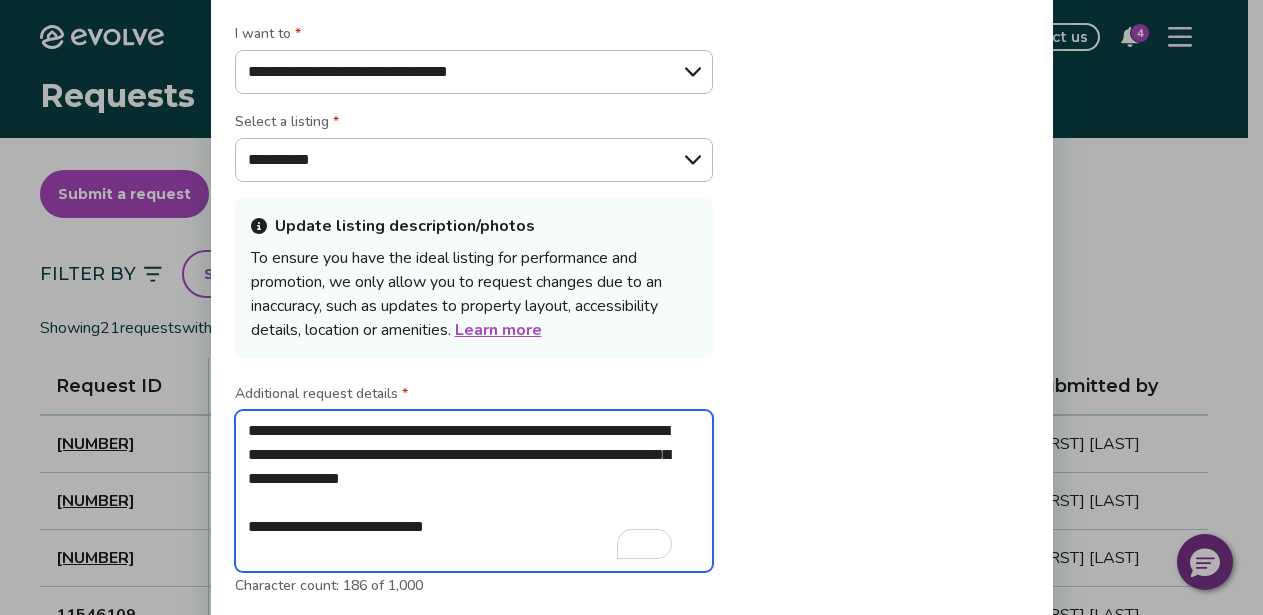 click on "**********" at bounding box center (474, 491) 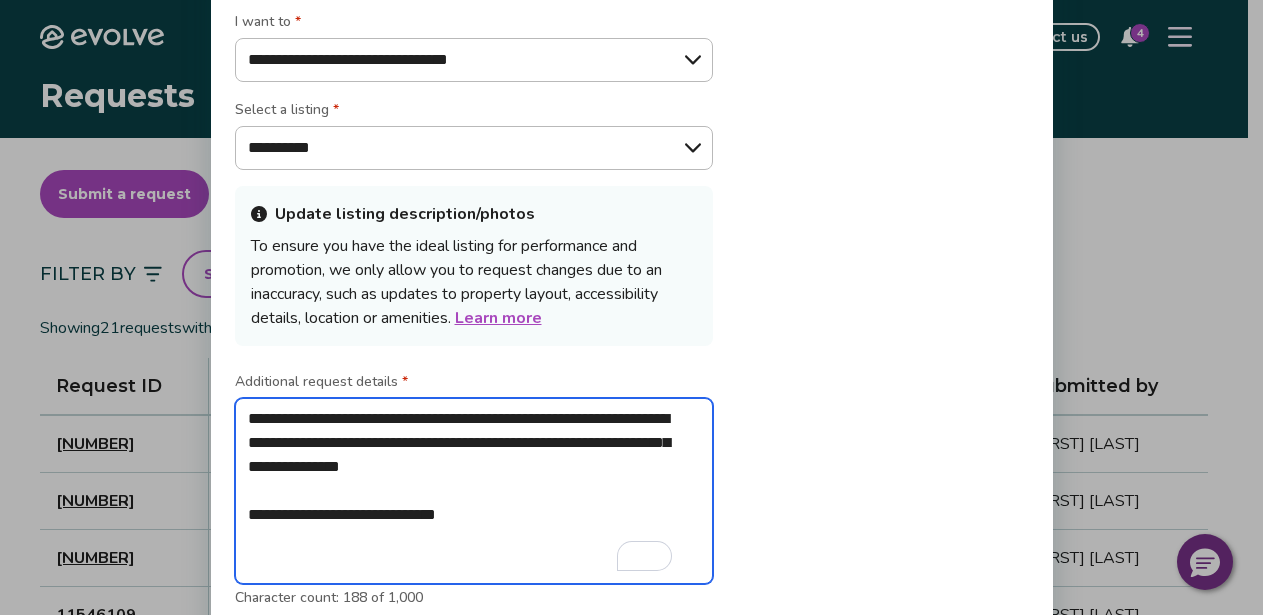 click on "**********" at bounding box center (474, 491) 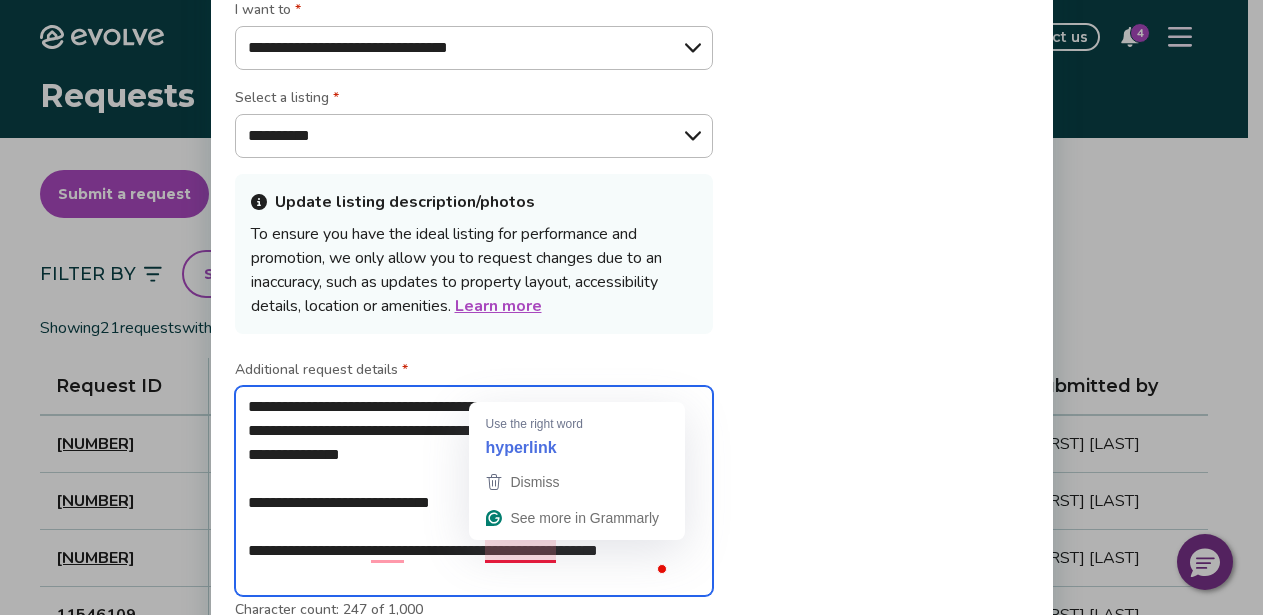click on "**********" at bounding box center (474, 491) 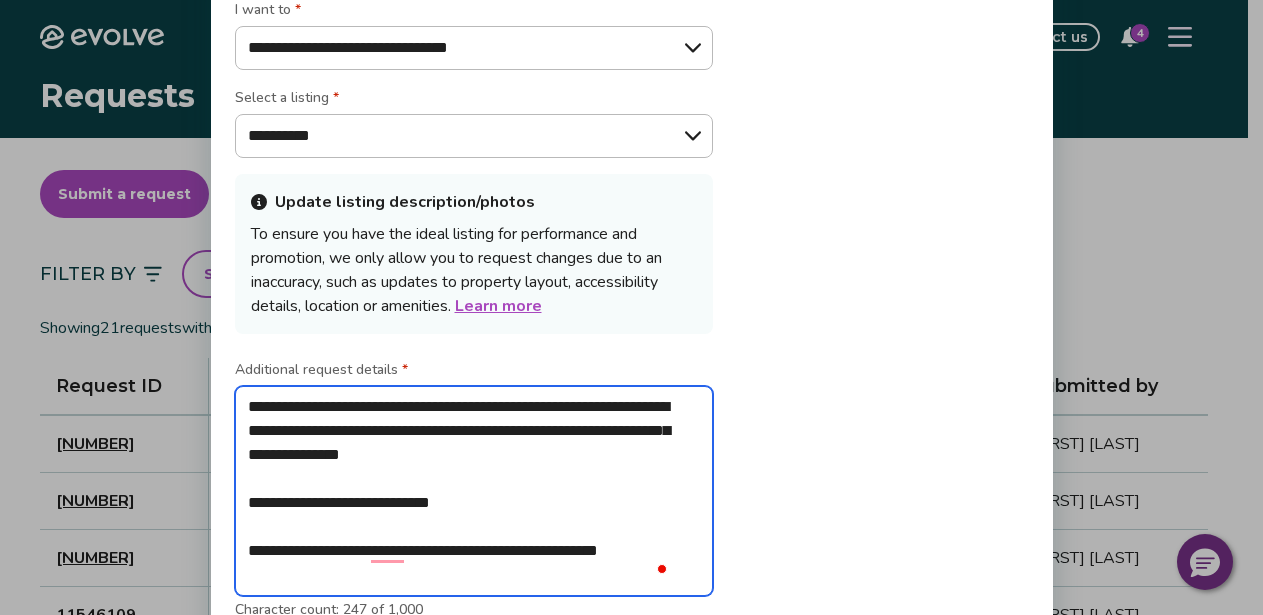 click on "**********" at bounding box center [474, 491] 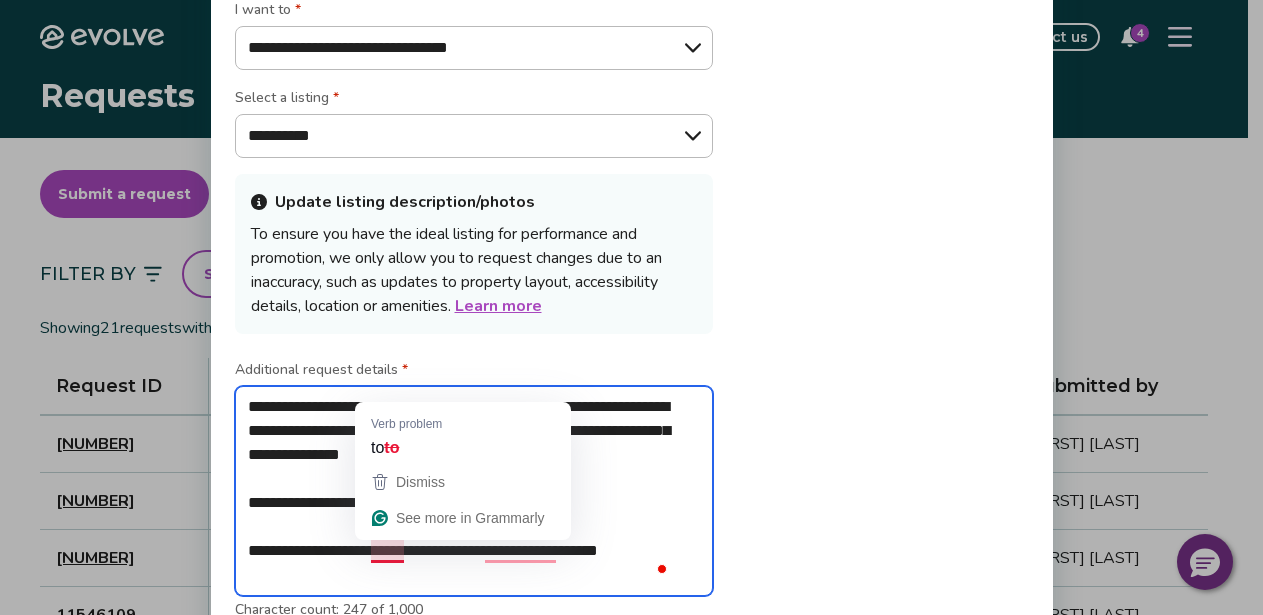 click on "**********" at bounding box center (474, 491) 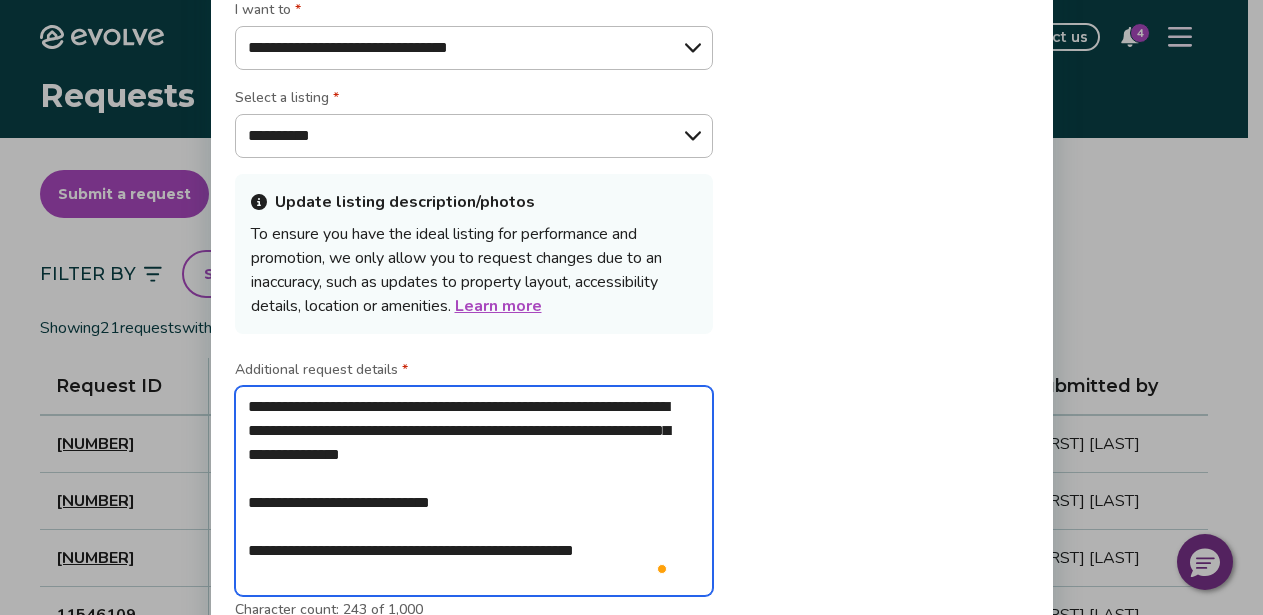 click on "**********" at bounding box center [474, 491] 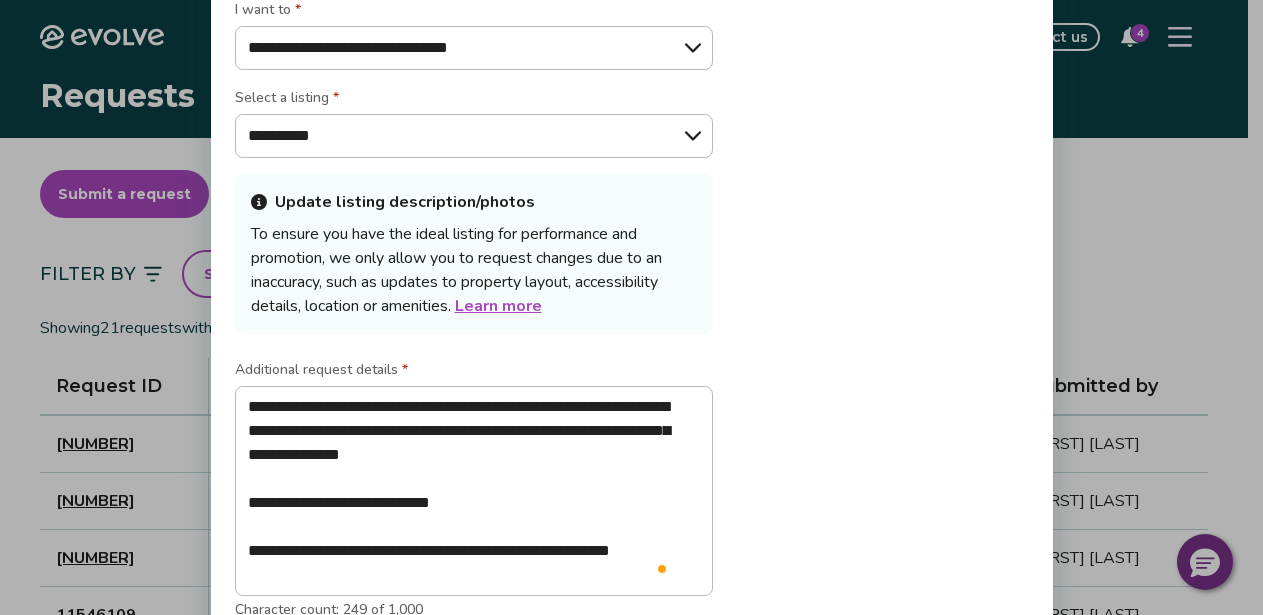 click on "**********" at bounding box center (632, 319) 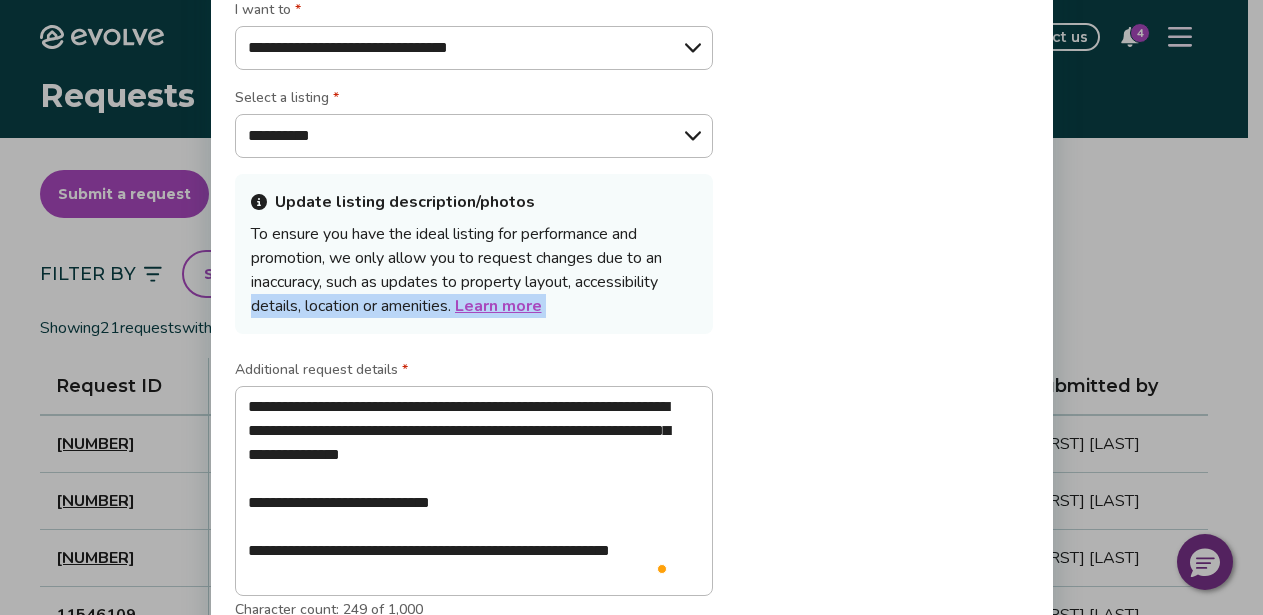 drag, startPoint x: 708, startPoint y: 352, endPoint x: 712, endPoint y: 280, distance: 72.11102 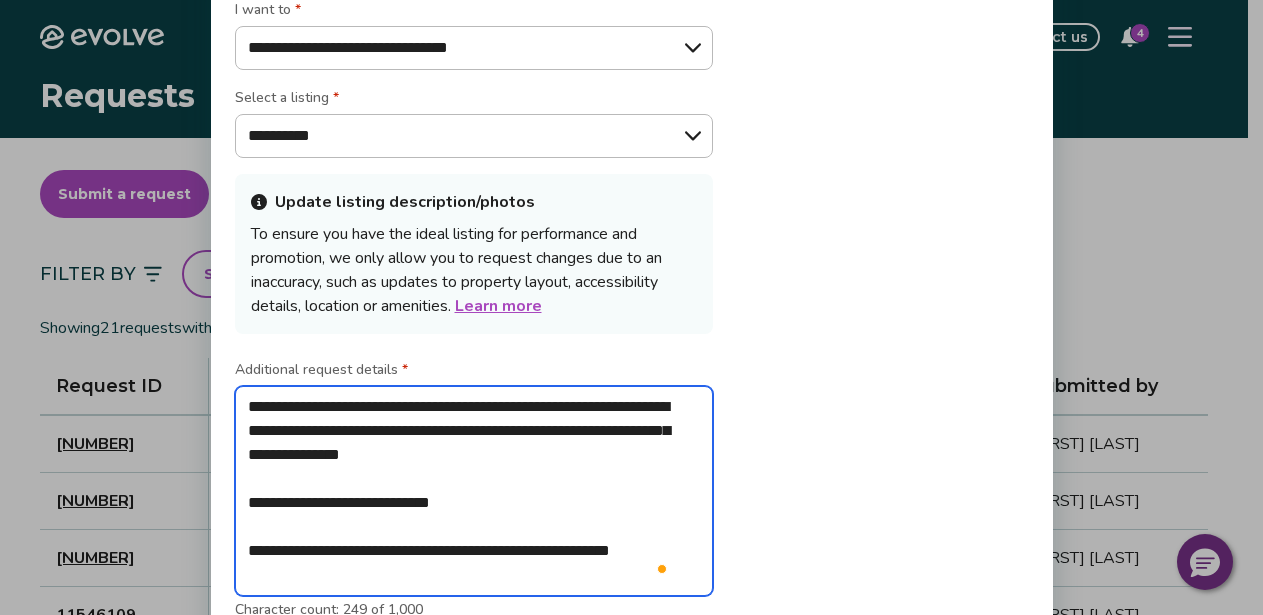 click on "**********" at bounding box center (474, 491) 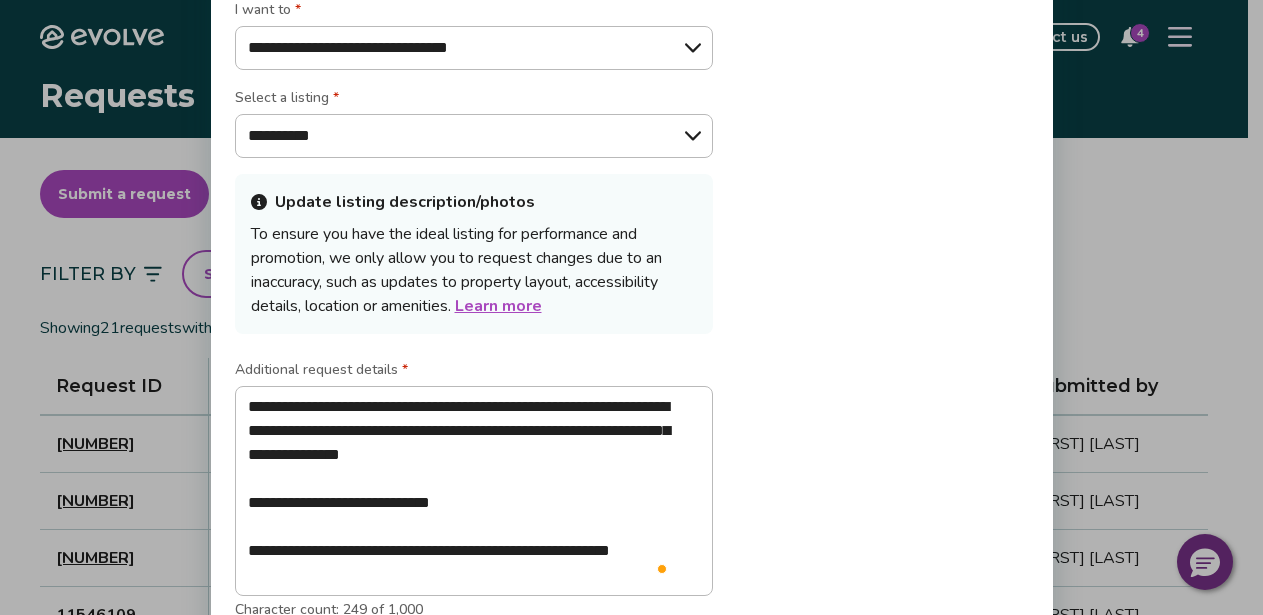 click on "**********" at bounding box center (632, 319) 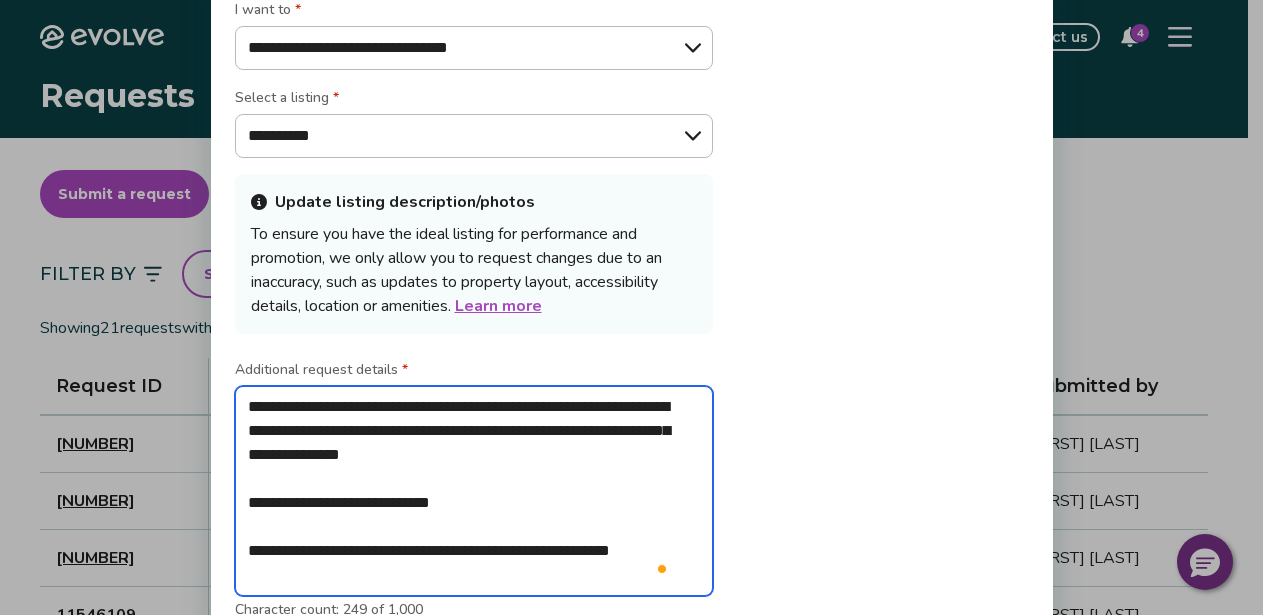 click on "**********" at bounding box center (474, 491) 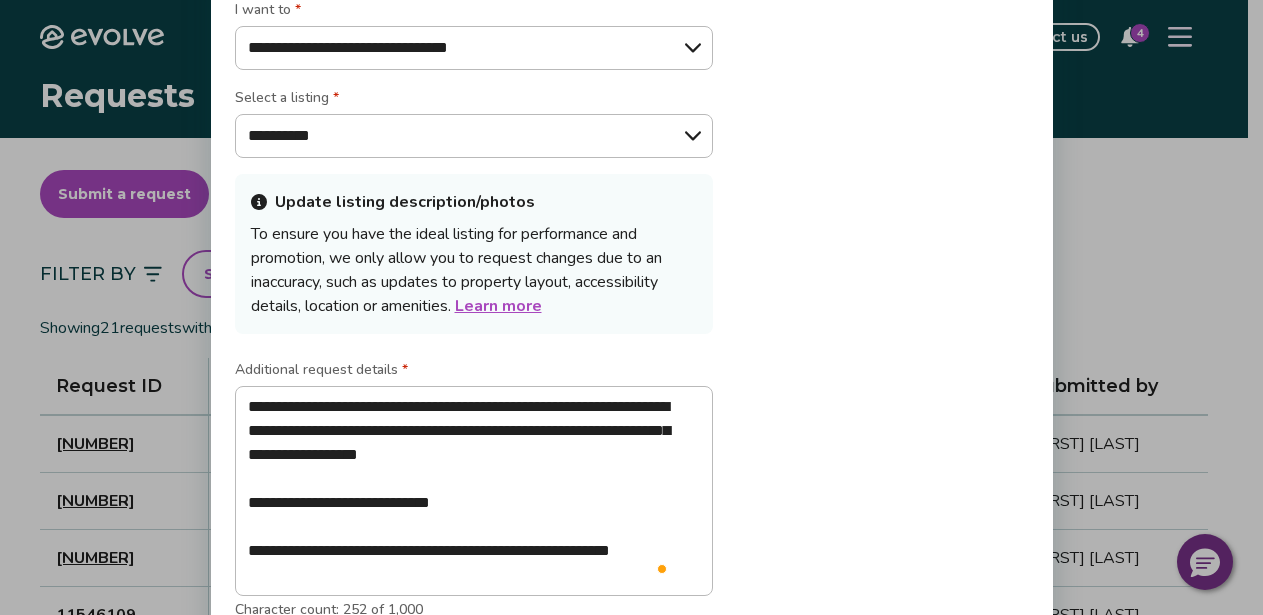 click on "**********" at bounding box center (632, 319) 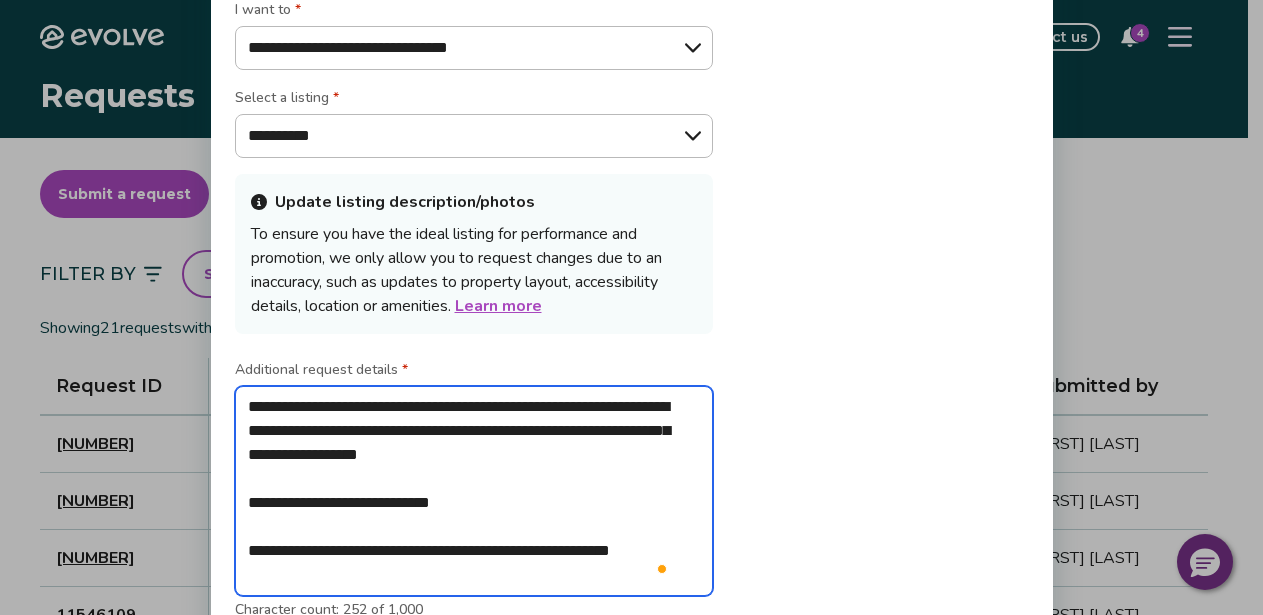 click on "**********" at bounding box center [474, 491] 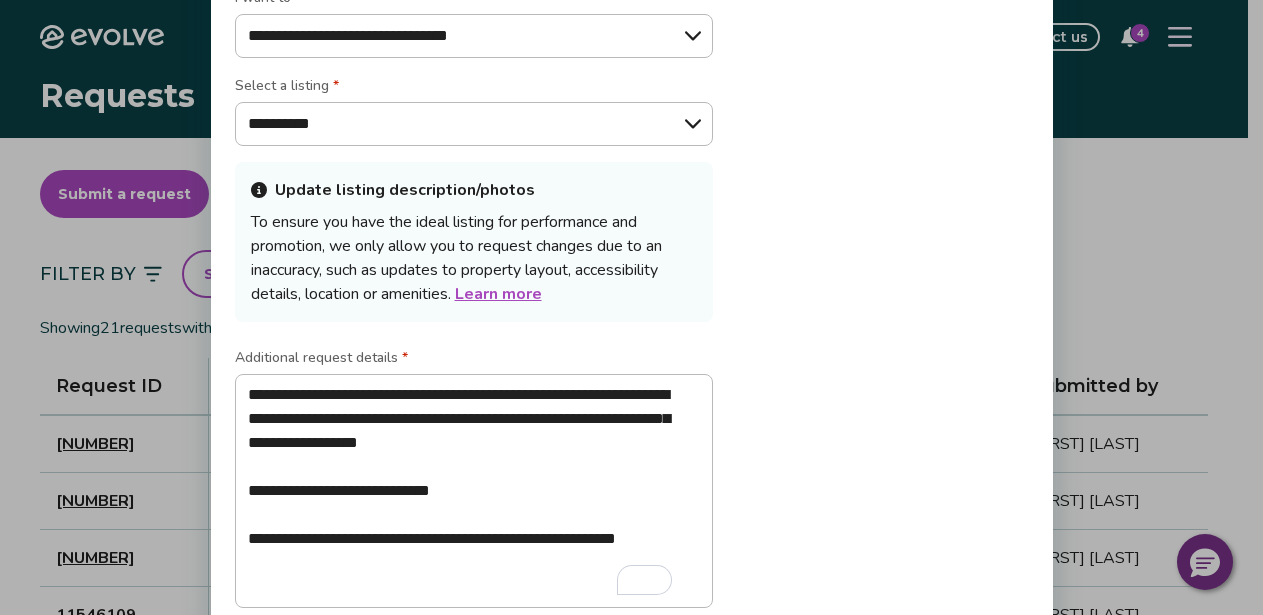 click on "**********" at bounding box center [632, 319] 